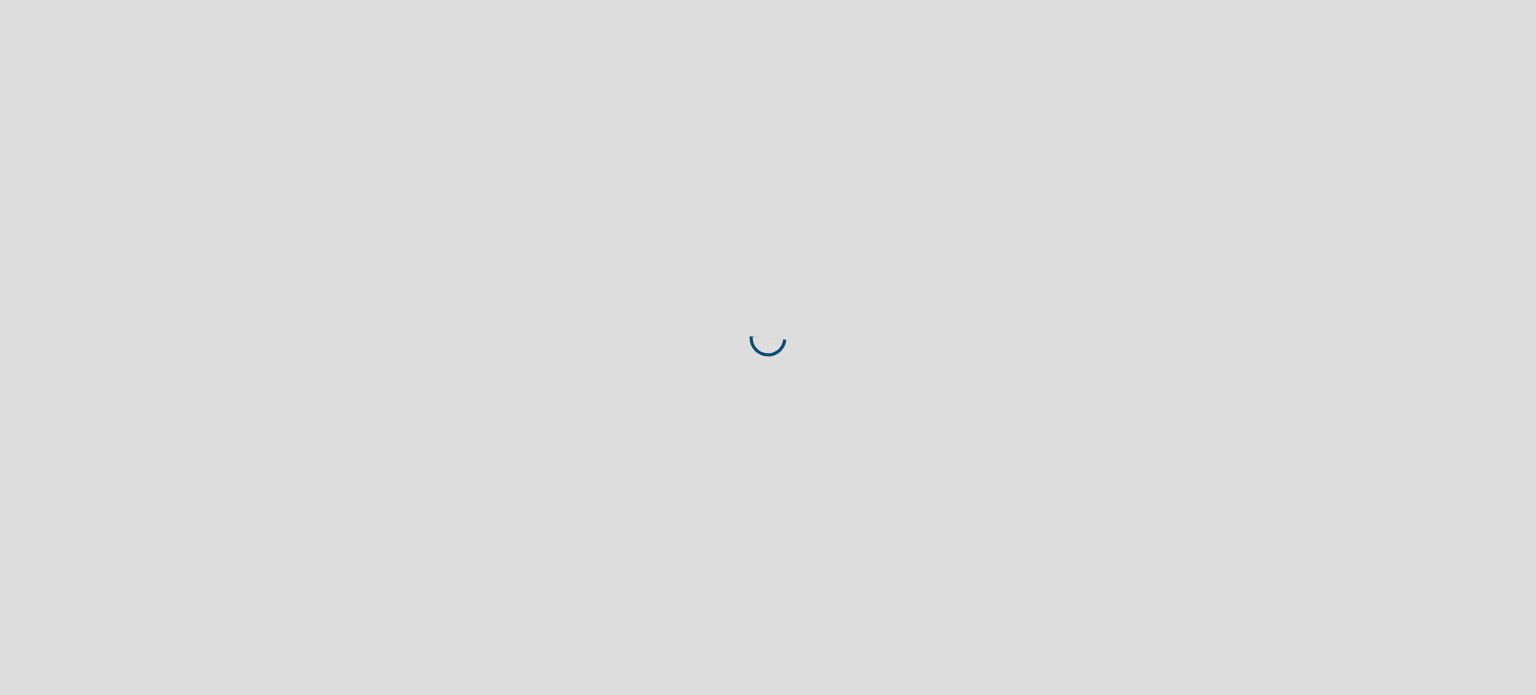 scroll, scrollTop: 0, scrollLeft: 0, axis: both 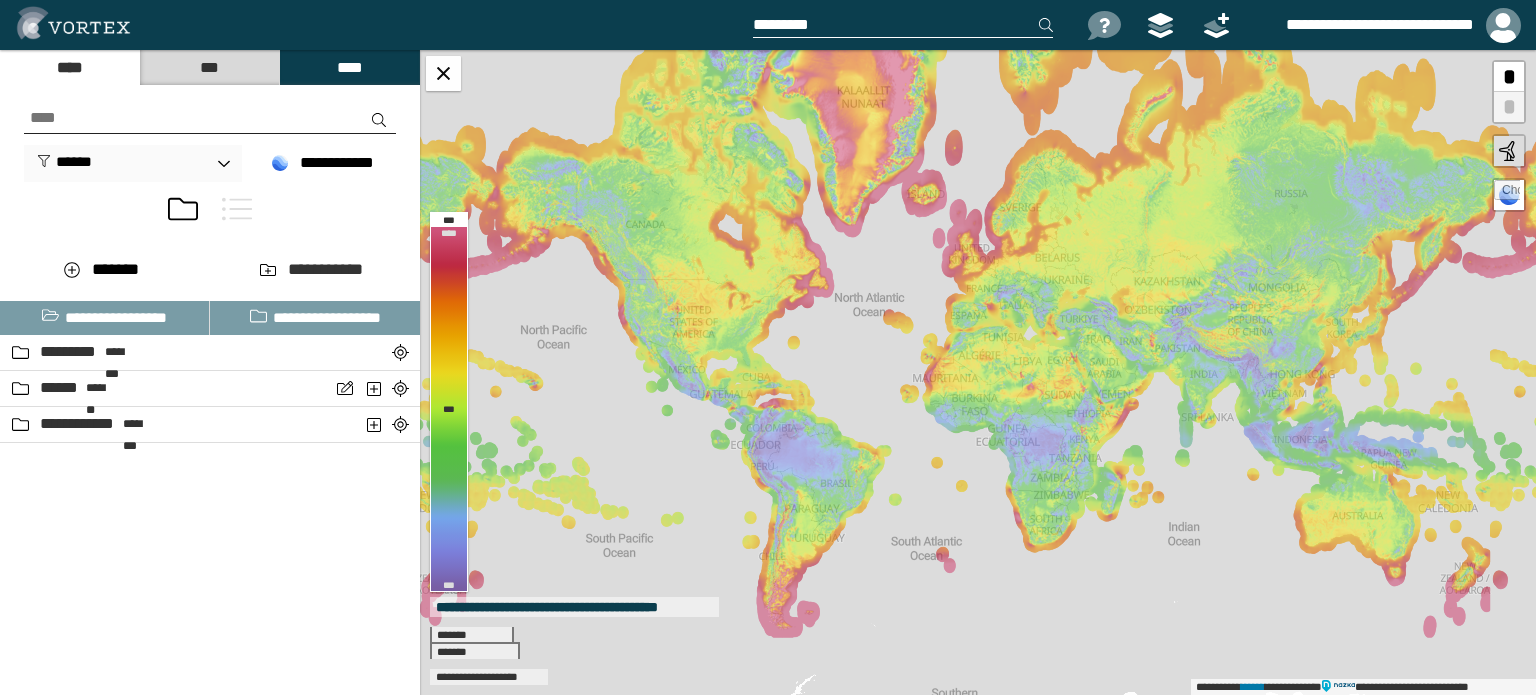 click at bounding box center (210, 213) 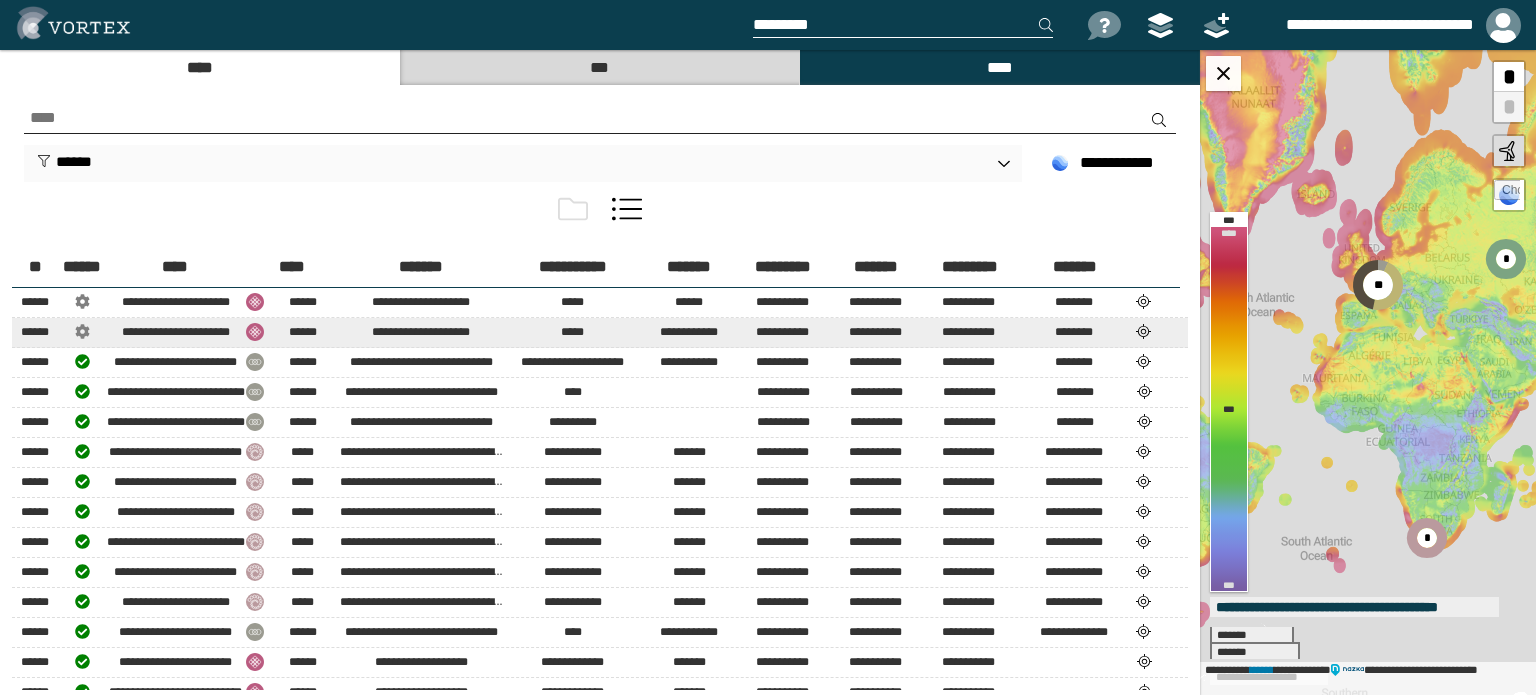 click at bounding box center [1144, 331] 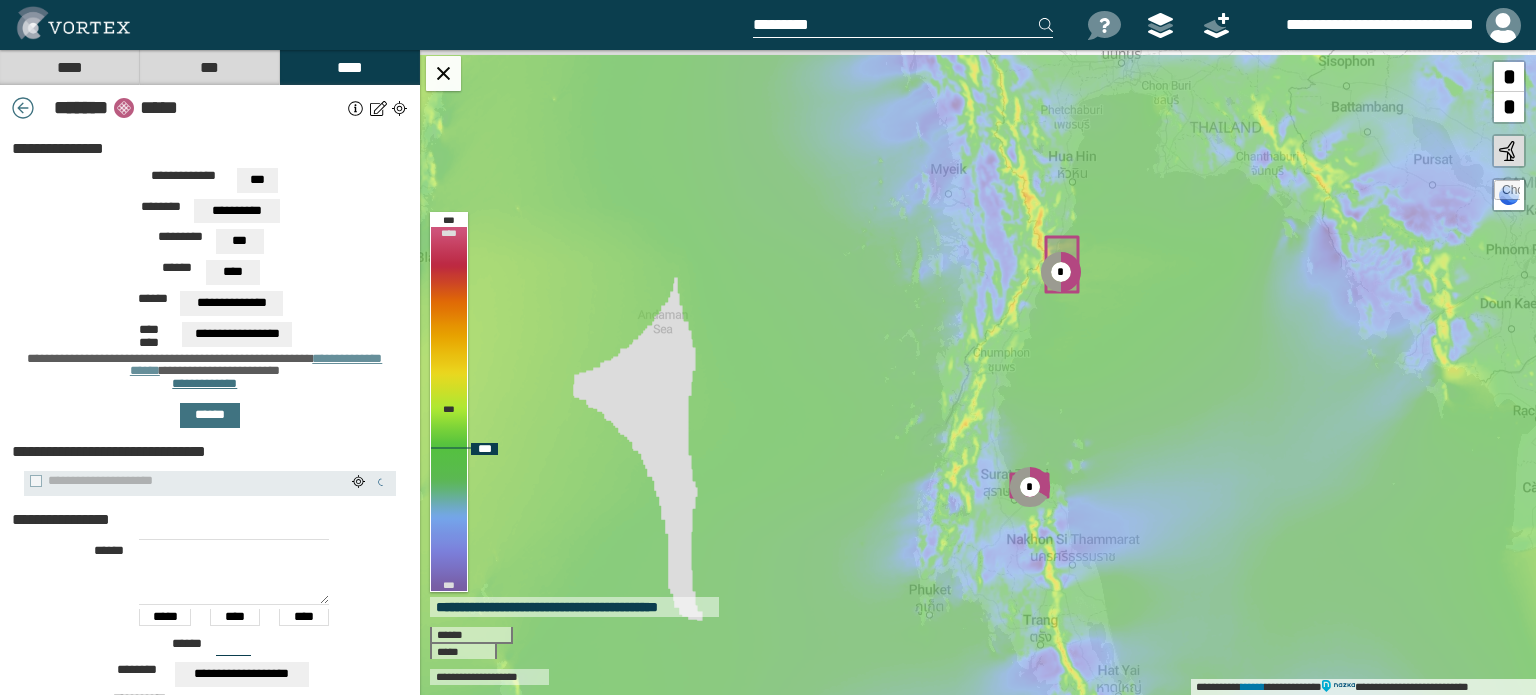 drag, startPoint x: 1114, startPoint y: 267, endPoint x: 1077, endPoint y: 403, distance: 140.94325 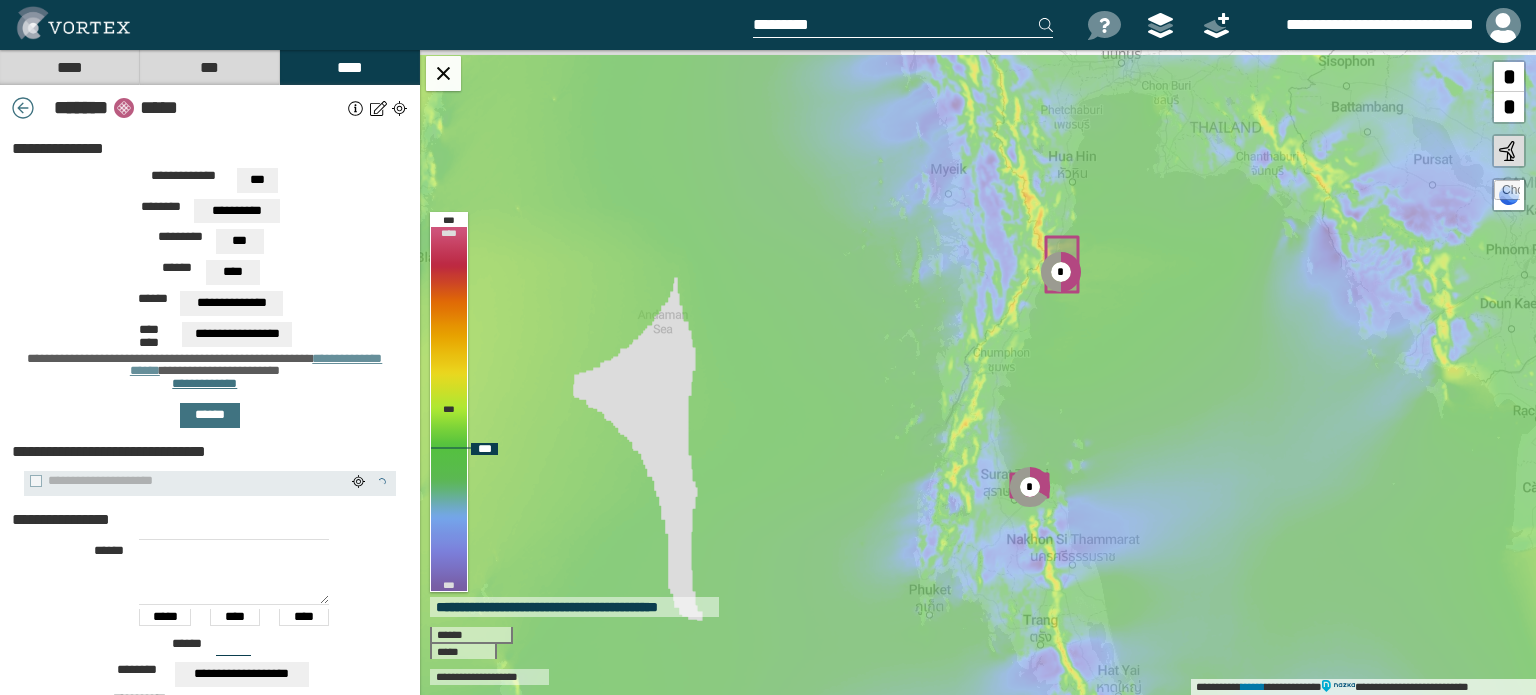 click on "**********" at bounding box center (978, 372) 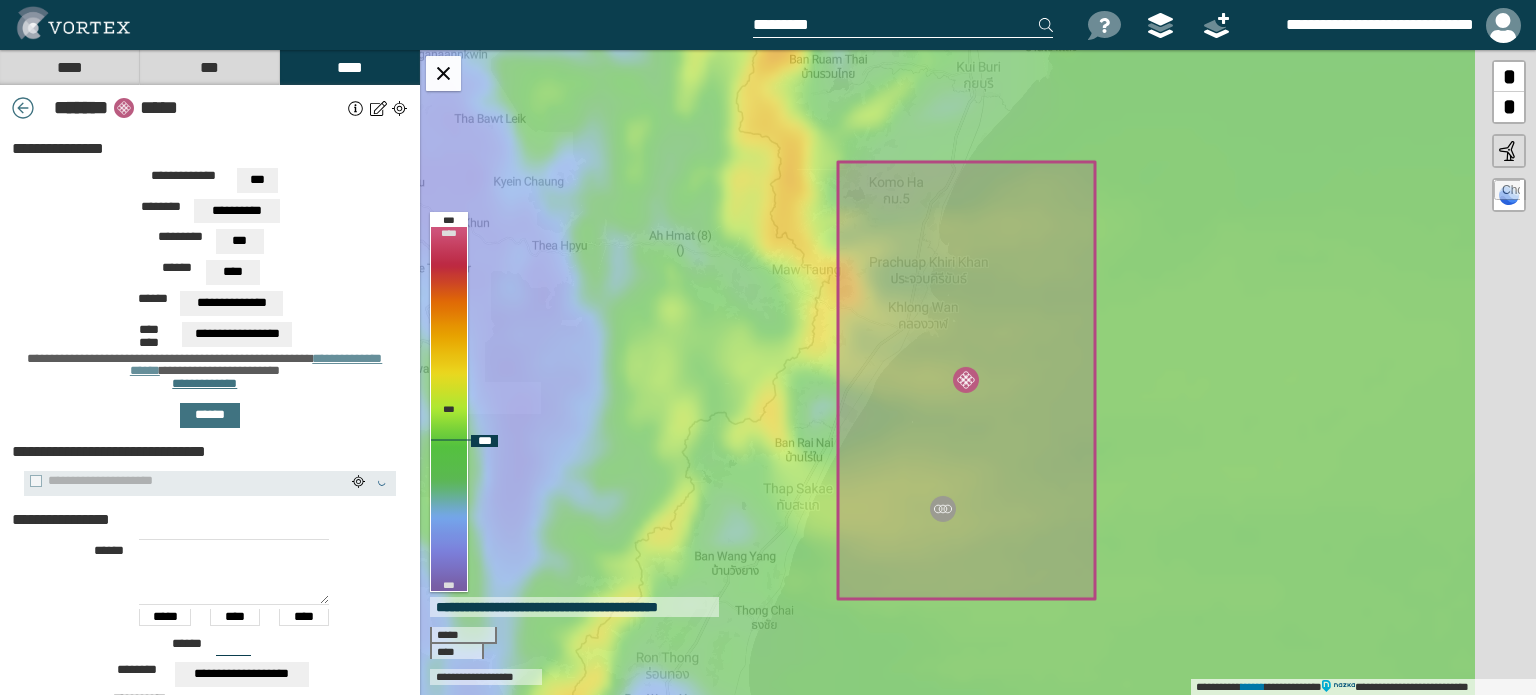 drag, startPoint x: 1192, startPoint y: 307, endPoint x: 1075, endPoint y: 391, distance: 144.03125 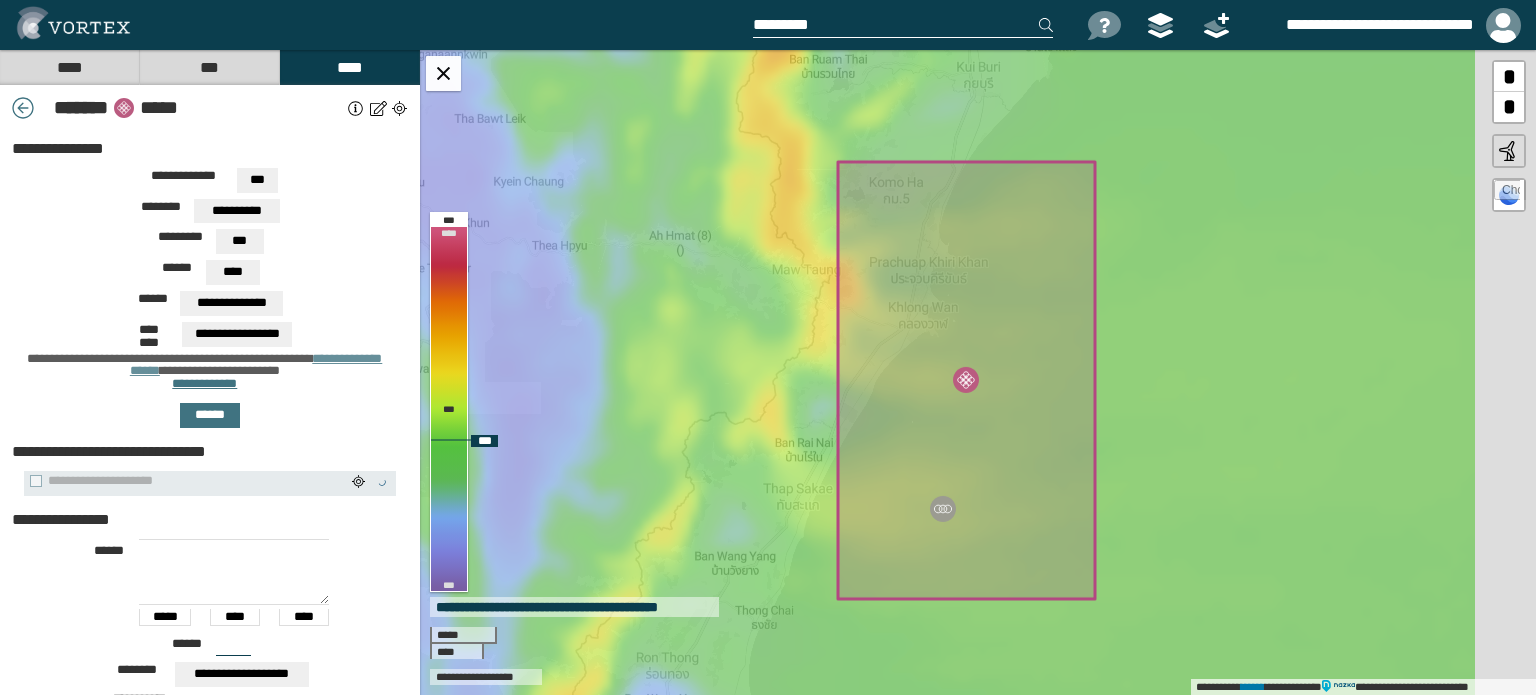 click 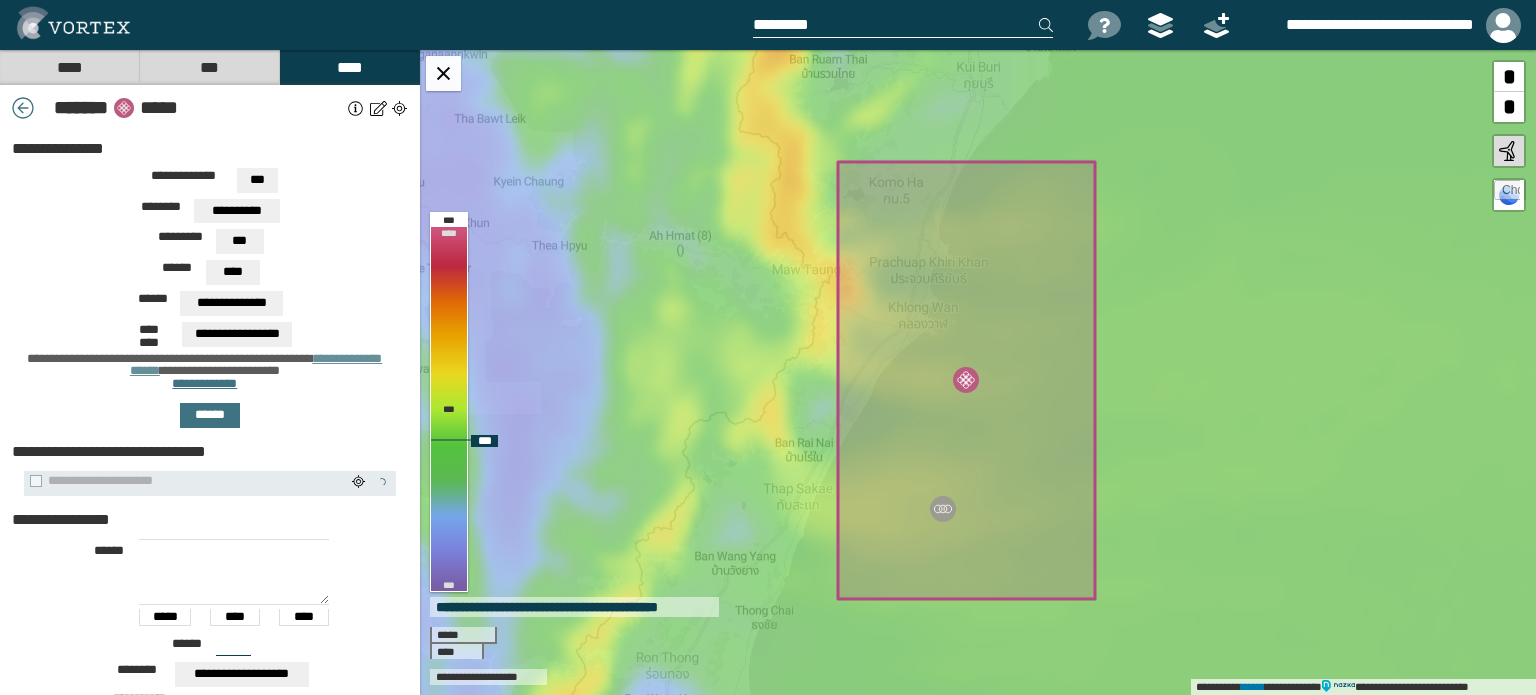 drag, startPoint x: 1173, startPoint y: 431, endPoint x: 1274, endPoint y: 310, distance: 157.61345 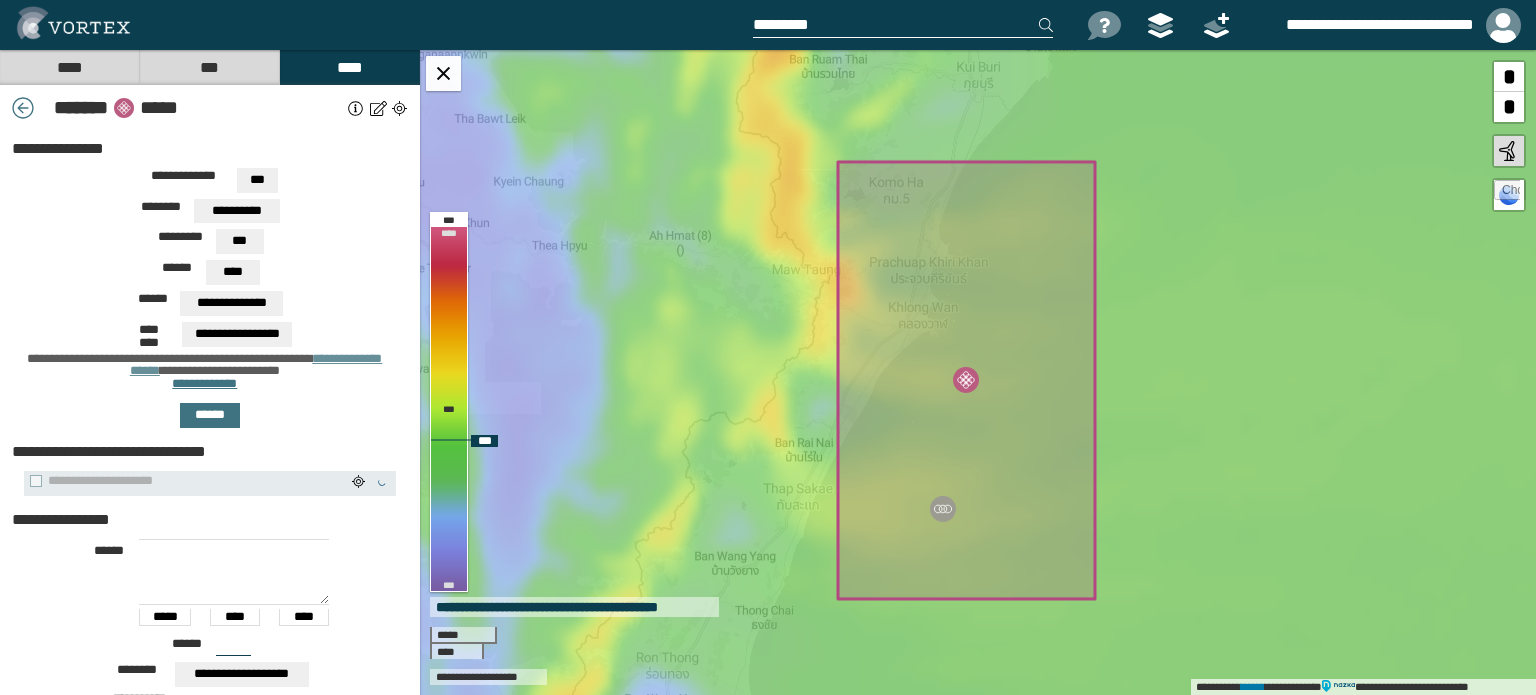 click on "**********" at bounding box center (978, 372) 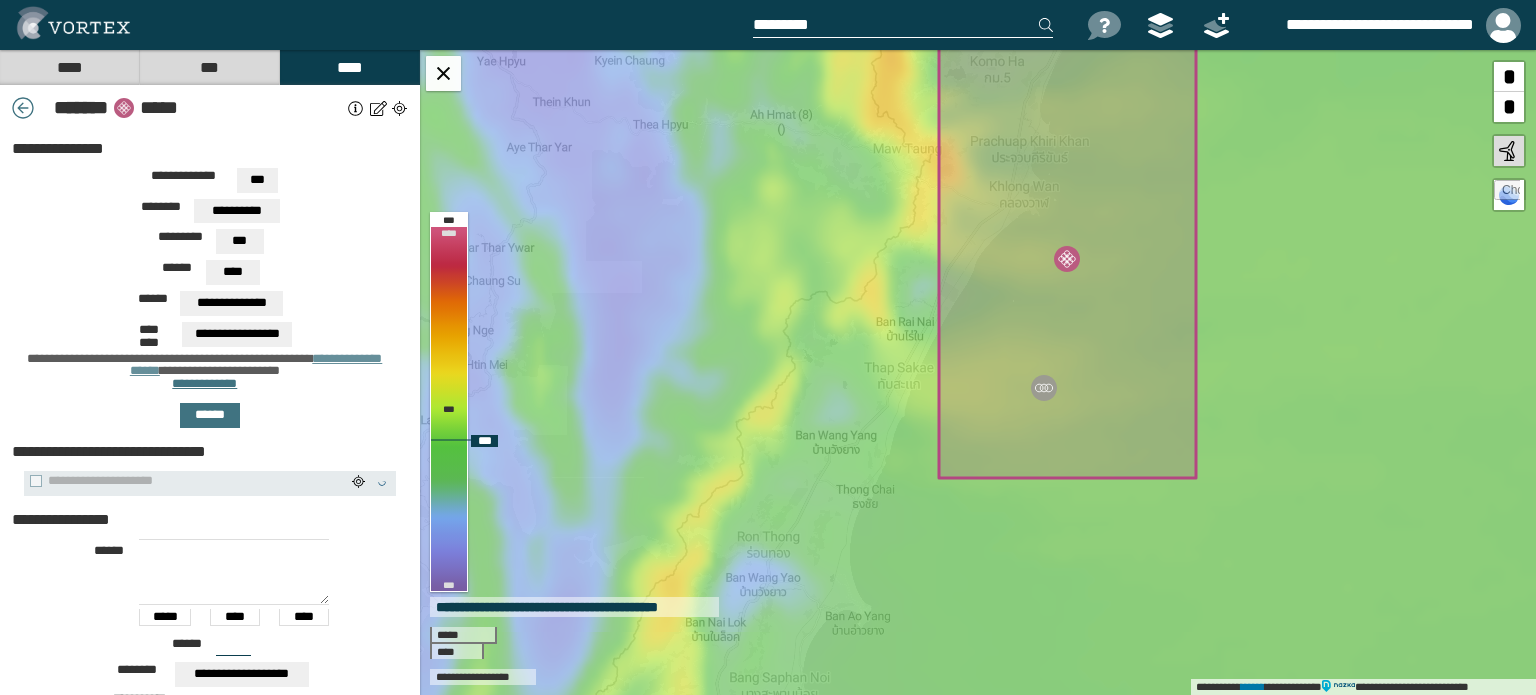 drag, startPoint x: 1109, startPoint y: 559, endPoint x: 1176, endPoint y: 119, distance: 445.0719 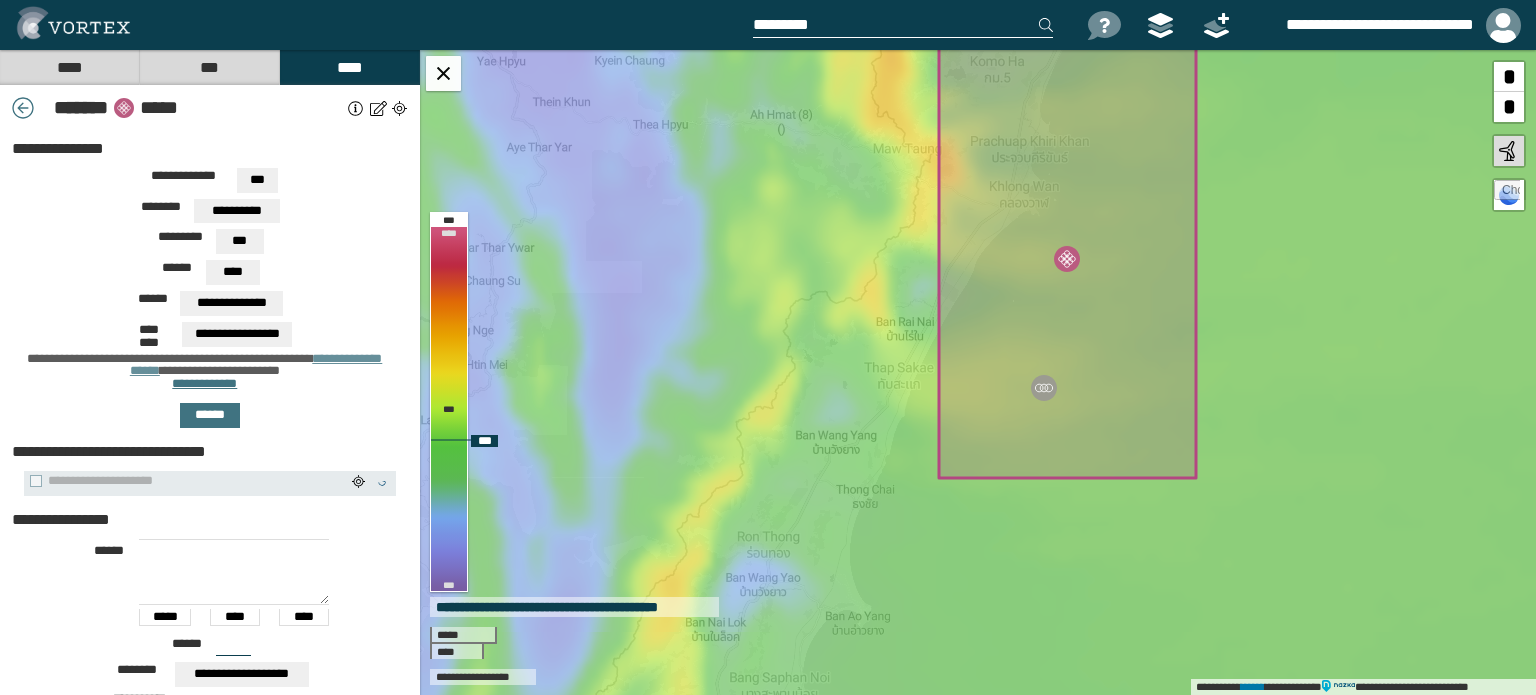 click on "**********" at bounding box center [978, 372] 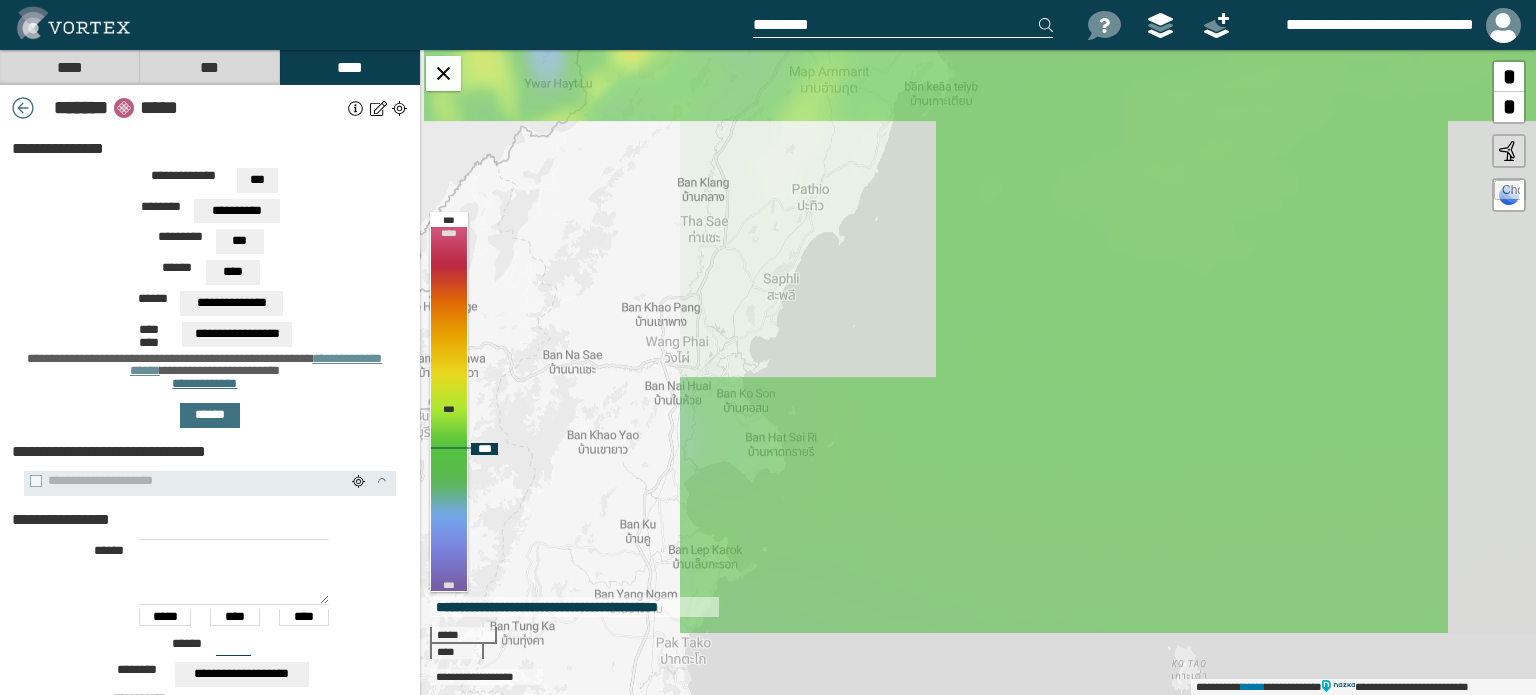 drag, startPoint x: 1117, startPoint y: 500, endPoint x: 1117, endPoint y: 127, distance: 373 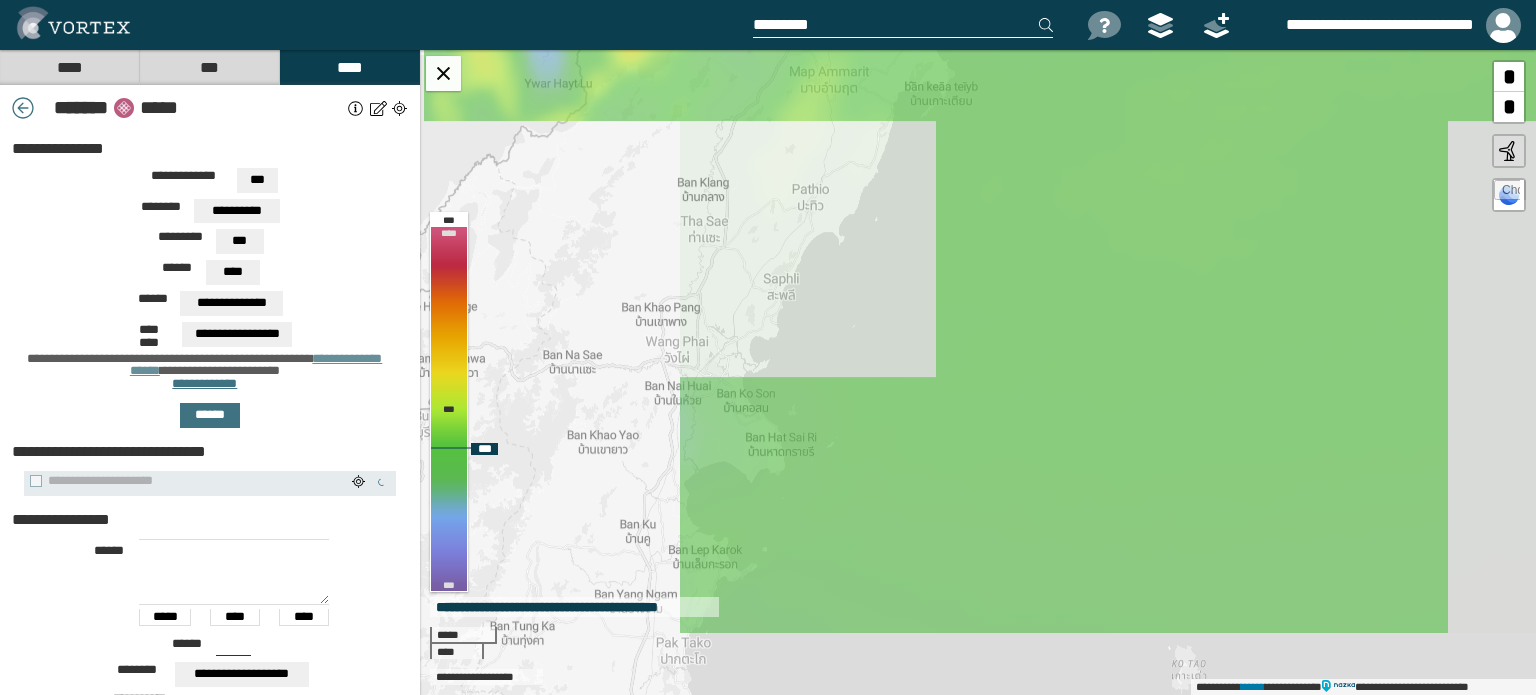 click on "**********" at bounding box center [978, 372] 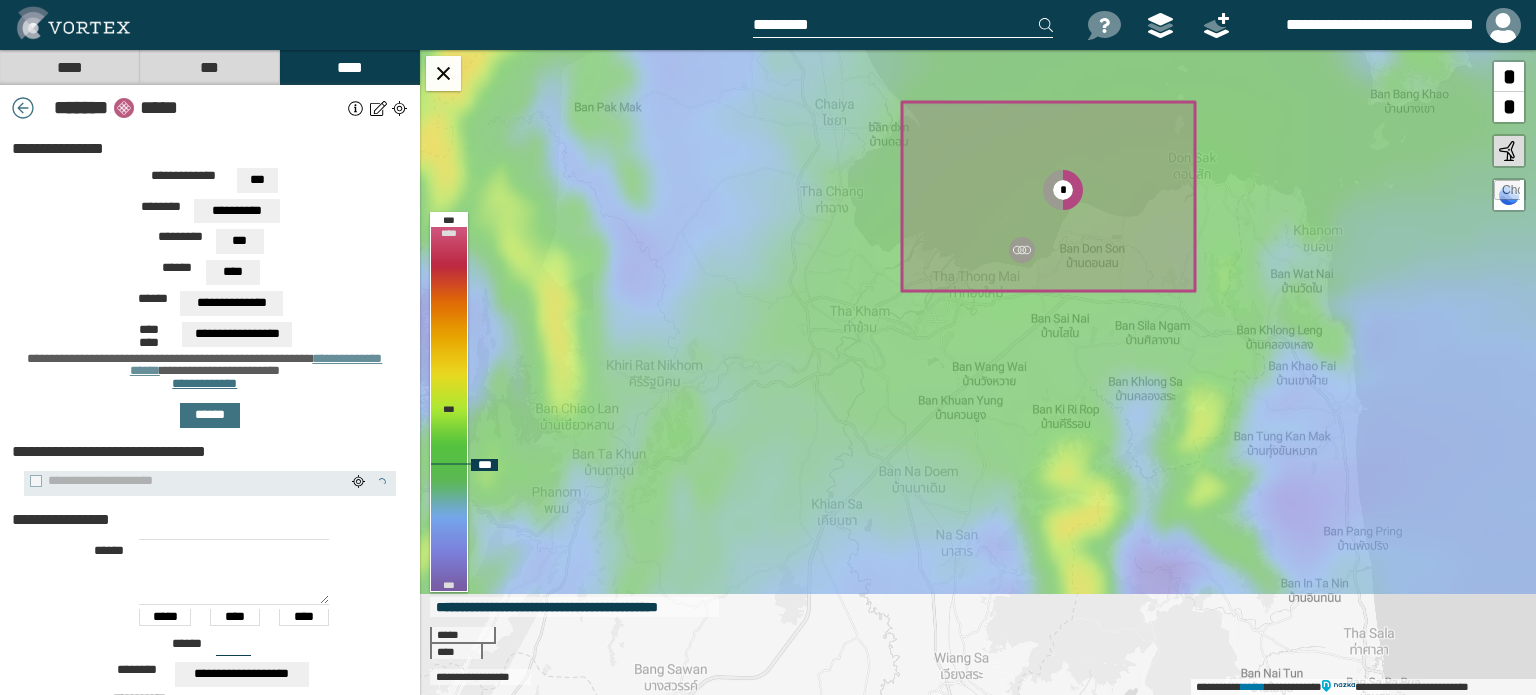 drag, startPoint x: 1180, startPoint y: 333, endPoint x: 1292, endPoint y: 163, distance: 203.57799 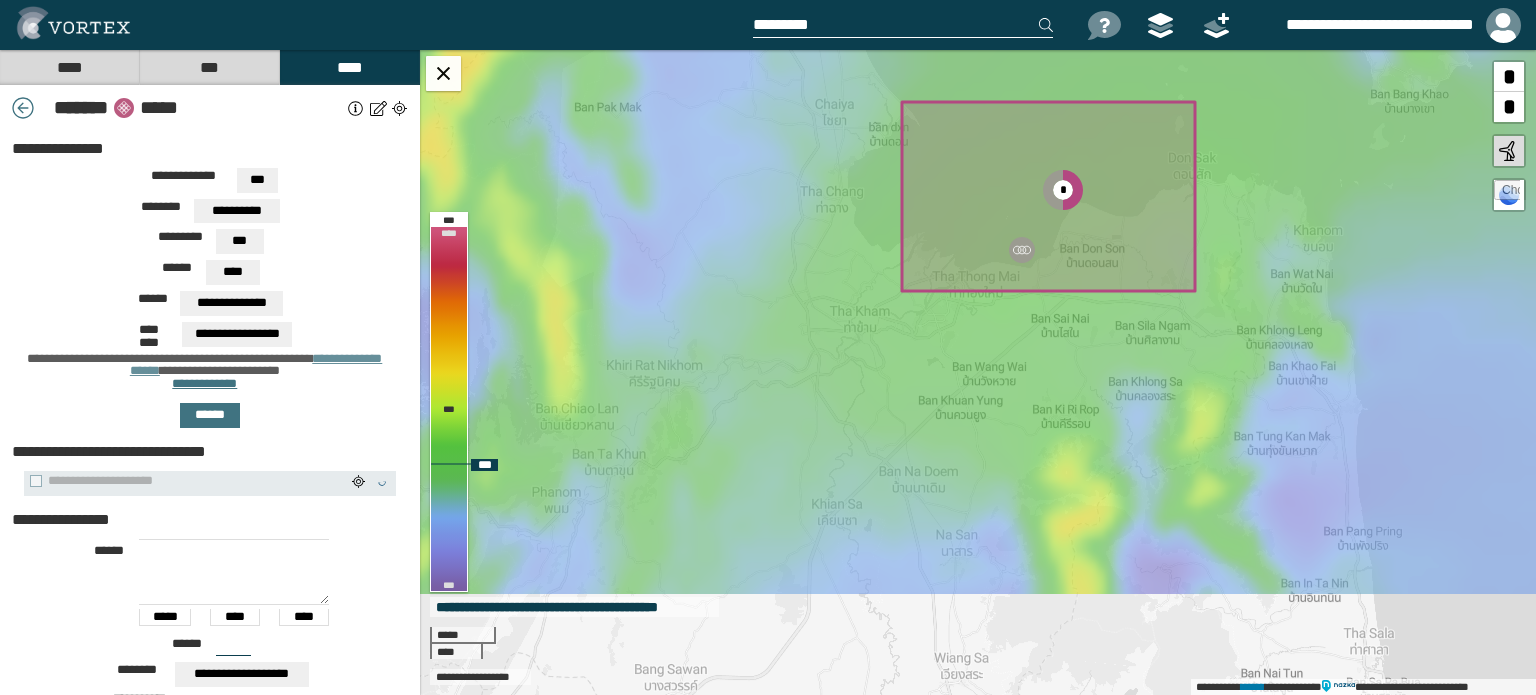 click on "**********" at bounding box center (978, 372) 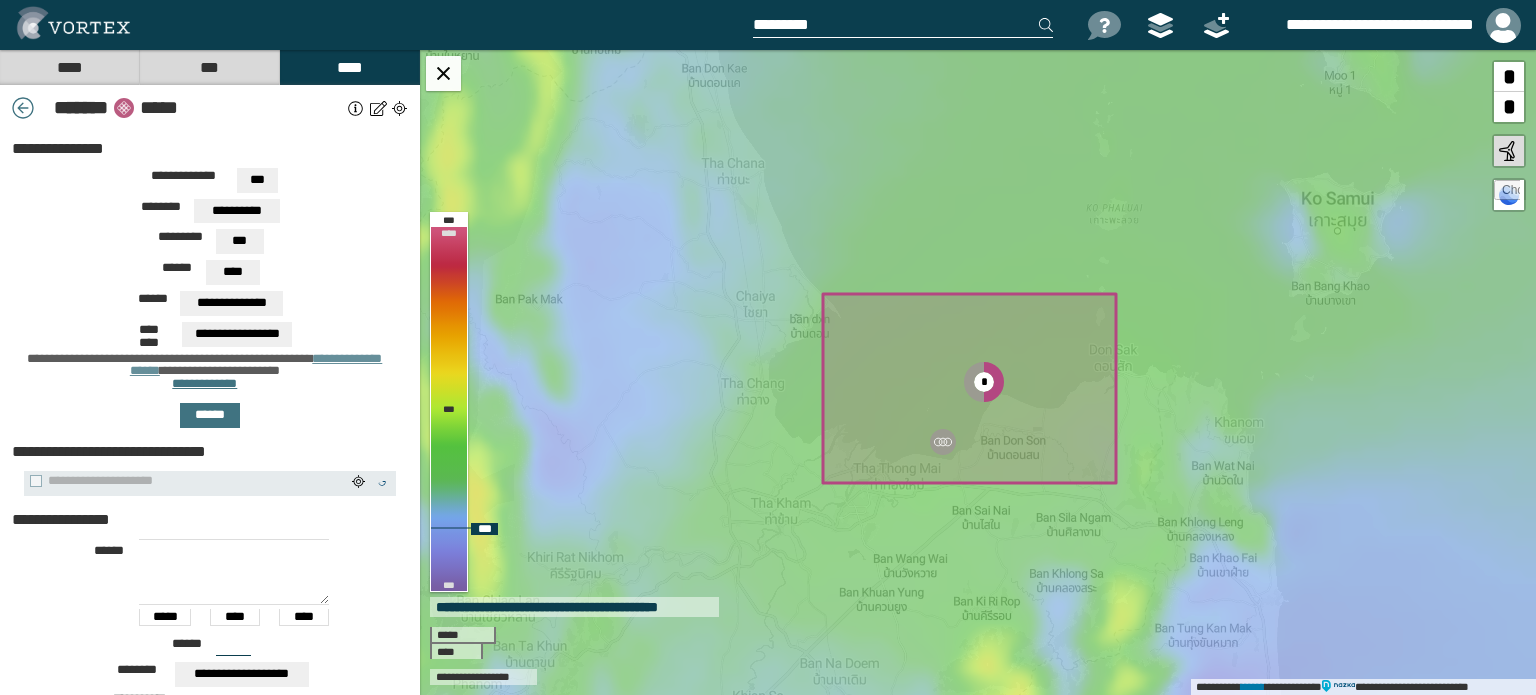 drag, startPoint x: 1405, startPoint y: 429, endPoint x: 1327, endPoint y: 621, distance: 207.239 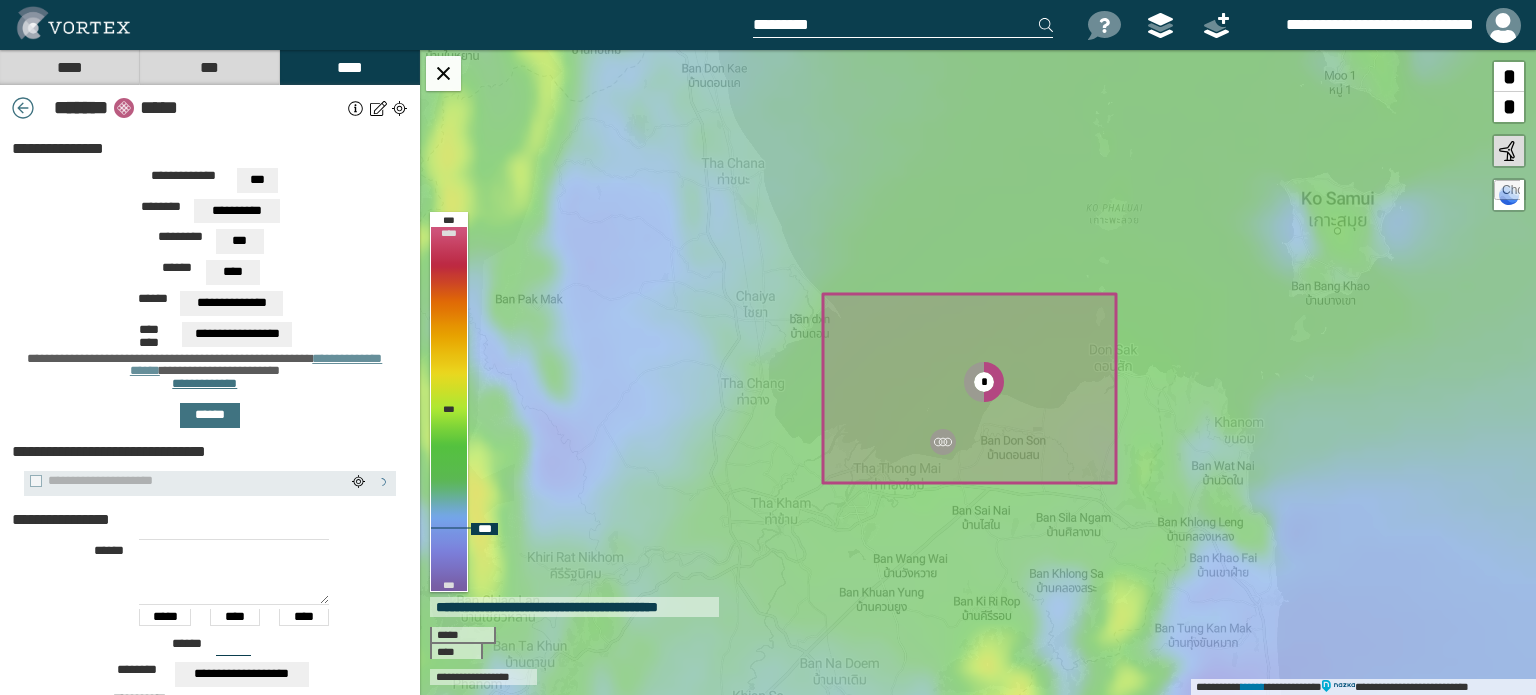 click on "**********" at bounding box center [978, 372] 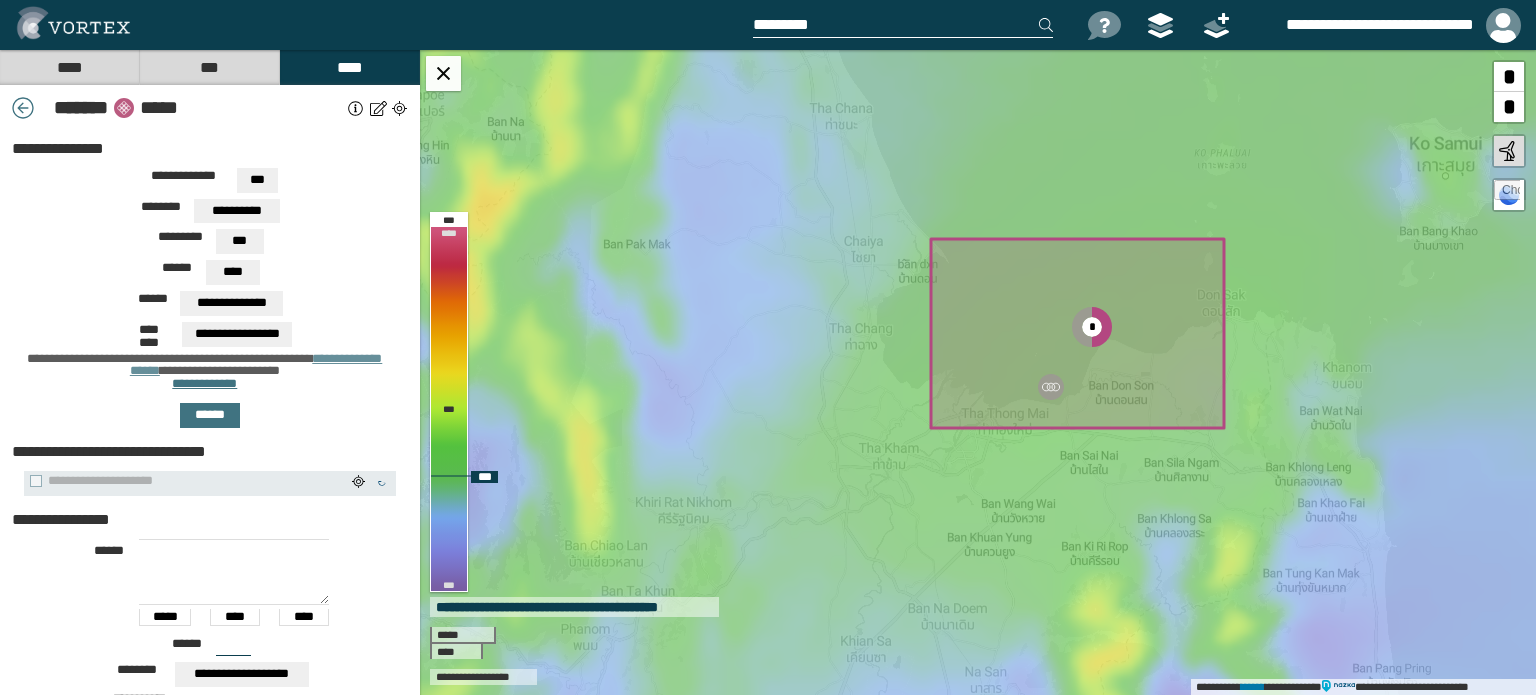 drag, startPoint x: 902, startPoint y: 195, endPoint x: 1010, endPoint y: 140, distance: 121.19818 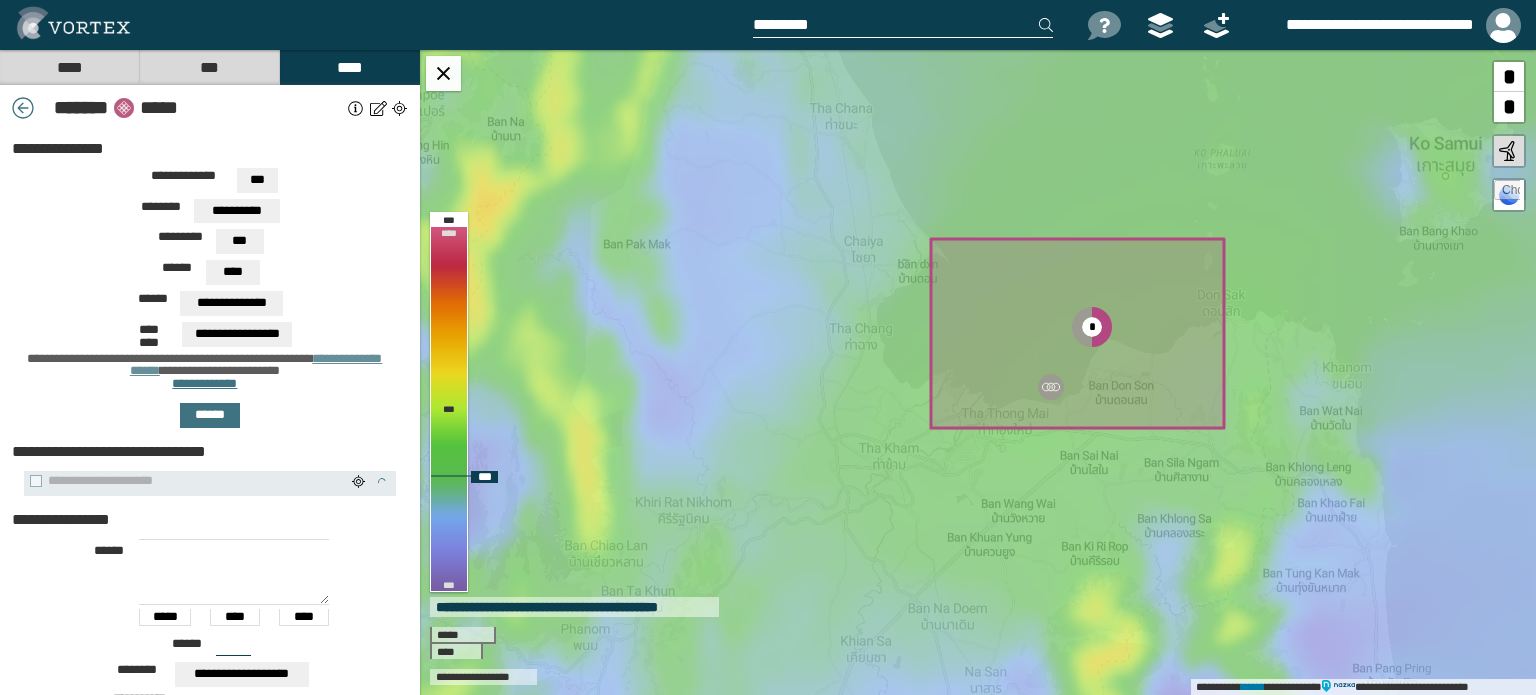 click on "**********" at bounding box center [978, 372] 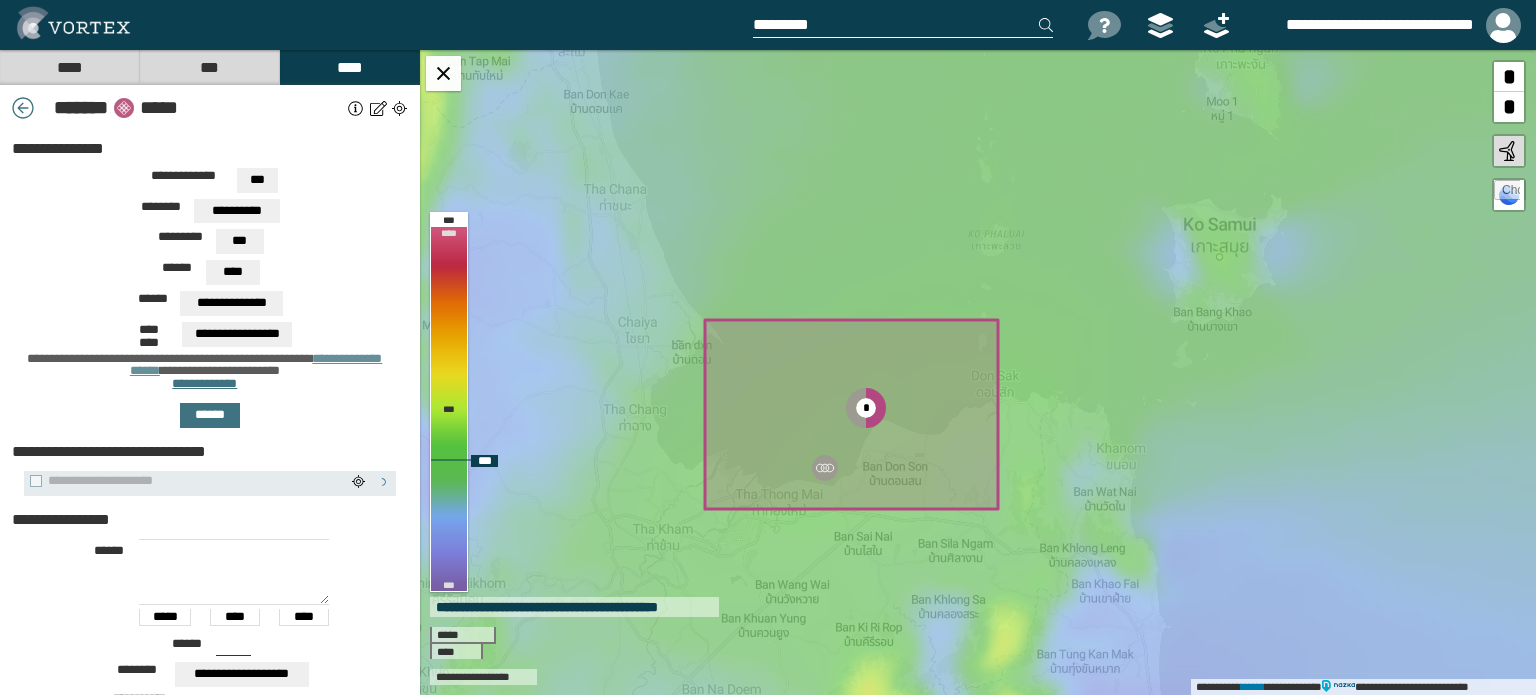 drag, startPoint x: 1310, startPoint y: 298, endPoint x: 1084, endPoint y: 379, distance: 240.07707 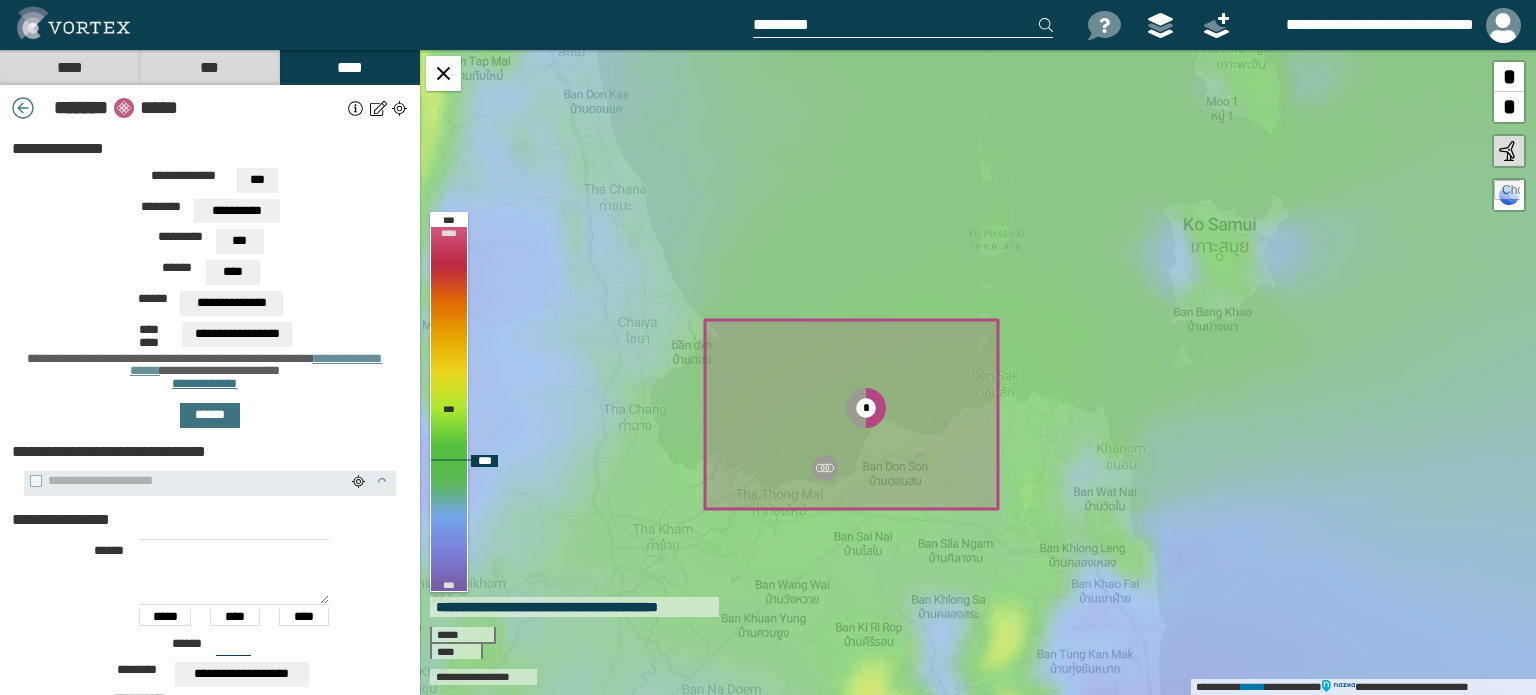 click on "**********" at bounding box center (978, 372) 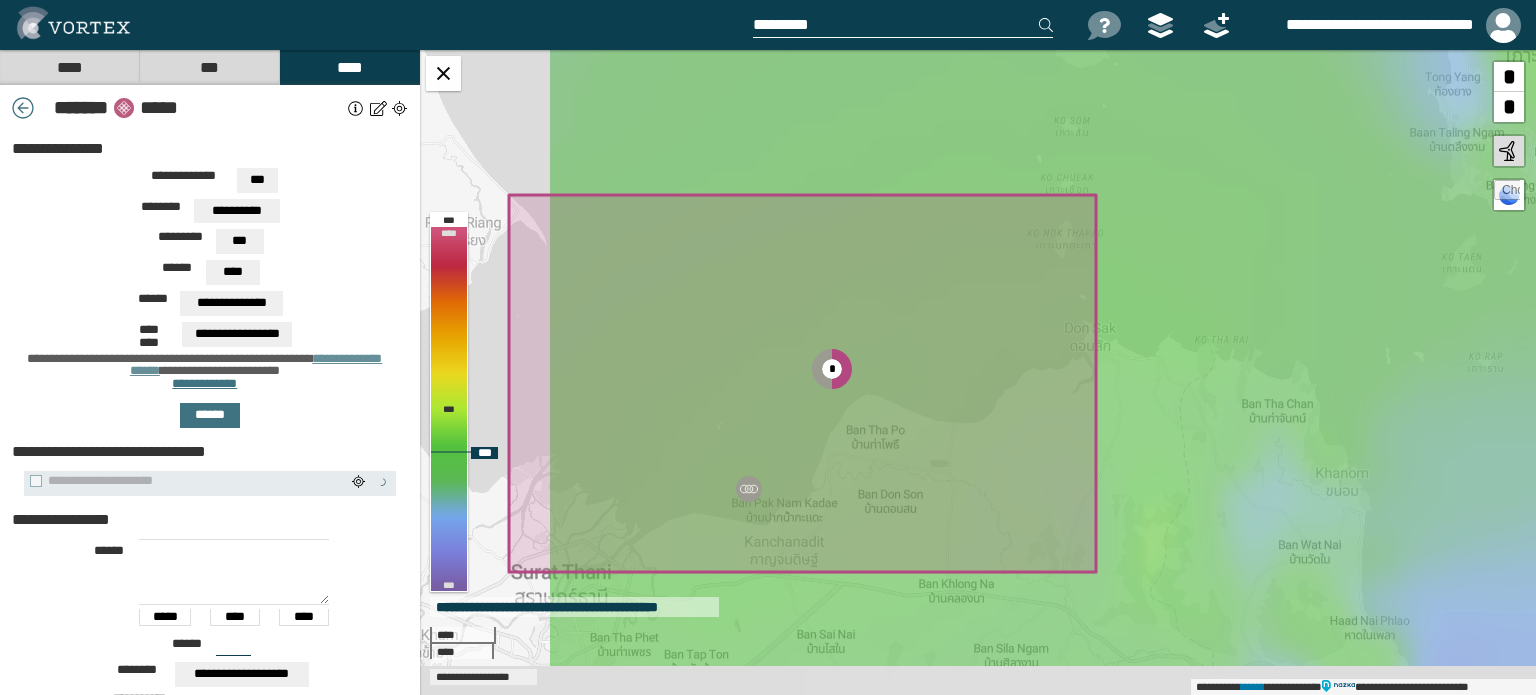 drag, startPoint x: 1030, startPoint y: 413, endPoint x: 1222, endPoint y: 246, distance: 254.46611 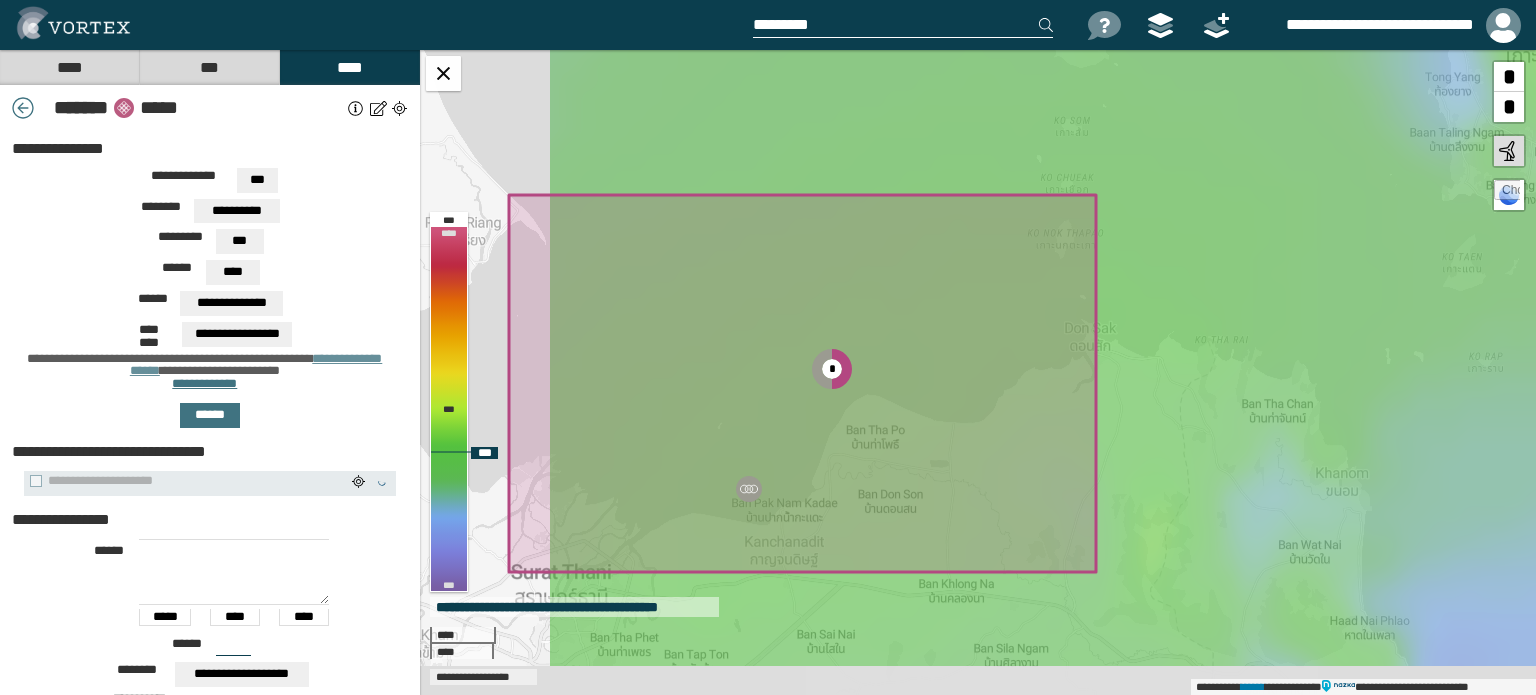 click on "**********" at bounding box center (978, 372) 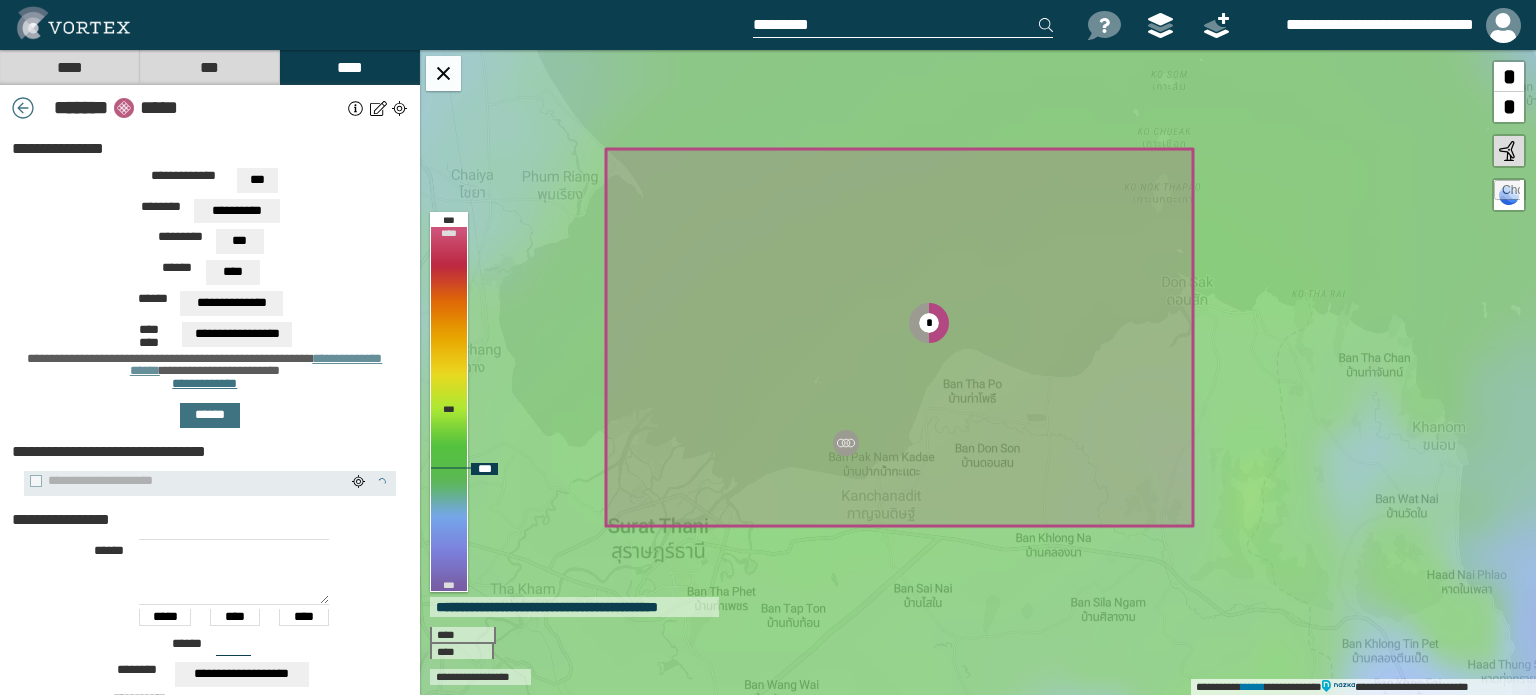 drag, startPoint x: 724, startPoint y: 163, endPoint x: 918, endPoint y: 83, distance: 209.84756 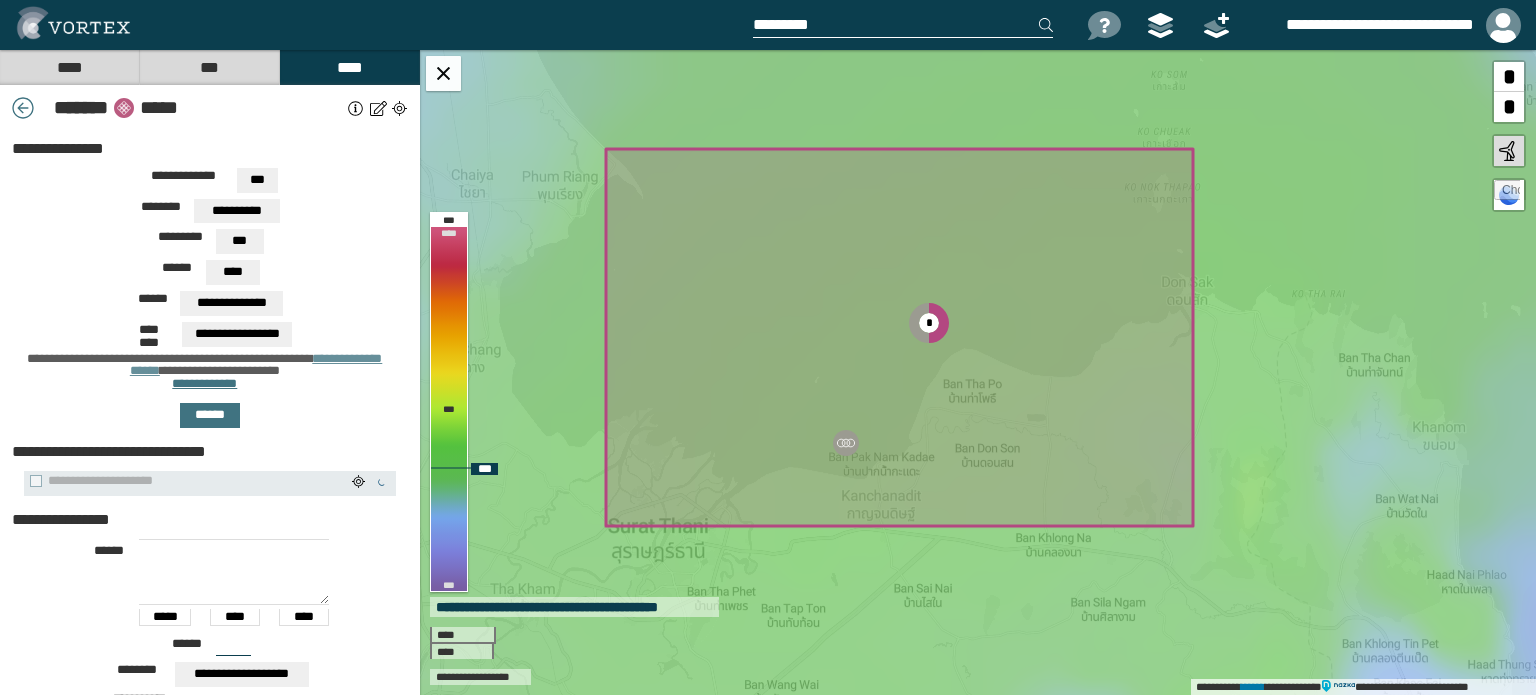 click on "**********" at bounding box center [978, 372] 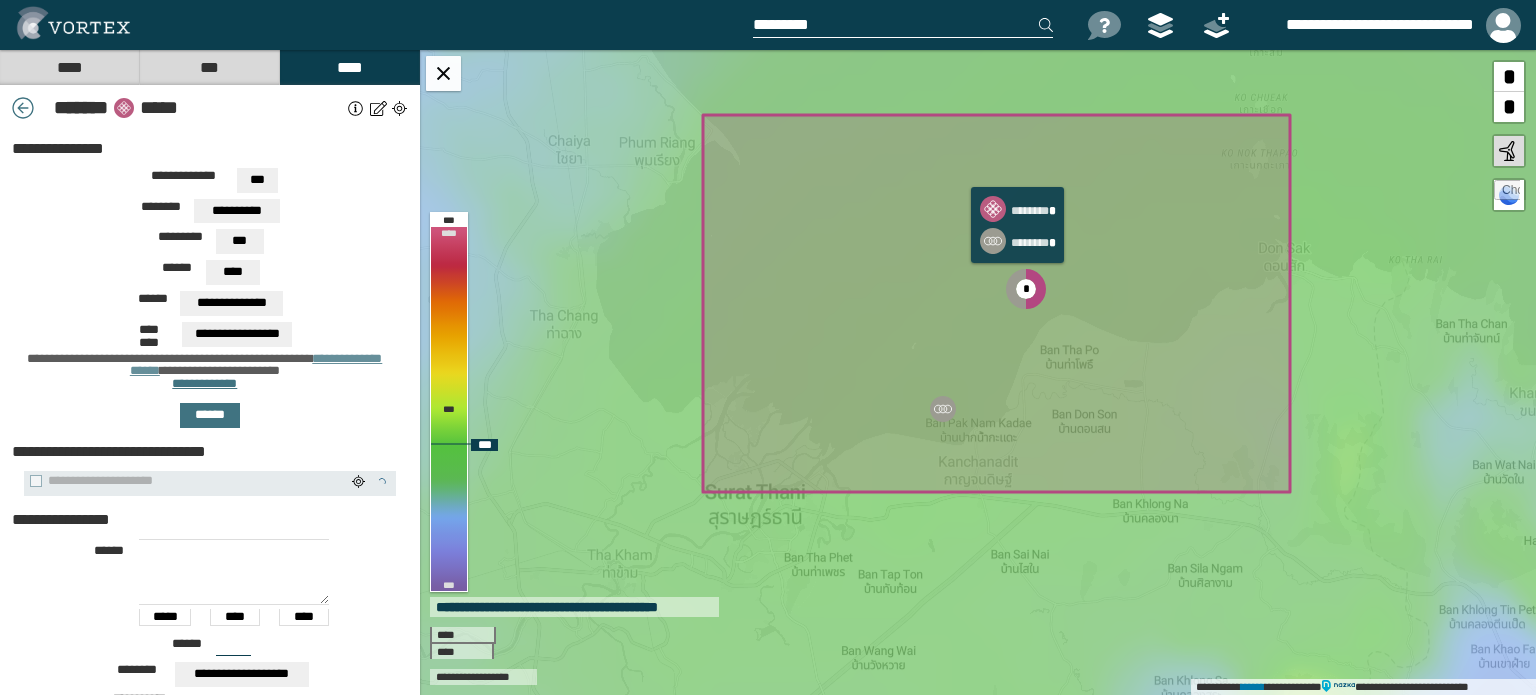 click 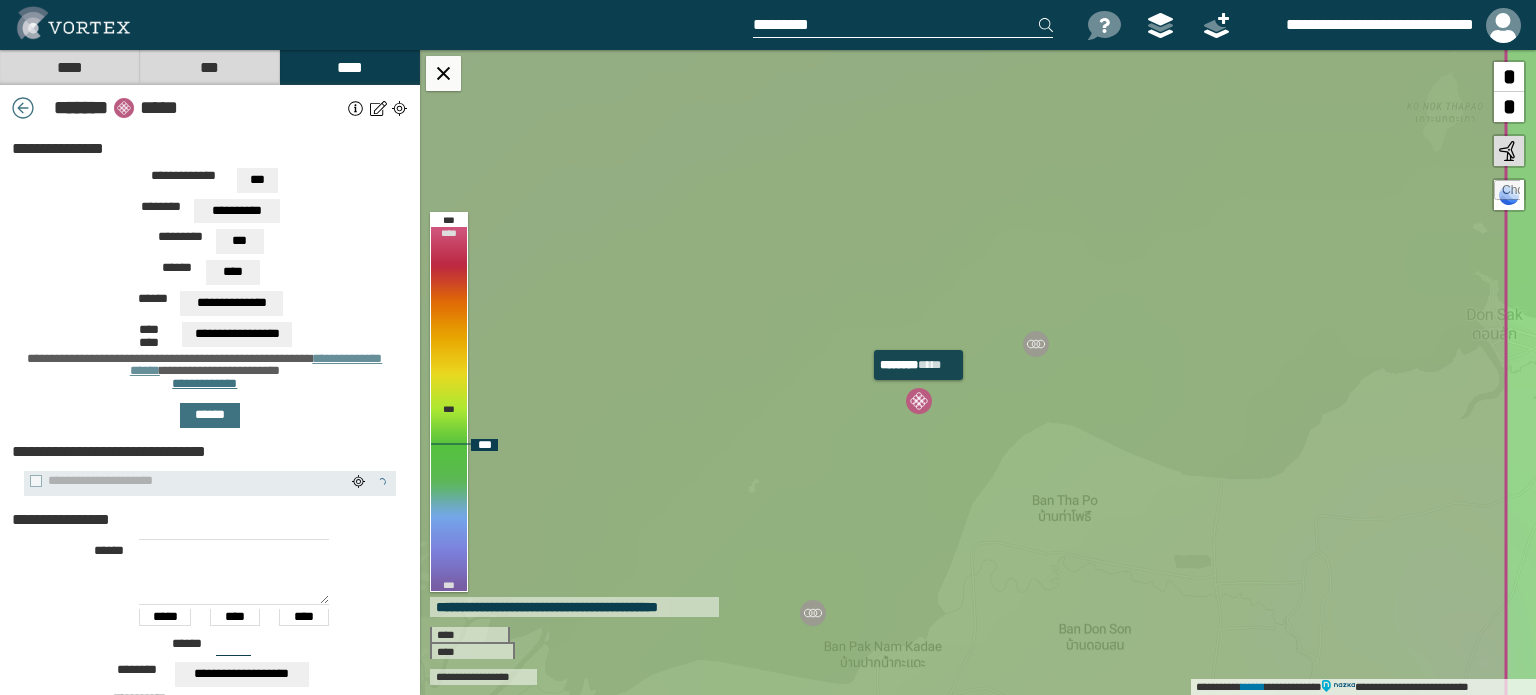 click at bounding box center (919, 401) 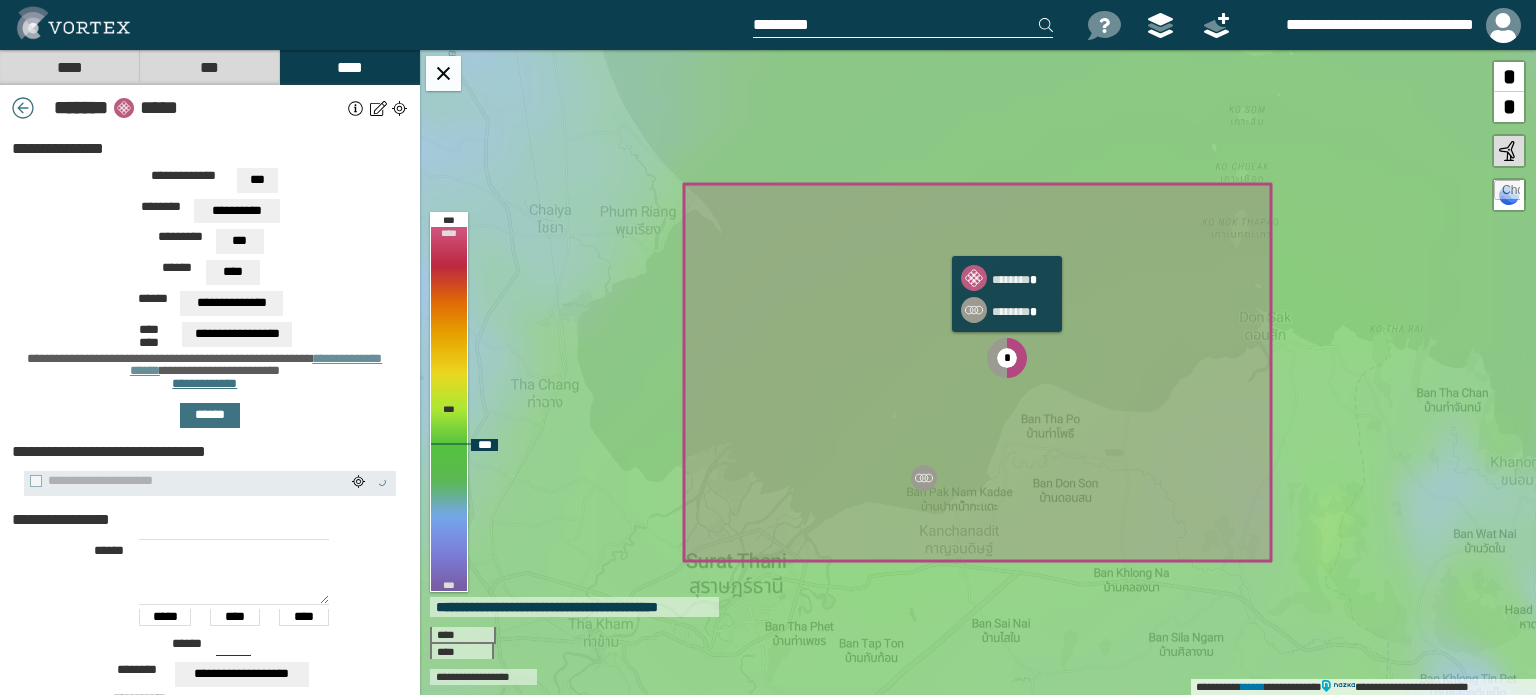 click 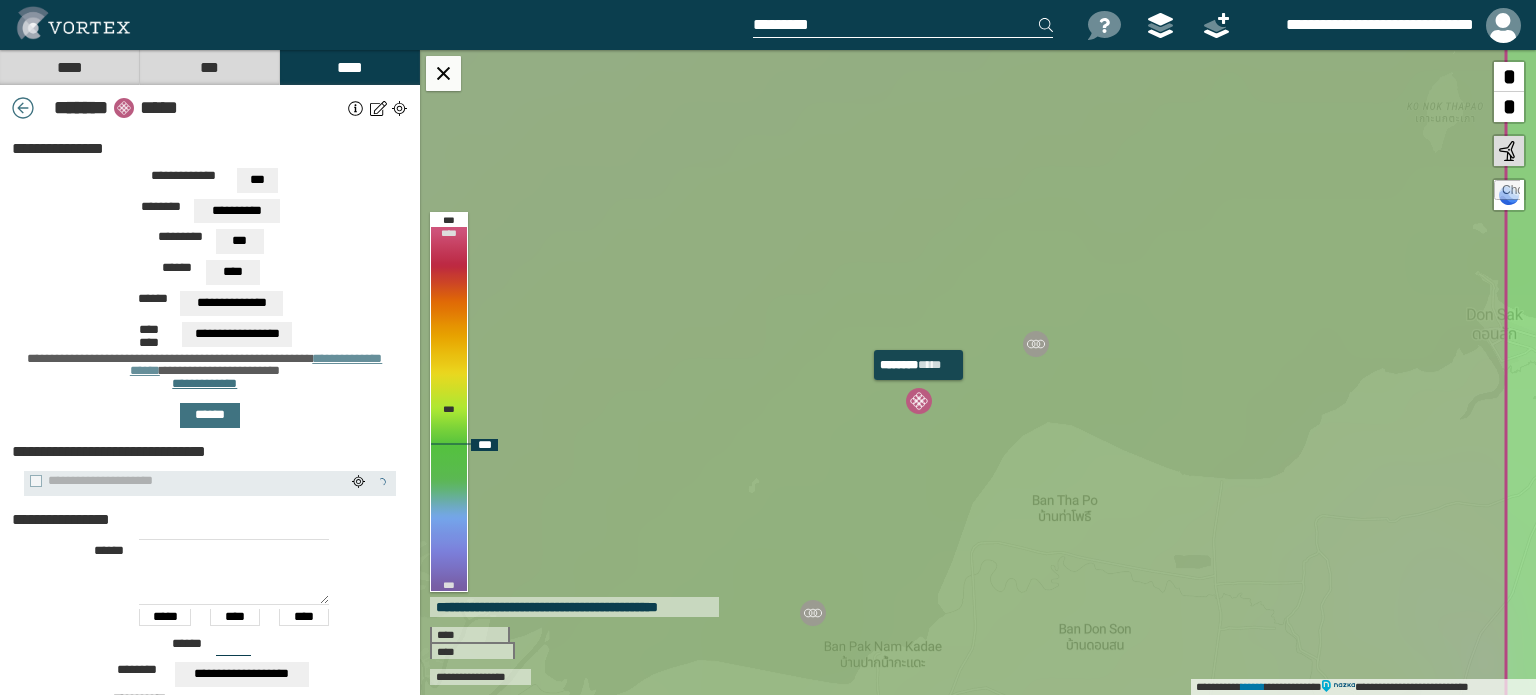 click at bounding box center [919, 401] 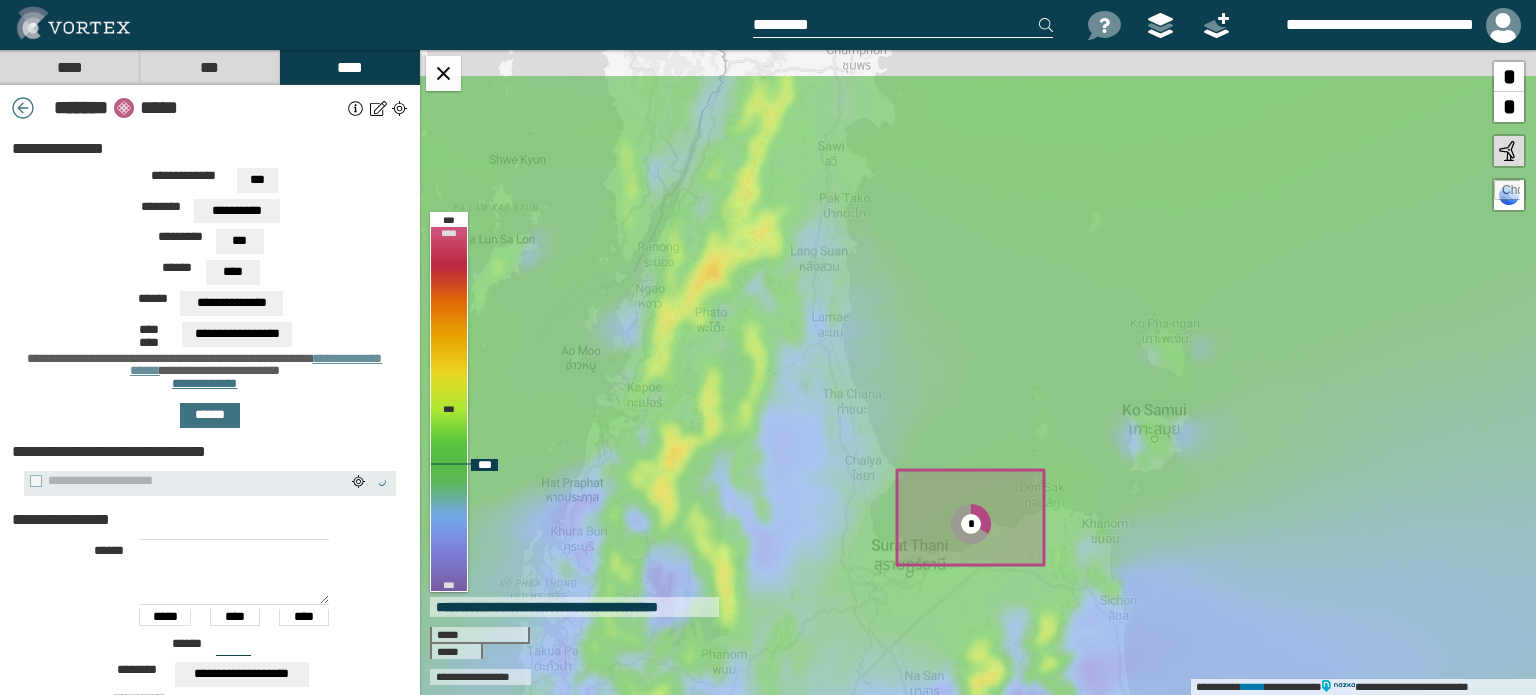 drag, startPoint x: 1003, startPoint y: 307, endPoint x: 1043, endPoint y: 470, distance: 167.83623 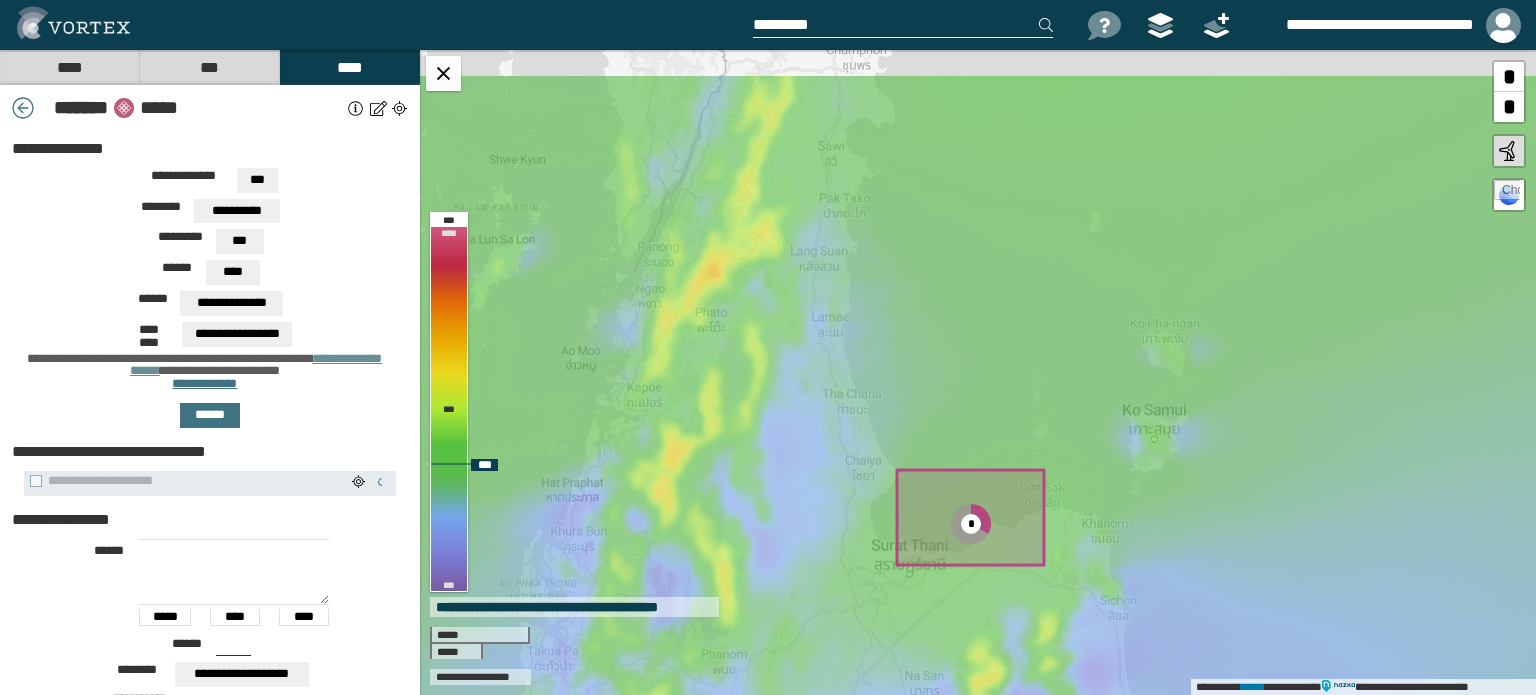 click on "**********" at bounding box center [978, 372] 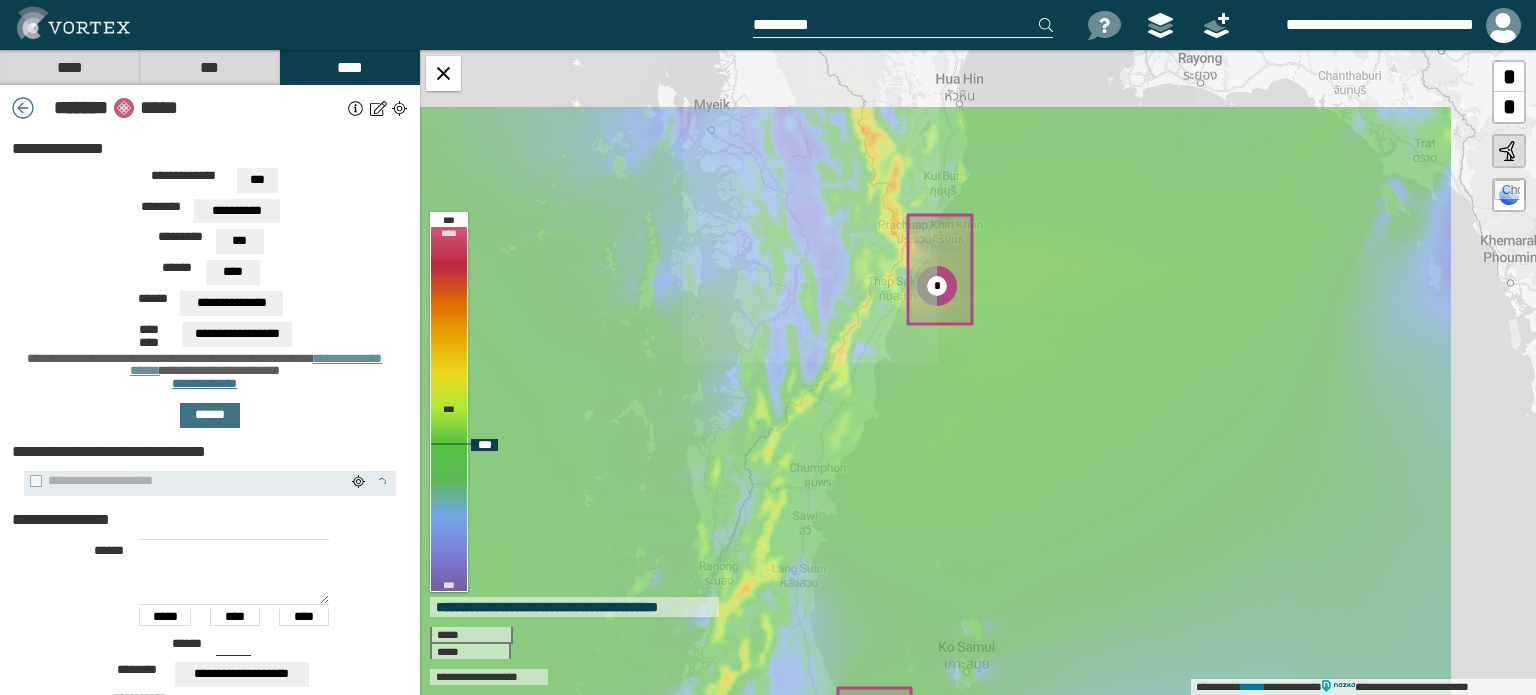drag, startPoint x: 1160, startPoint y: 182, endPoint x: 1025, endPoint y: 383, distance: 242.12807 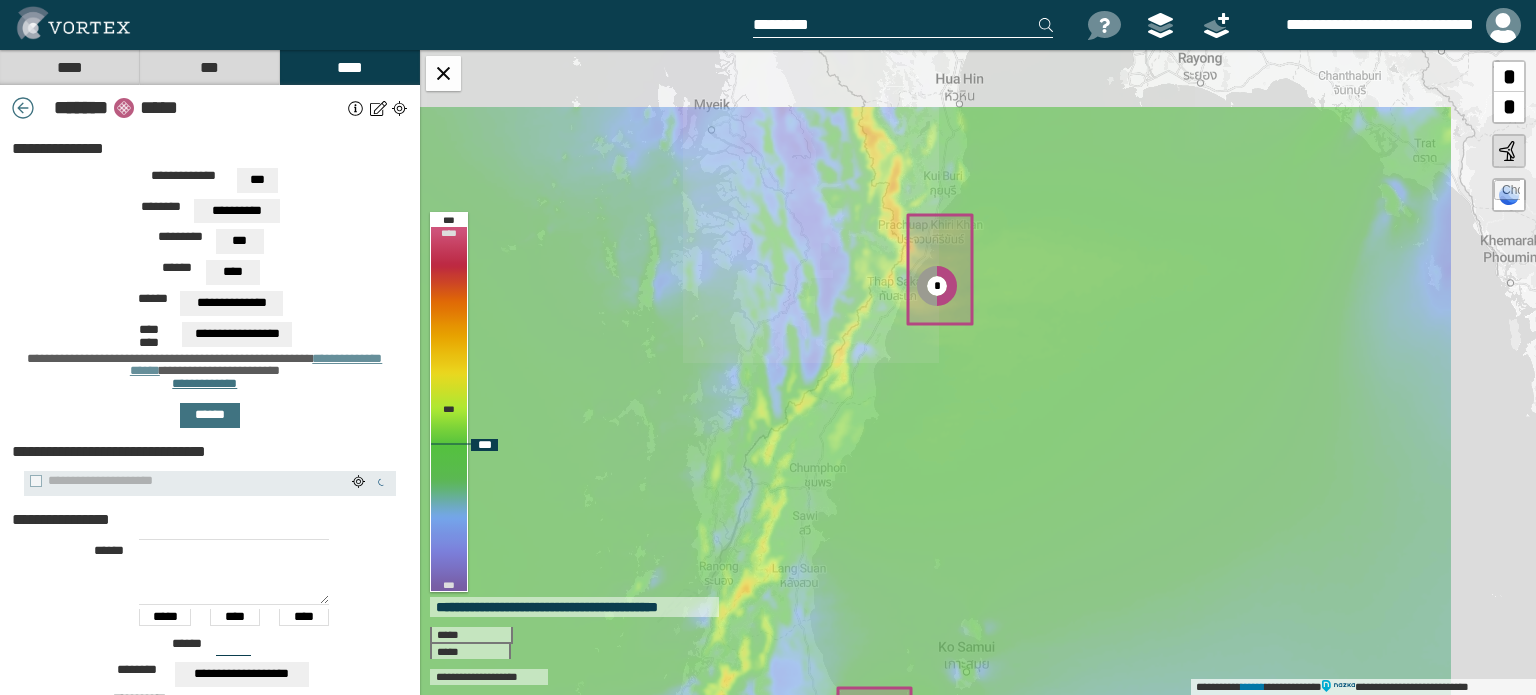 click on "**********" at bounding box center (978, 372) 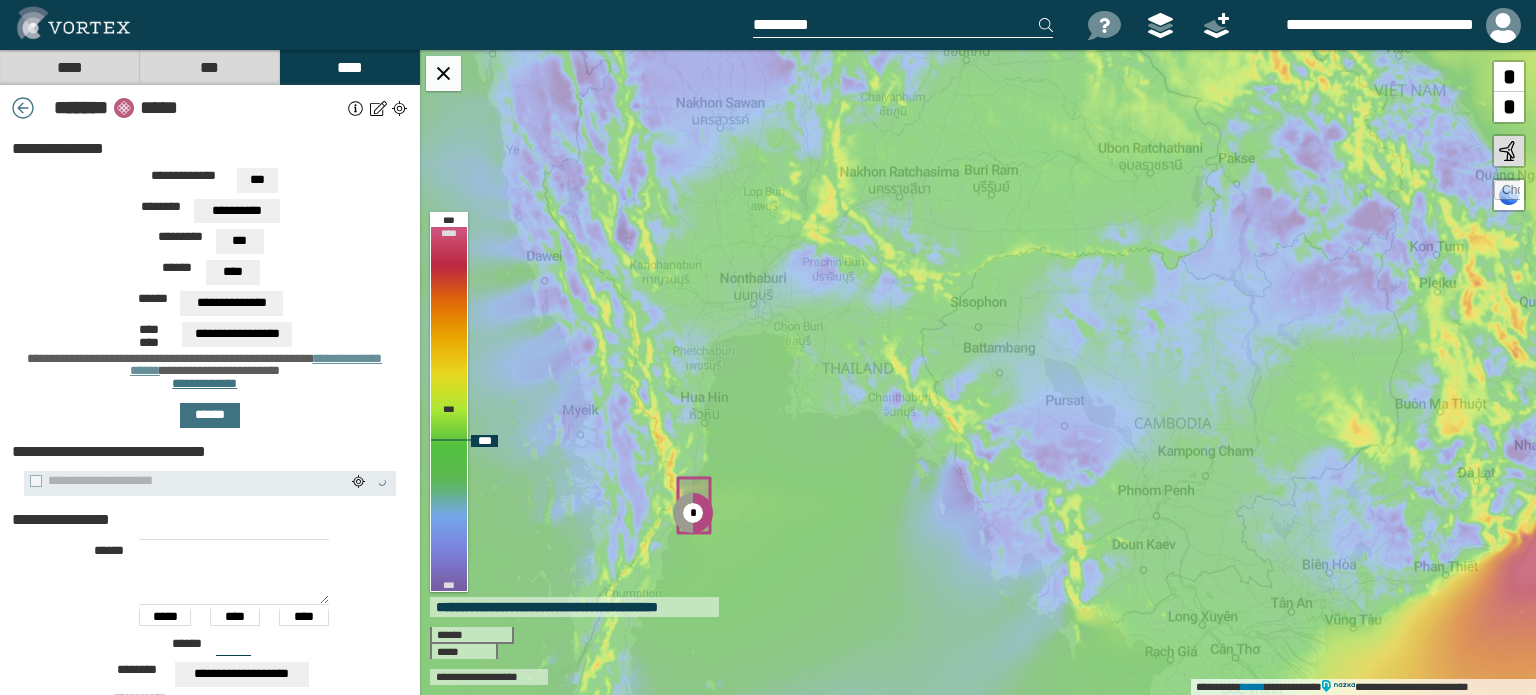 drag, startPoint x: 1078, startPoint y: 286, endPoint x: 792, endPoint y: 500, distance: 357.20023 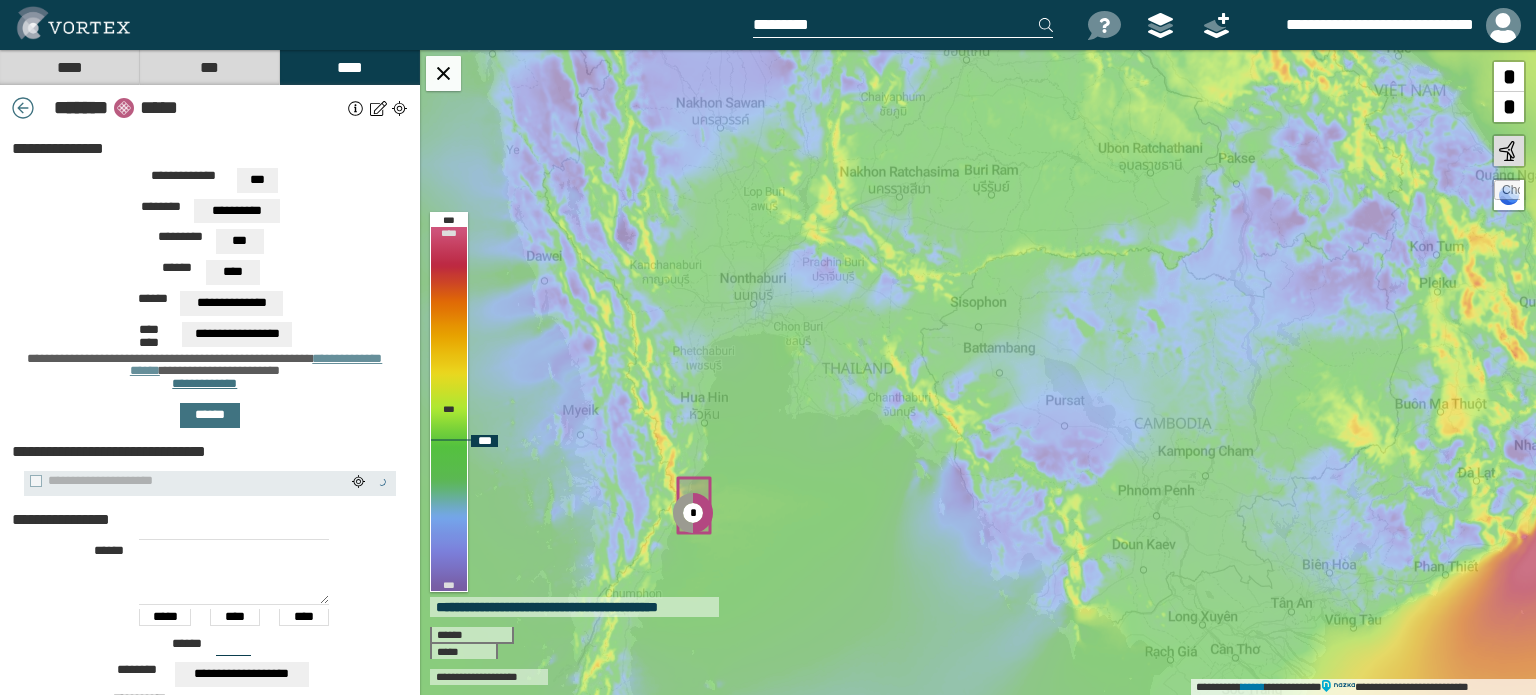 click on "**********" at bounding box center [978, 372] 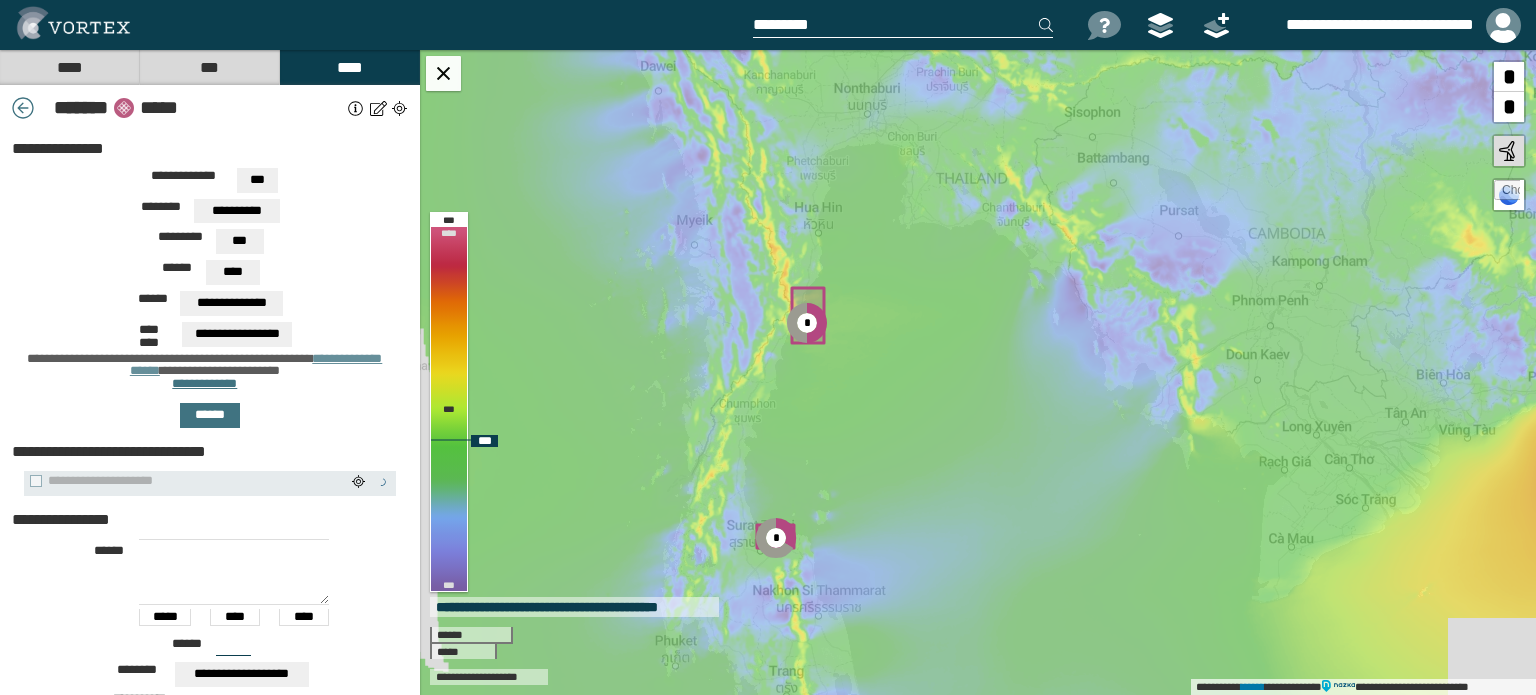 drag, startPoint x: 789, startPoint y: 499, endPoint x: 903, endPoint y: 311, distance: 219.8636 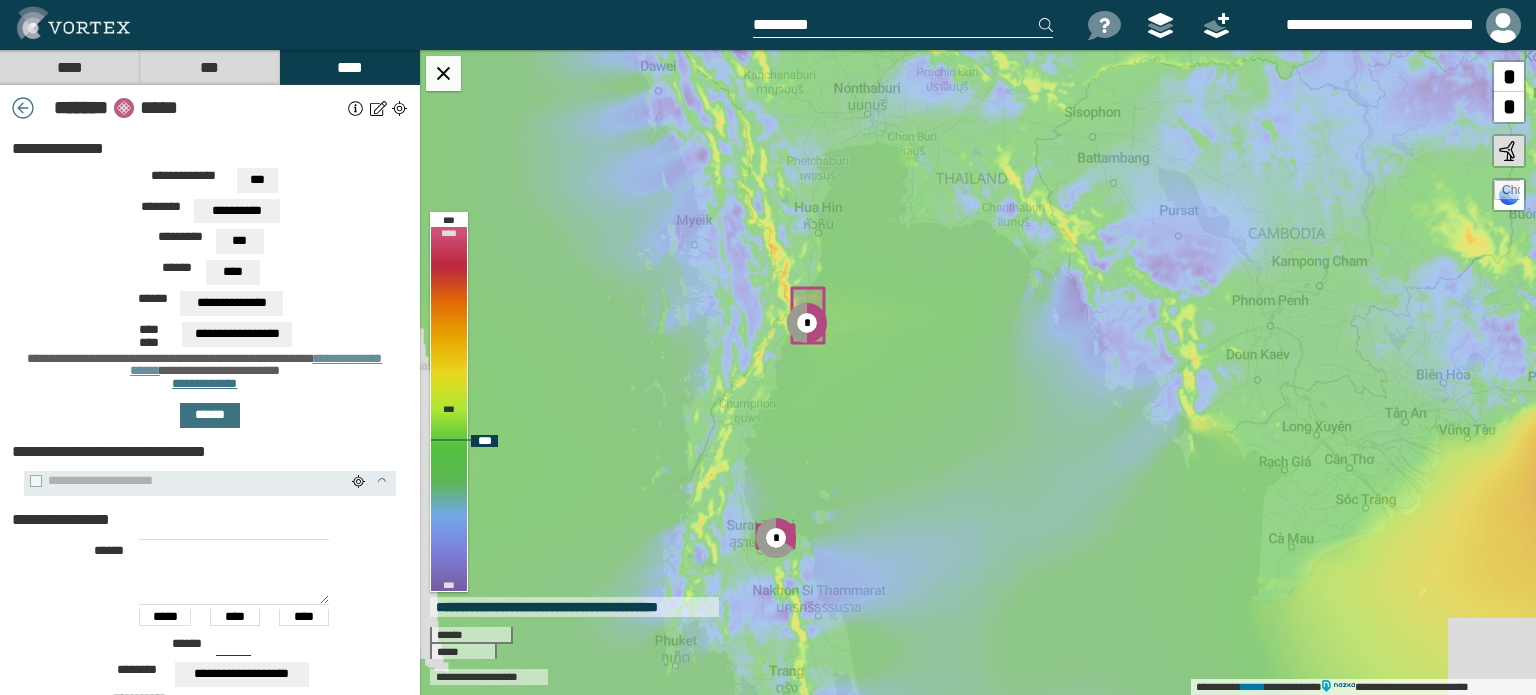 click on "**********" at bounding box center [978, 372] 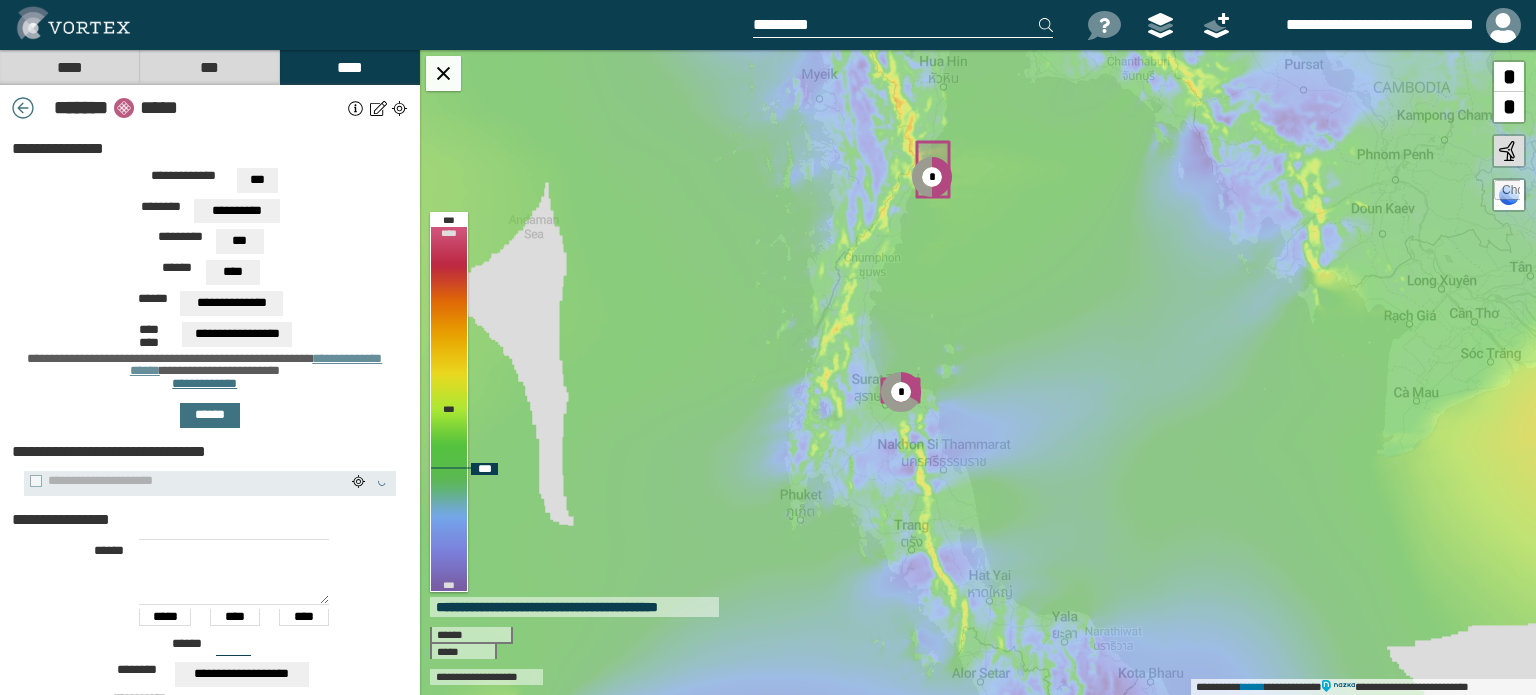 drag, startPoint x: 931, startPoint y: 400, endPoint x: 1009, endPoint y: 310, distance: 119.096596 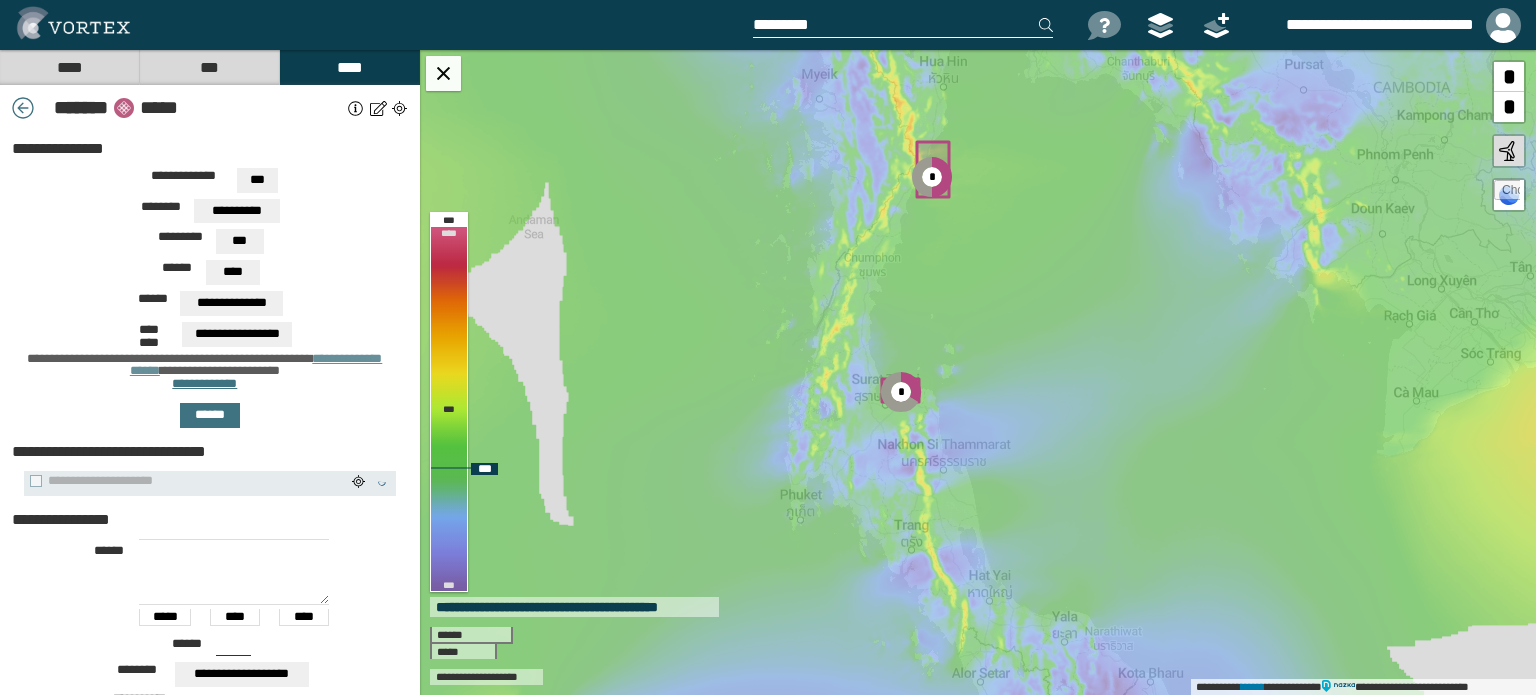 click on "**********" at bounding box center (978, 372) 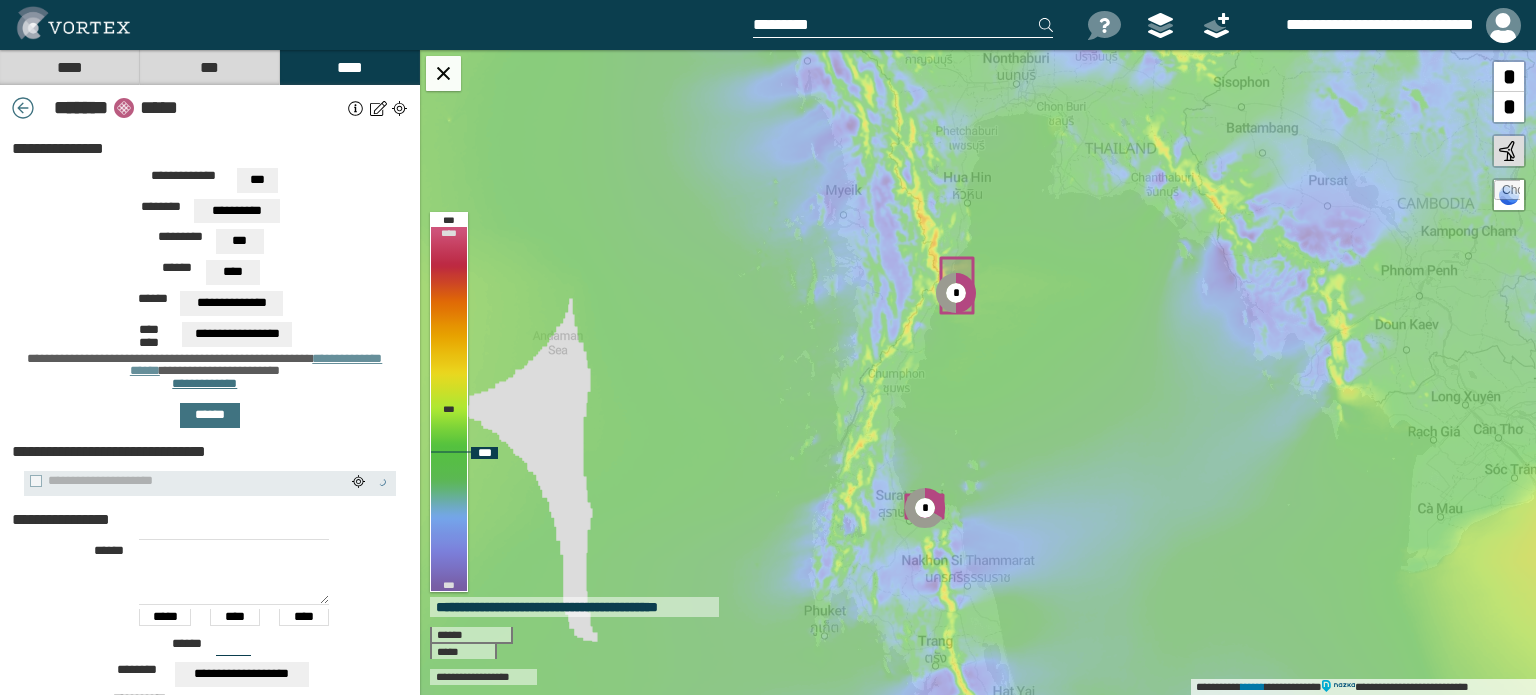 drag, startPoint x: 988, startPoint y: 295, endPoint x: 1012, endPoint y: 411, distance: 118.45674 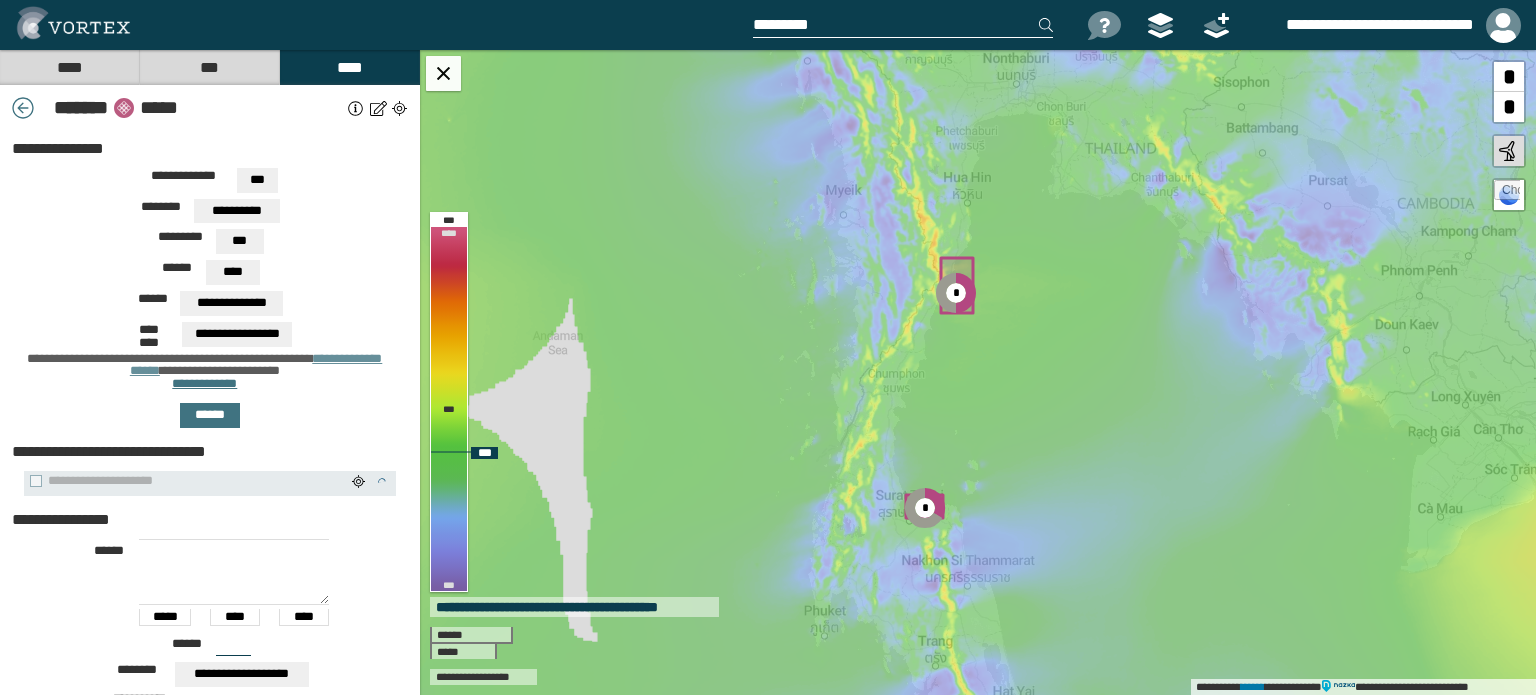 click on "**********" at bounding box center [978, 372] 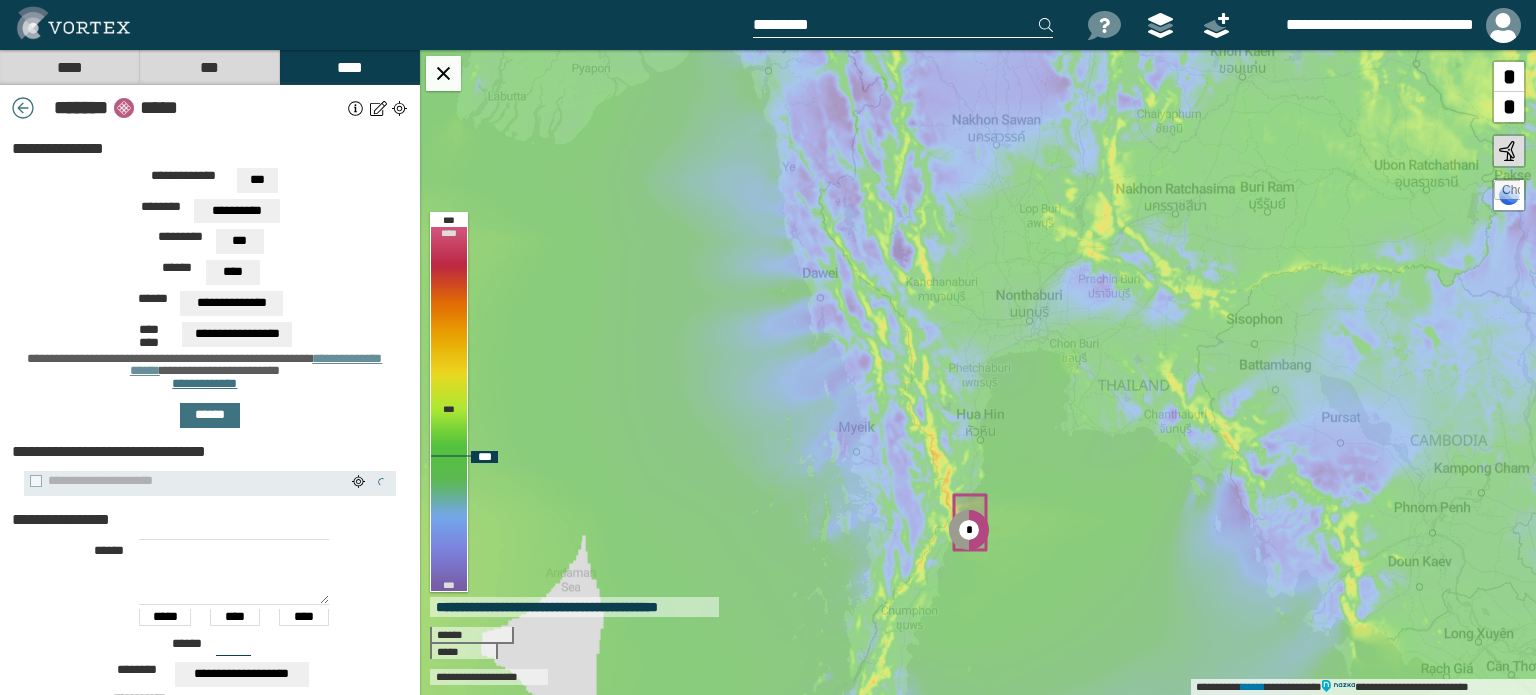 drag, startPoint x: 1159, startPoint y: 260, endPoint x: 1172, endPoint y: 498, distance: 238.35478 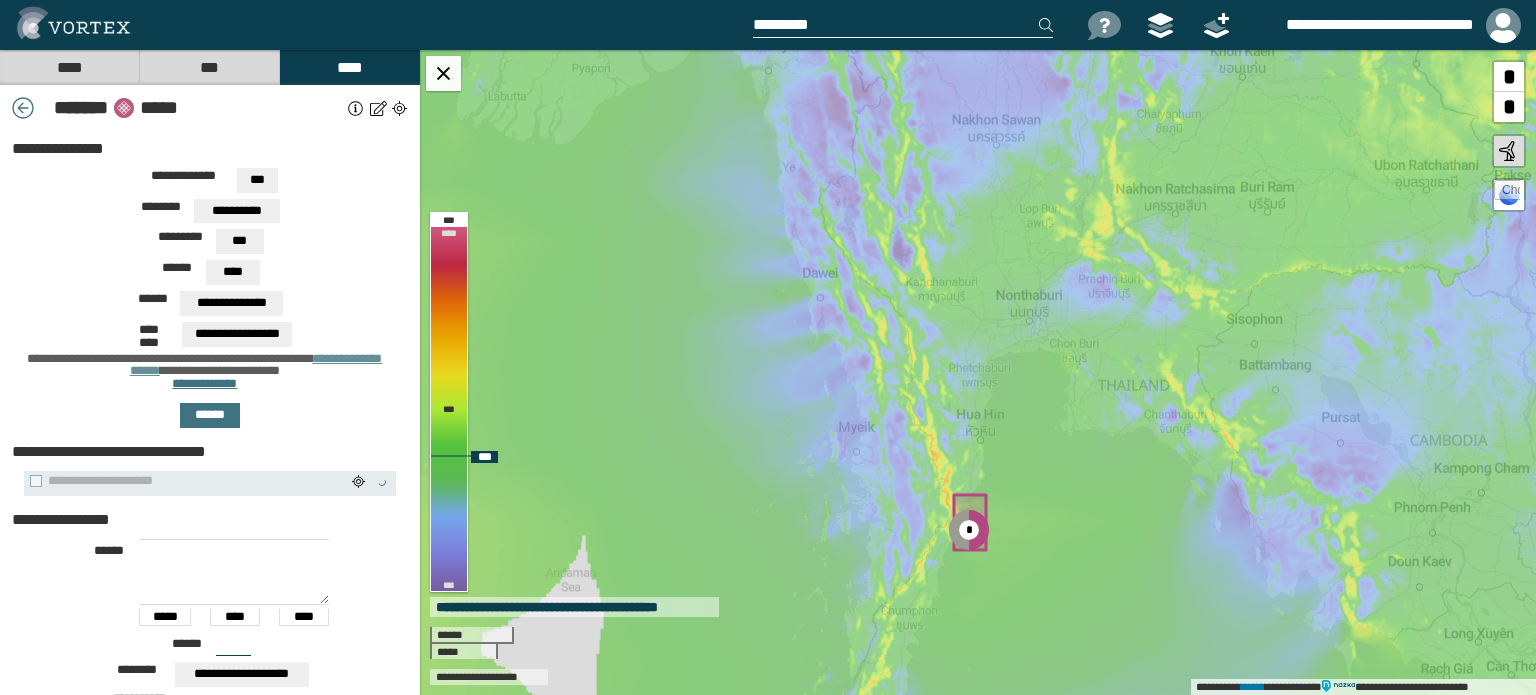 click on "**********" at bounding box center [978, 372] 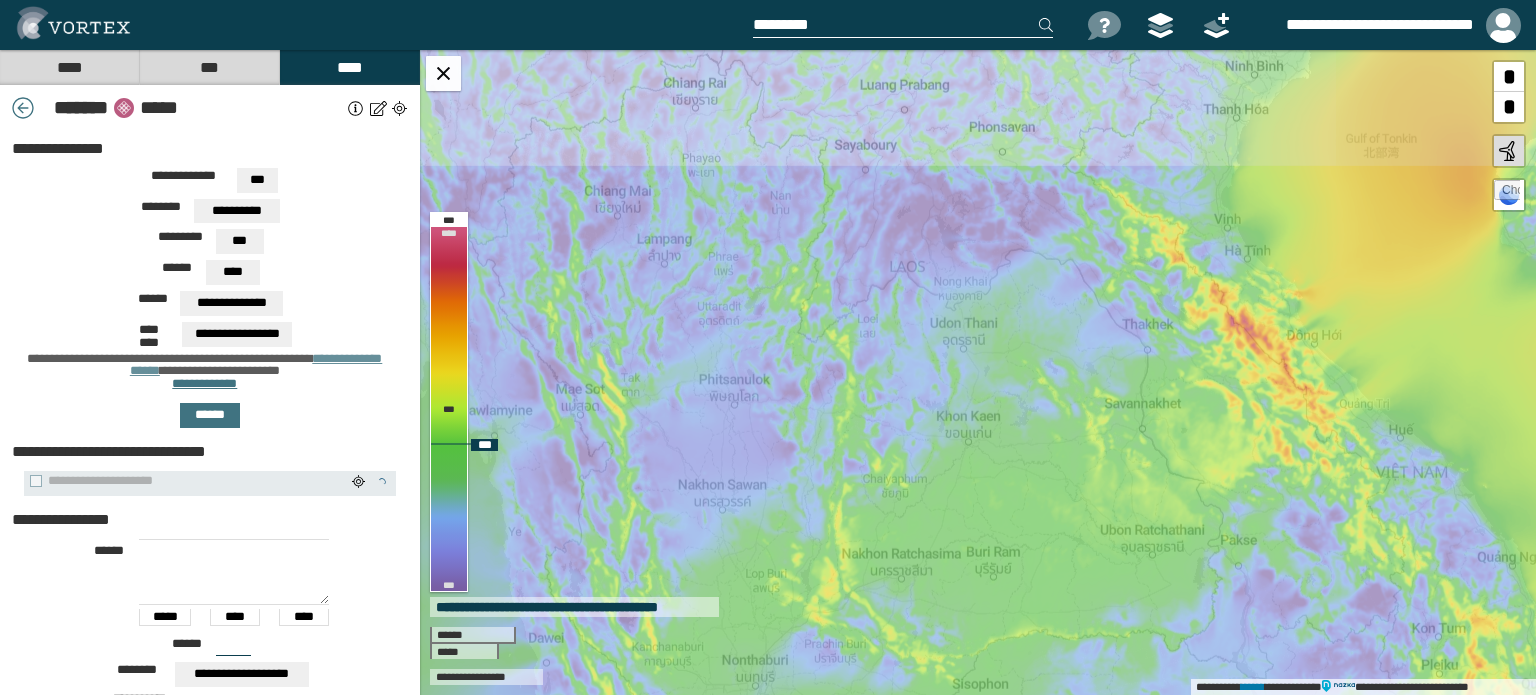 drag, startPoint x: 1243, startPoint y: 287, endPoint x: 1091, endPoint y: 446, distance: 219.96591 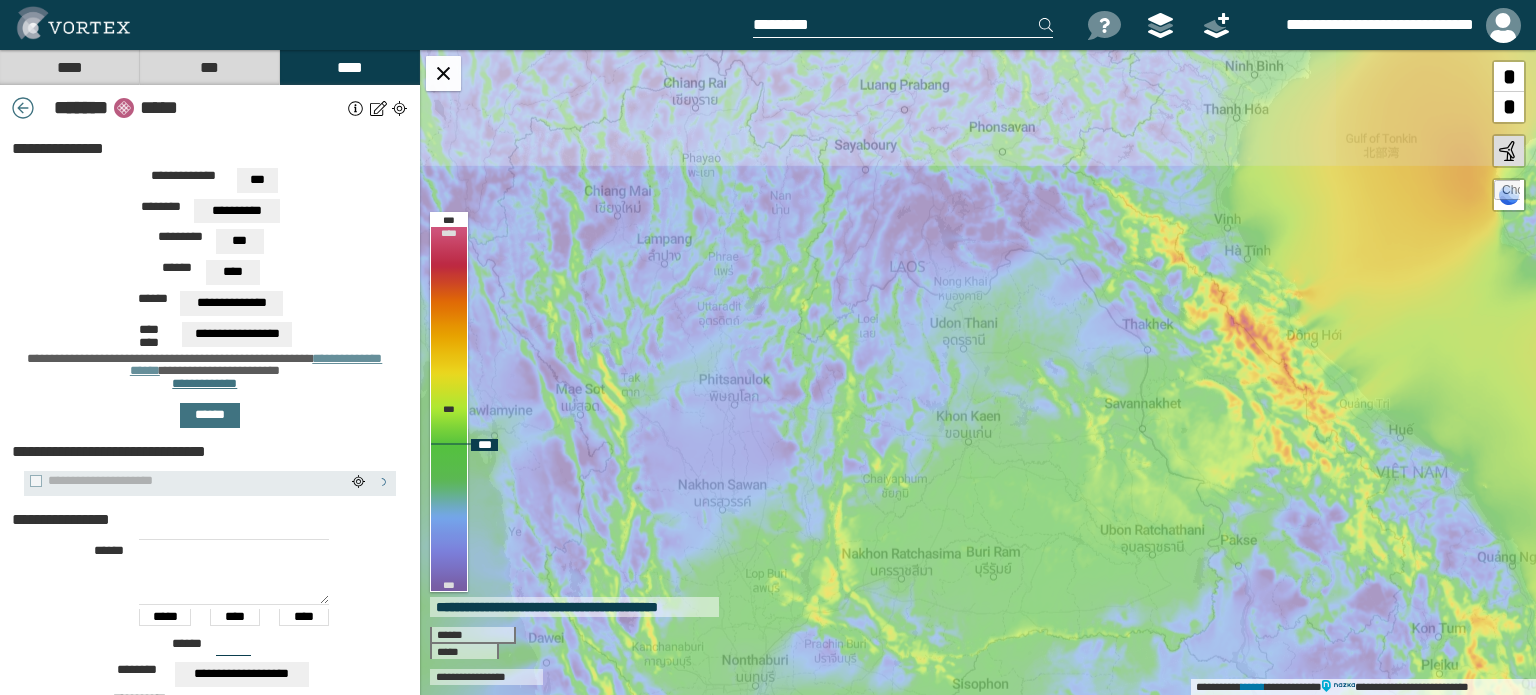 click on "**********" at bounding box center [978, 372] 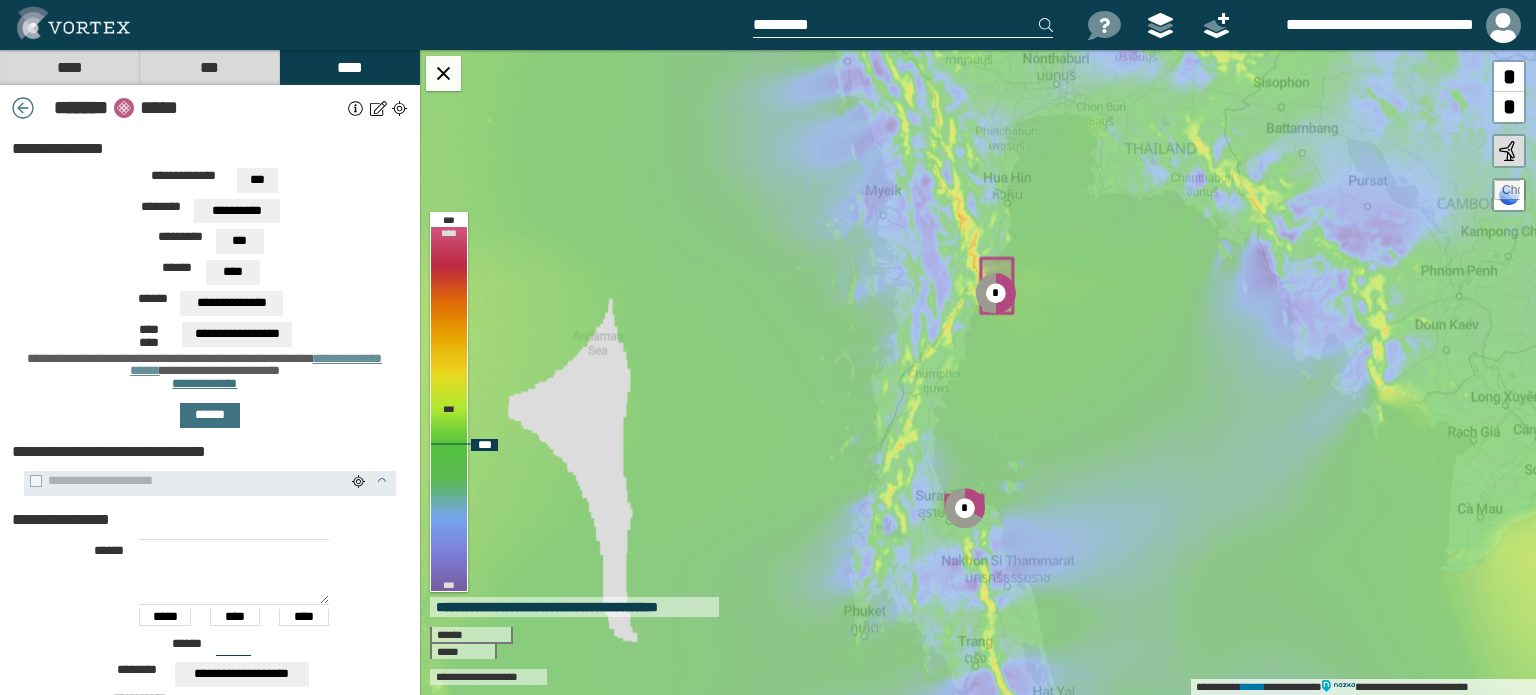 drag, startPoint x: 1060, startPoint y: 535, endPoint x: 1139, endPoint y: 286, distance: 261.2317 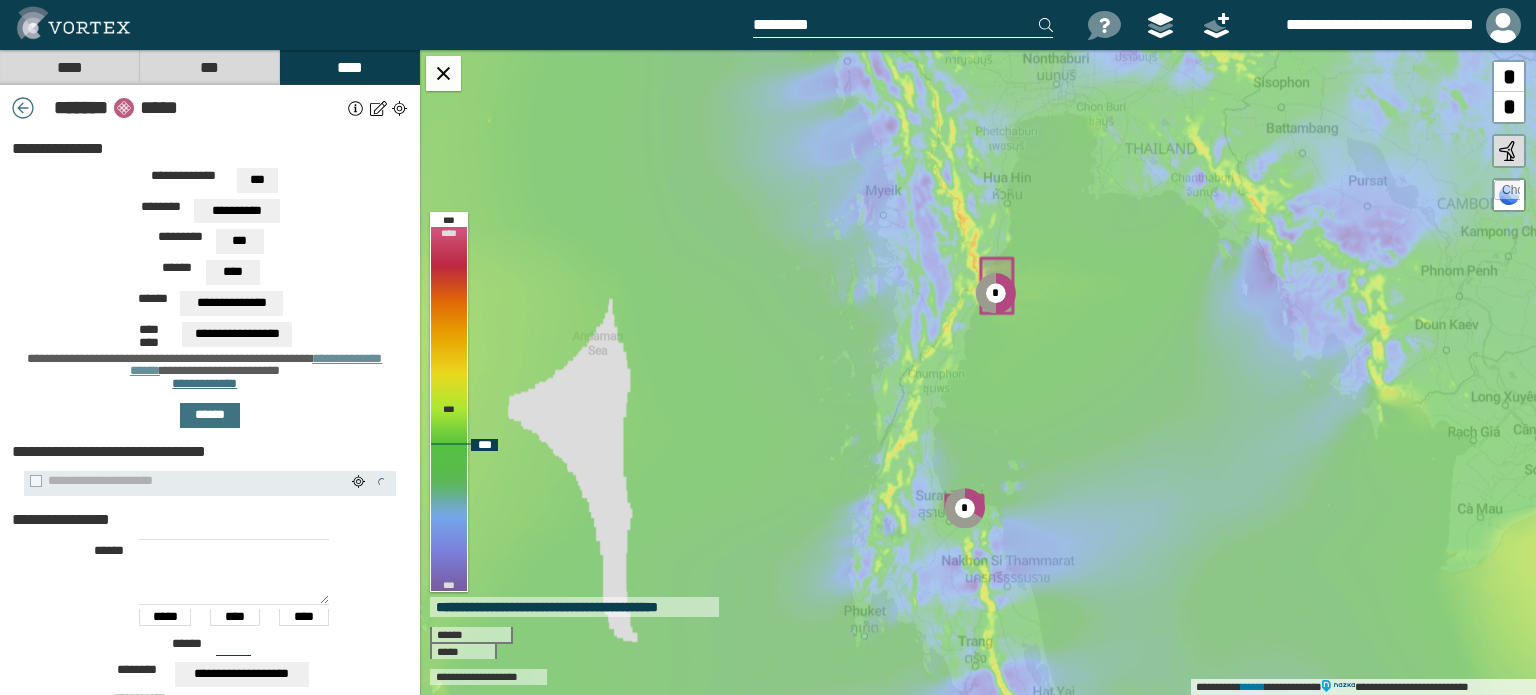 click on "**********" at bounding box center (978, 372) 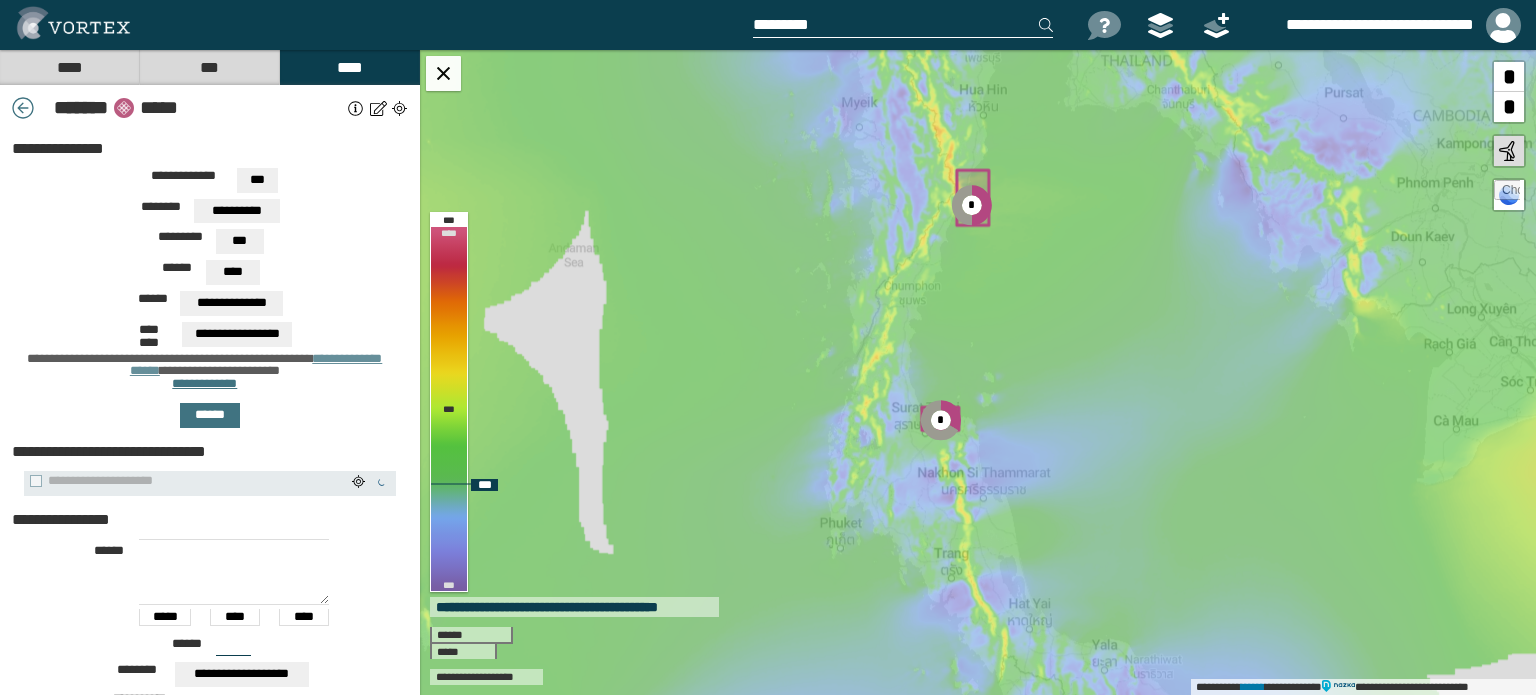 drag, startPoint x: 1097, startPoint y: 465, endPoint x: 1073, endPoint y: 375, distance: 93.14505 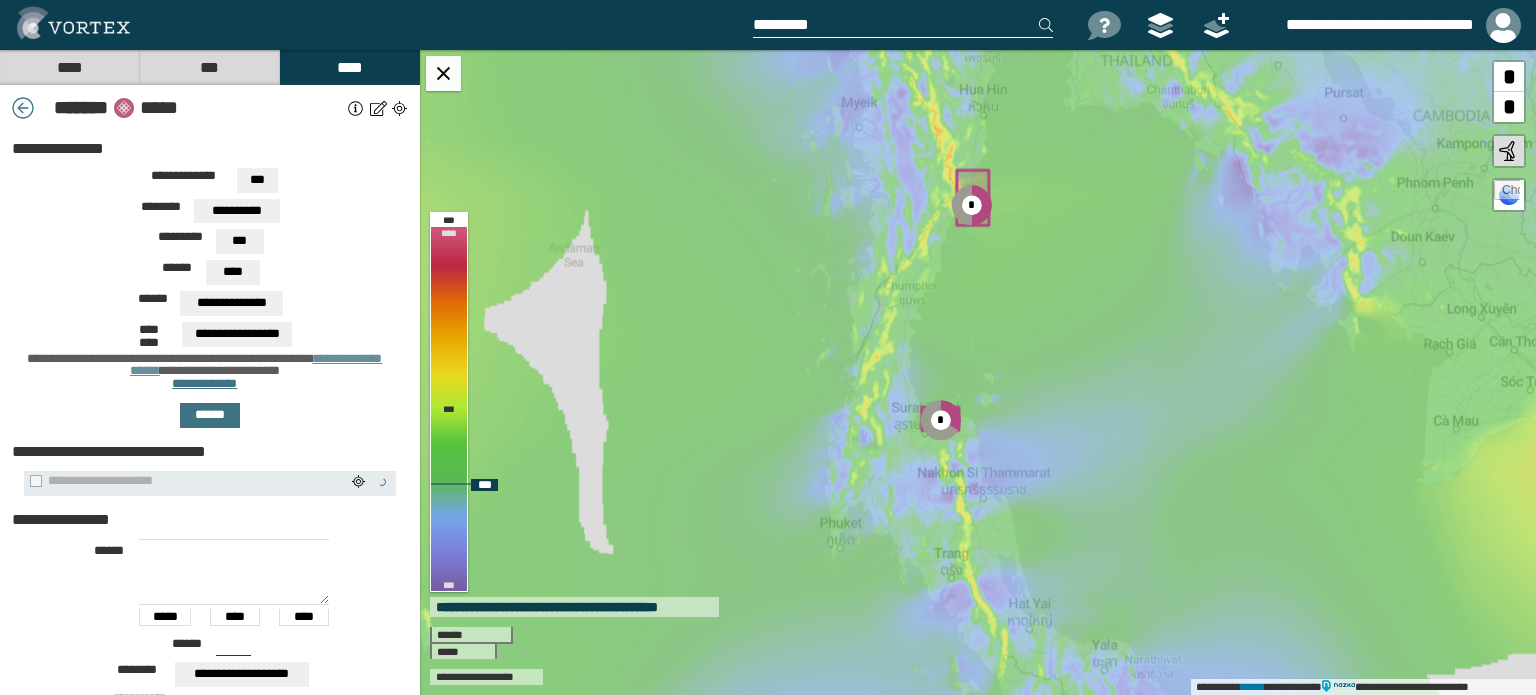 click on "**********" at bounding box center [978, 372] 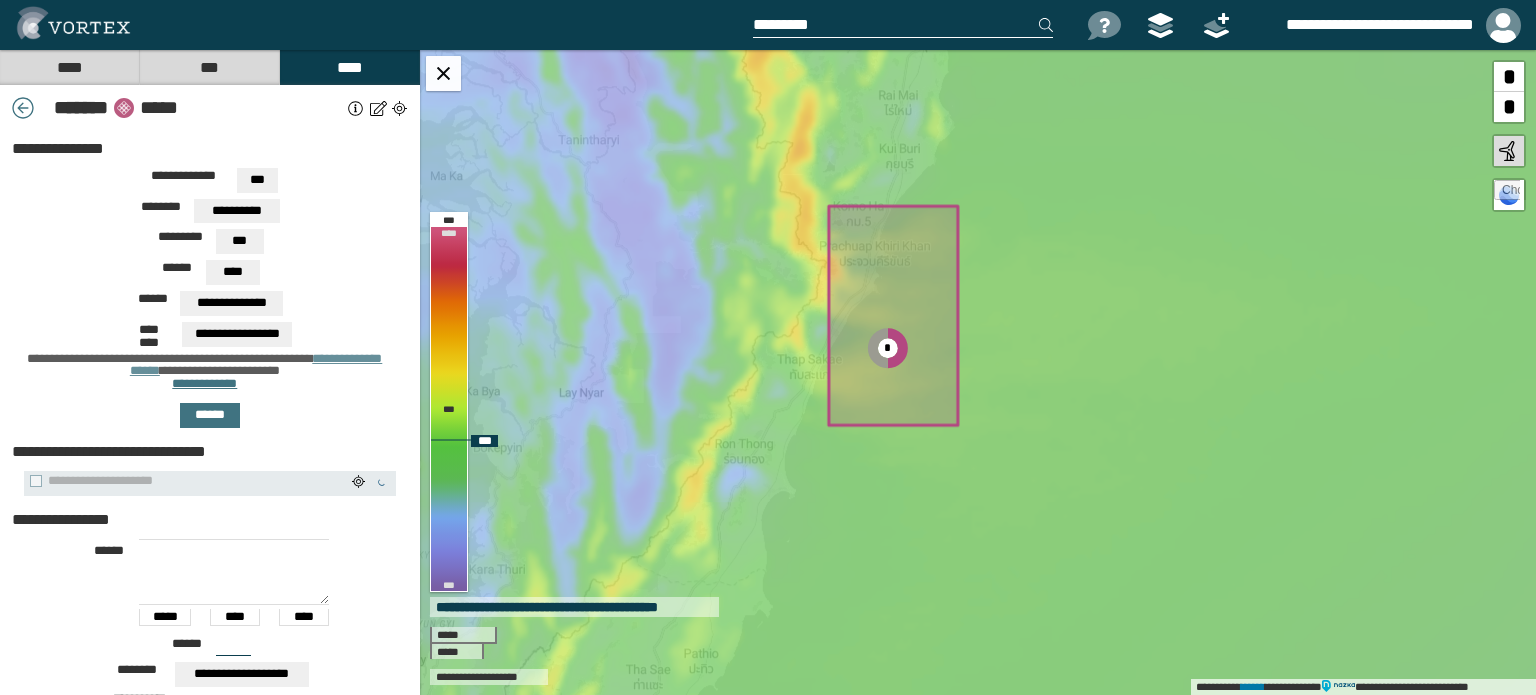 drag, startPoint x: 1077, startPoint y: 169, endPoint x: 1020, endPoint y: 343, distance: 183.09833 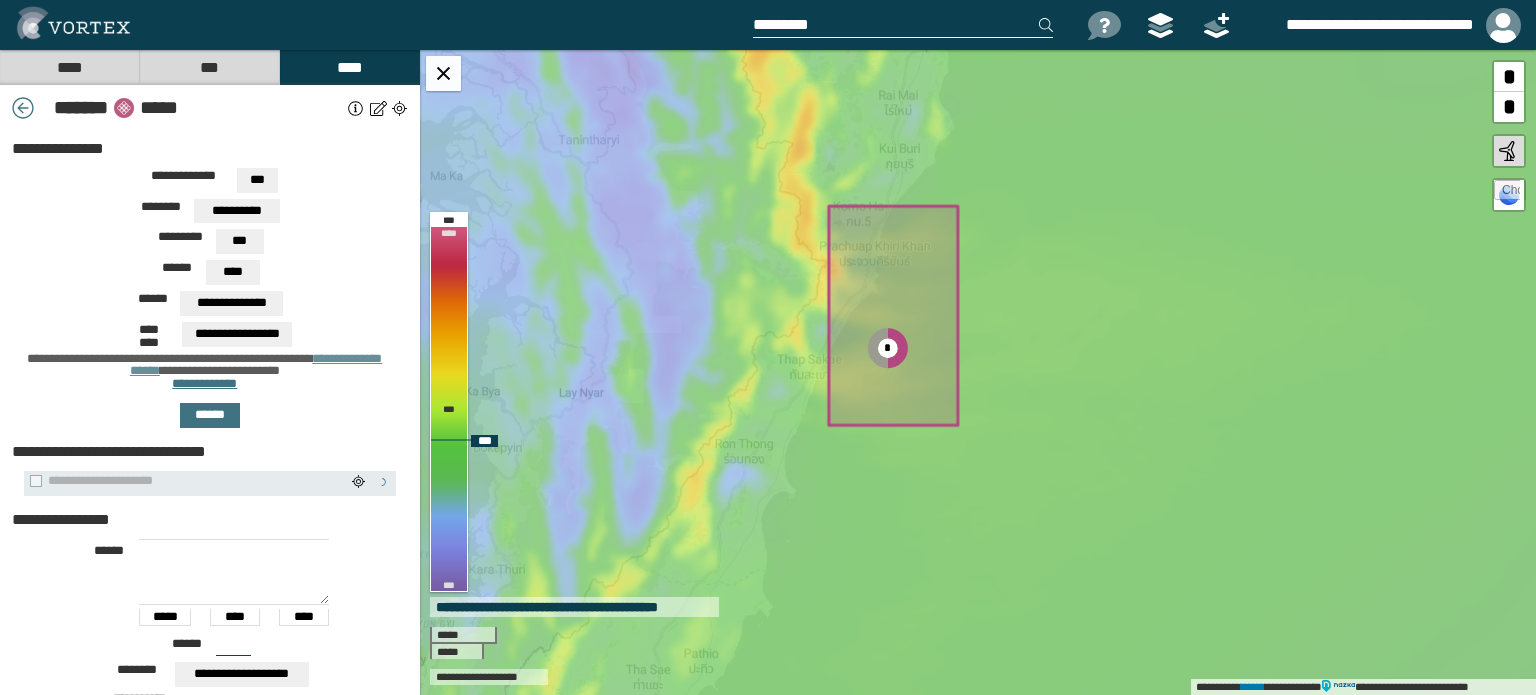 click on "**********" at bounding box center [978, 372] 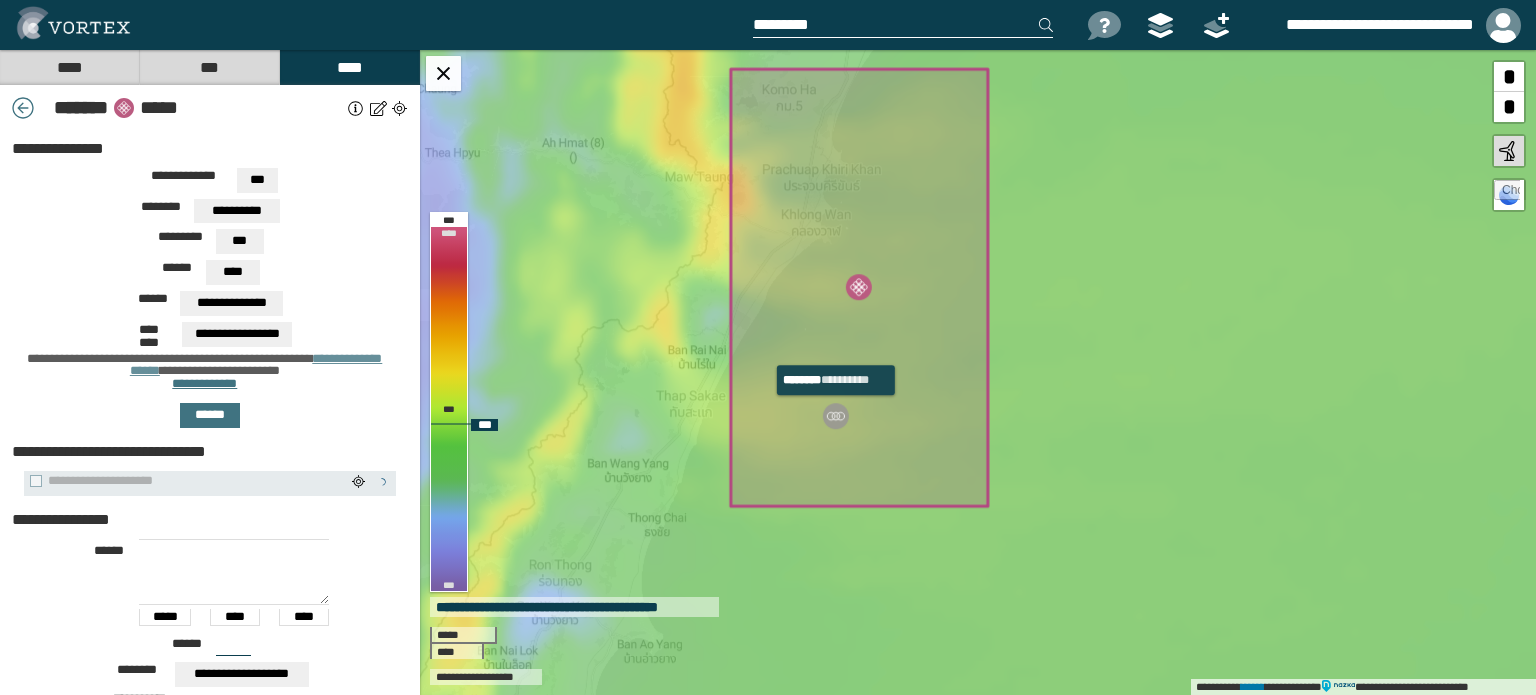 click at bounding box center [836, 416] 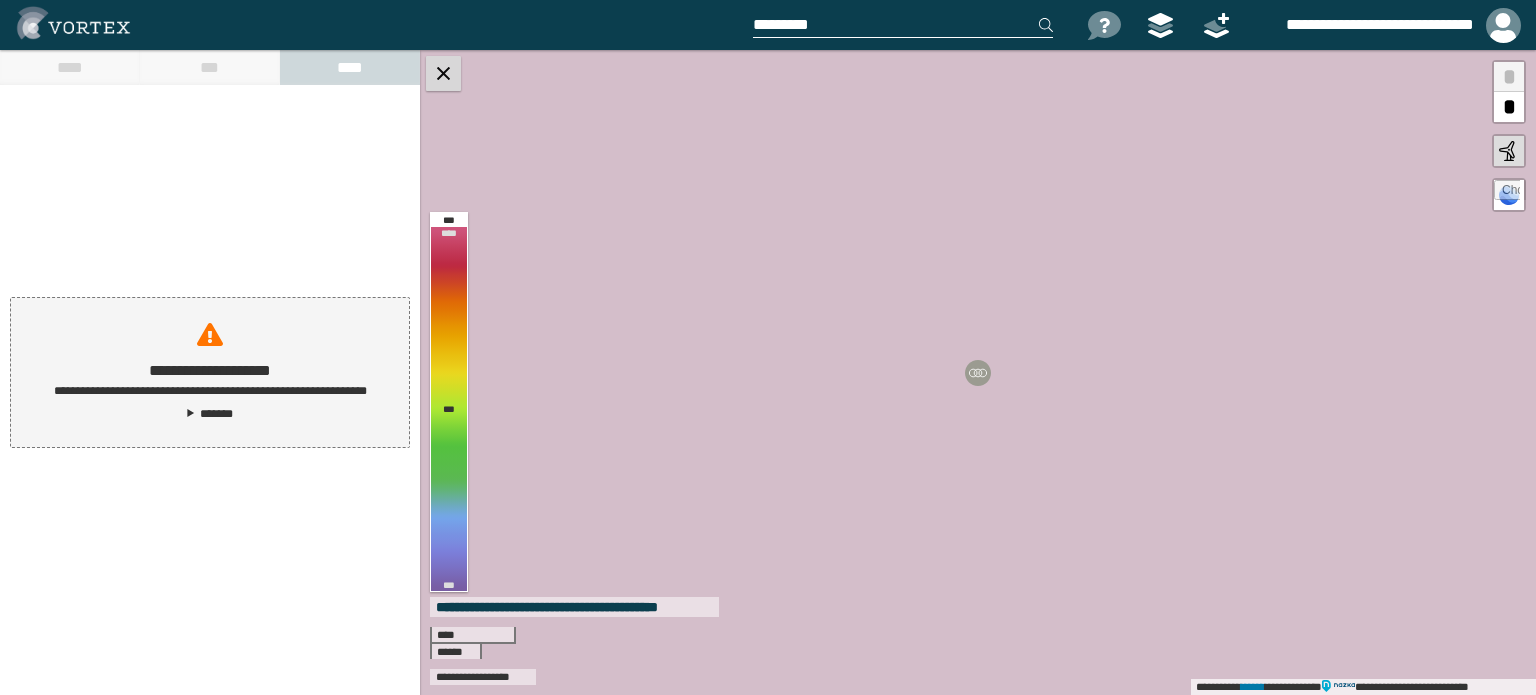 click at bounding box center [443, 73] 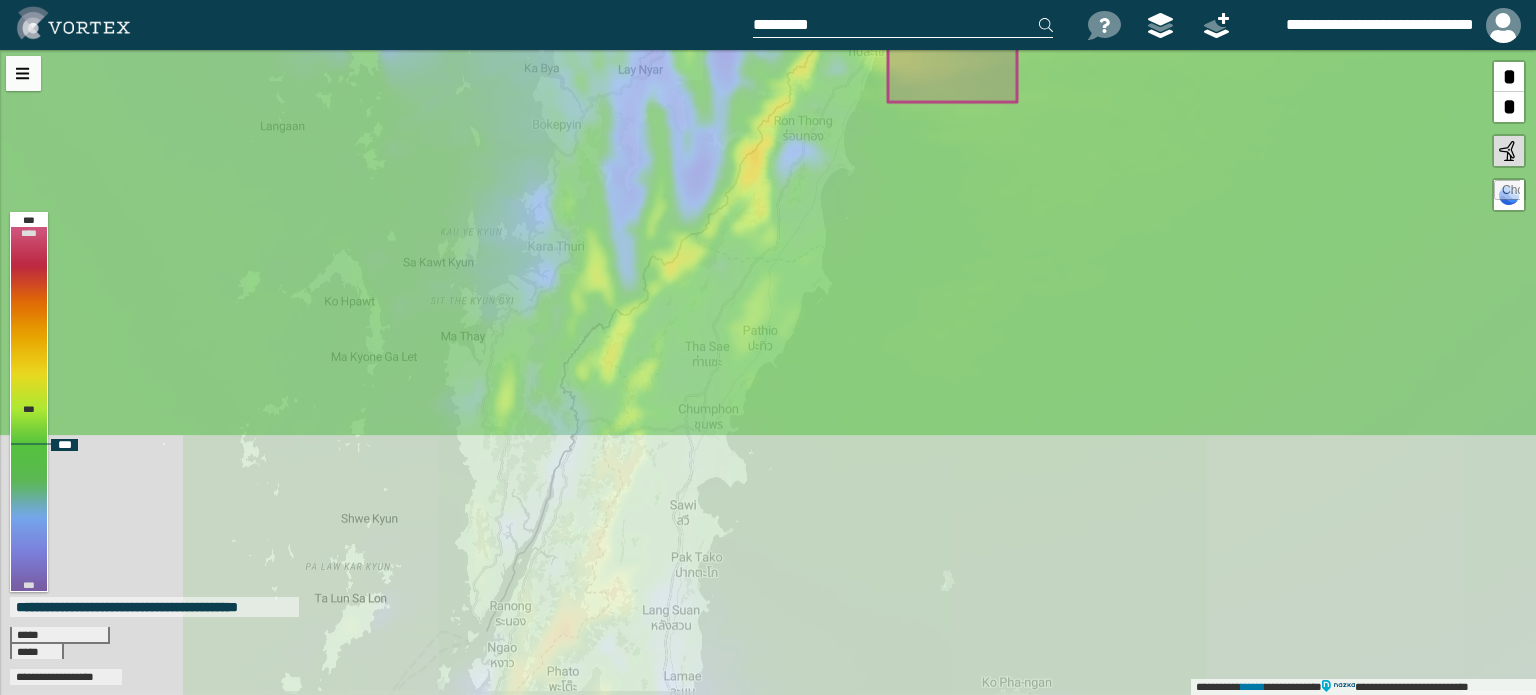 drag, startPoint x: 932, startPoint y: 490, endPoint x: 969, endPoint y: 159, distance: 333.06155 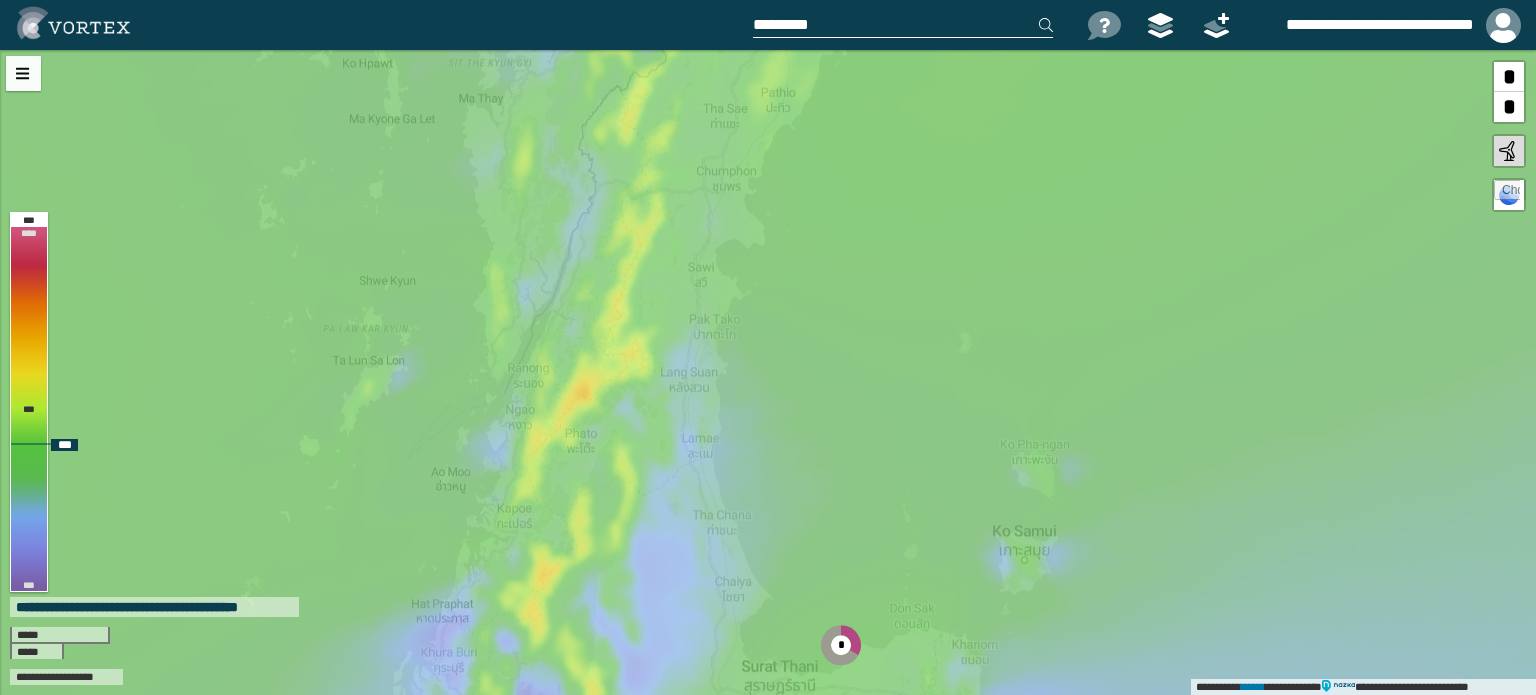 drag, startPoint x: 952, startPoint y: 423, endPoint x: 981, endPoint y: 97, distance: 327.28732 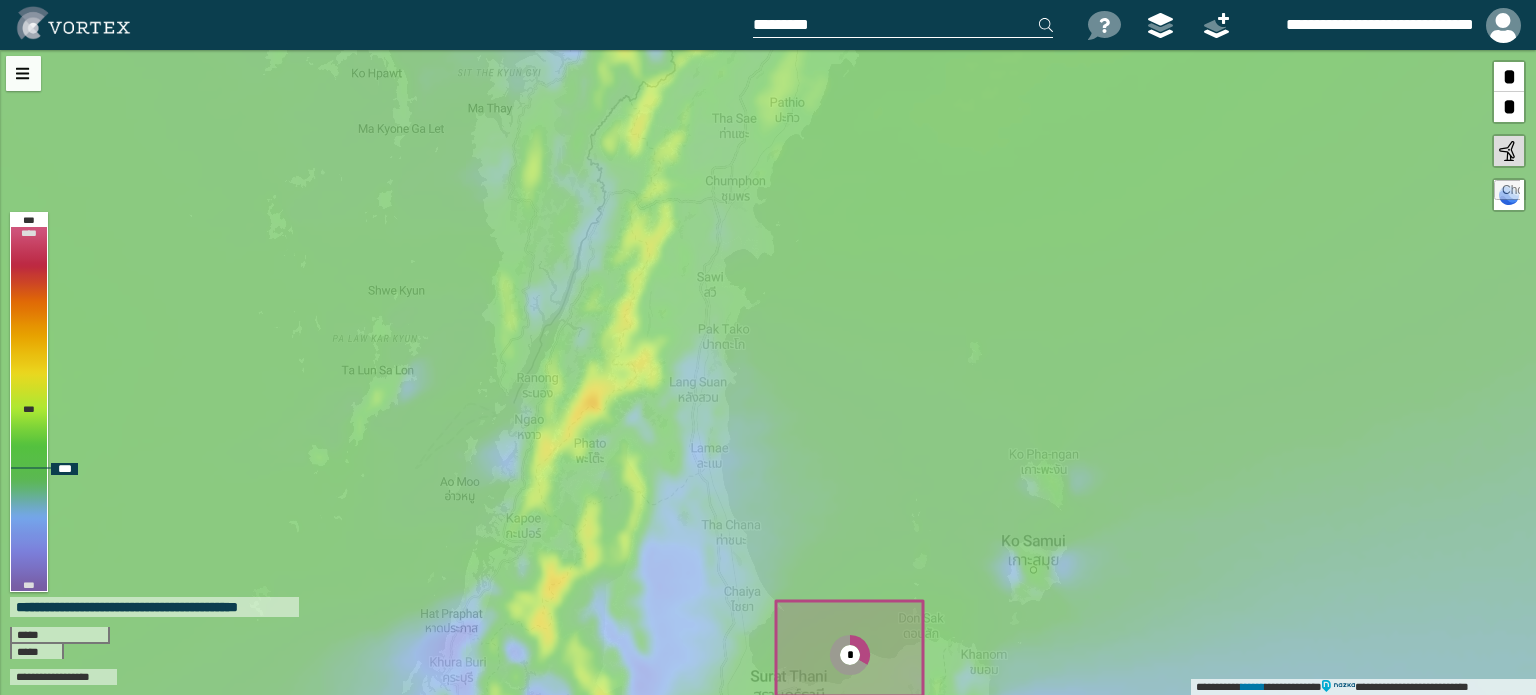drag, startPoint x: 955, startPoint y: 401, endPoint x: 952, endPoint y: 645, distance: 244.01845 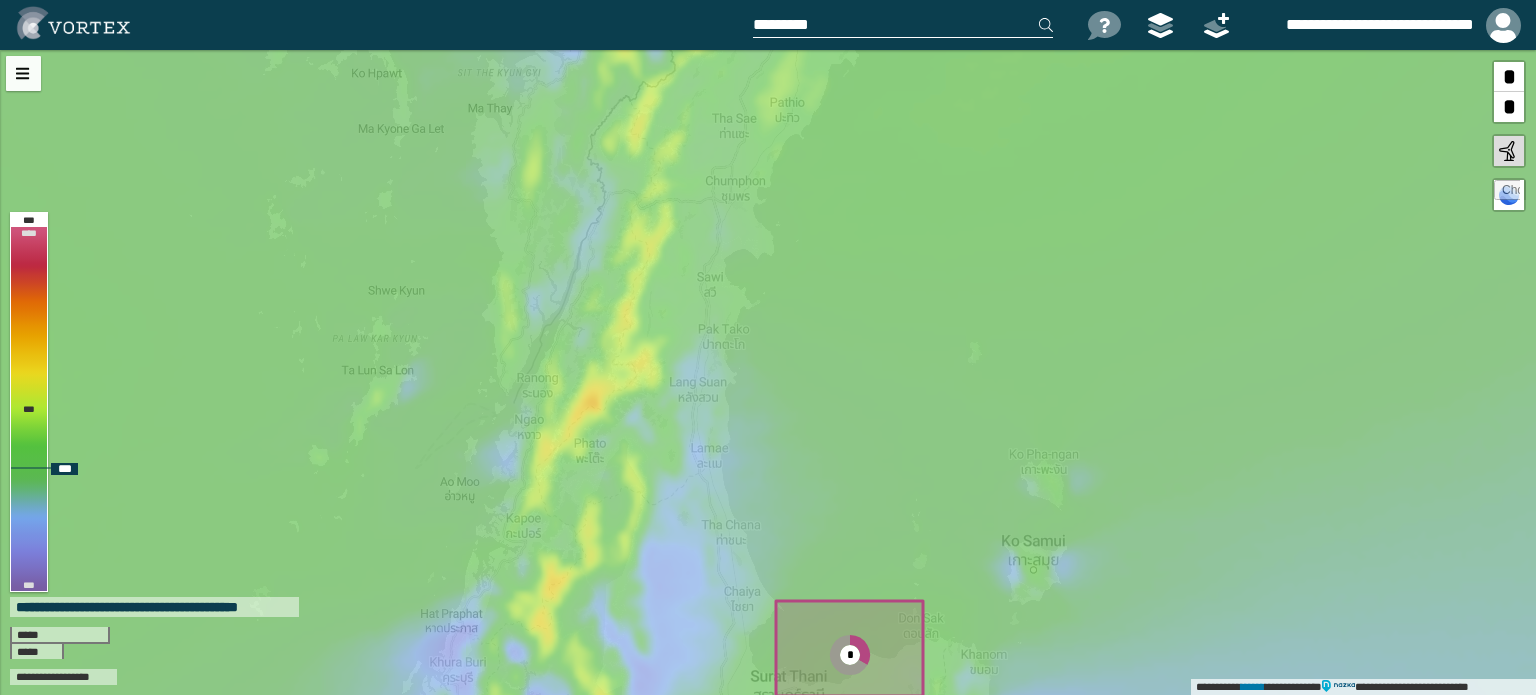 click on "**********" at bounding box center (768, 372) 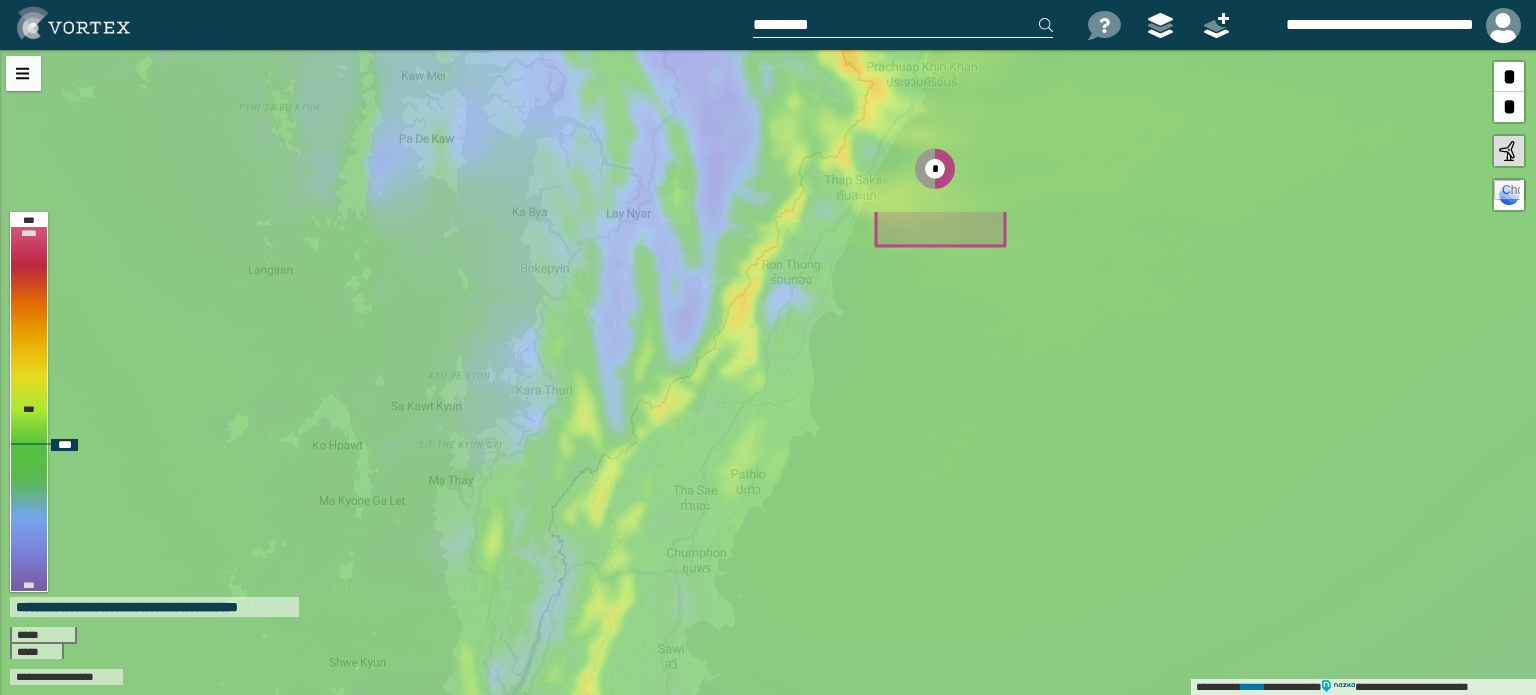 drag, startPoint x: 1002, startPoint y: 350, endPoint x: 960, endPoint y: 603, distance: 256.46246 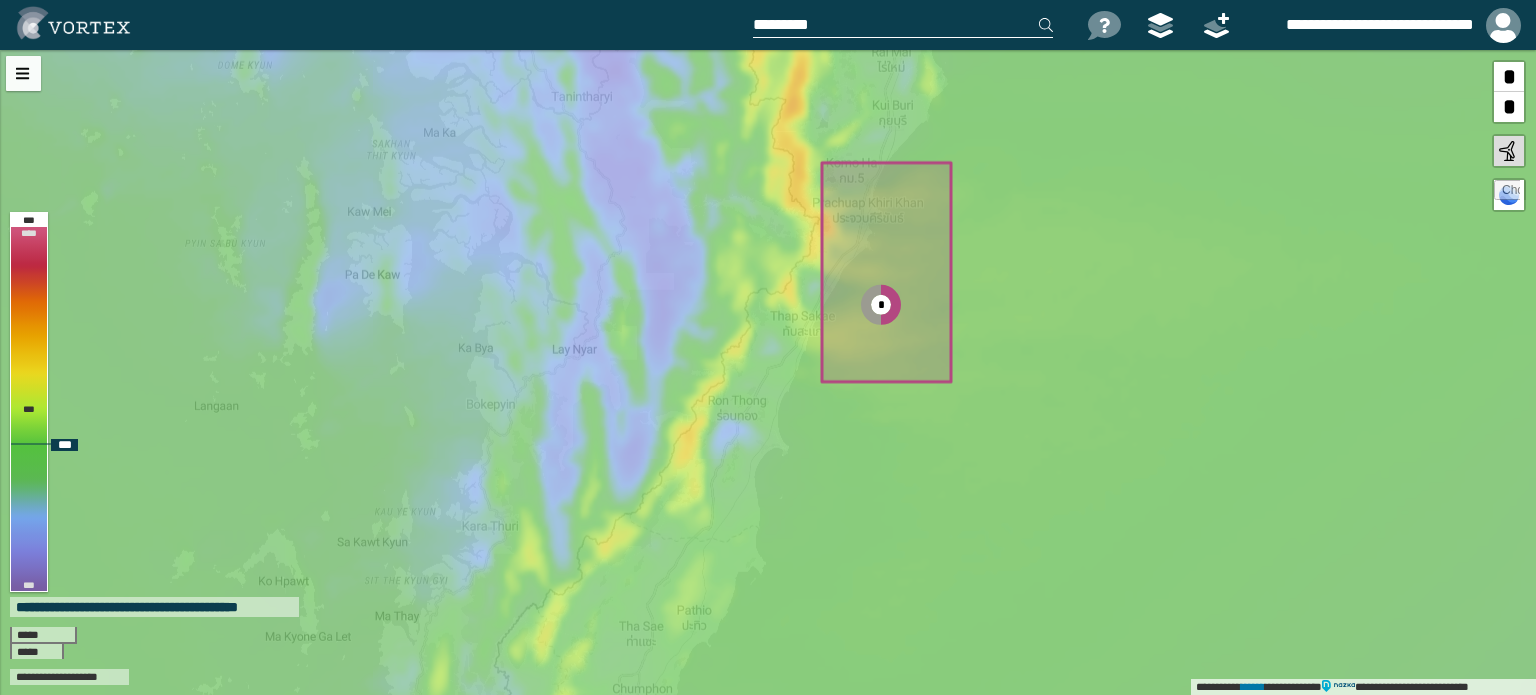 drag, startPoint x: 1056, startPoint y: 419, endPoint x: 998, endPoint y: 545, distance: 138.70833 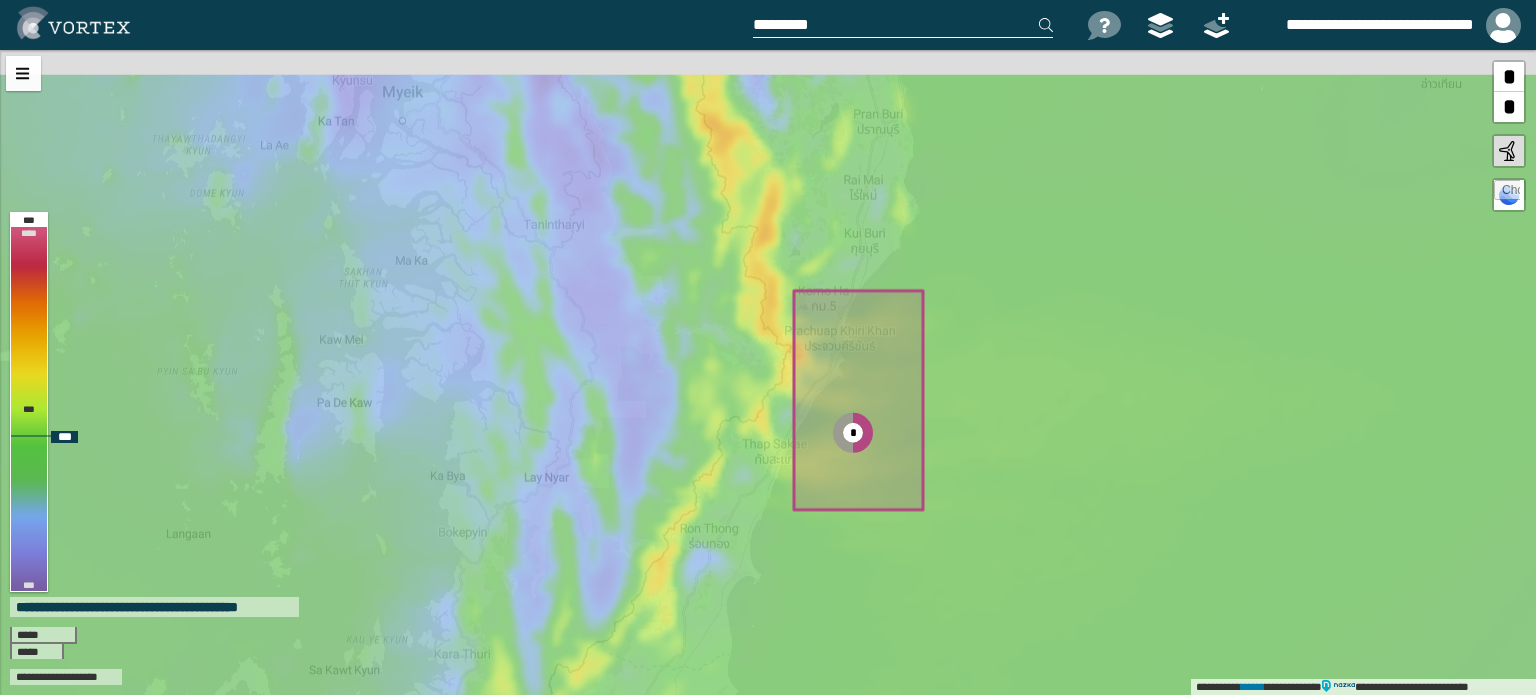 drag, startPoint x: 1013, startPoint y: 334, endPoint x: 981, endPoint y: 461, distance: 130.96947 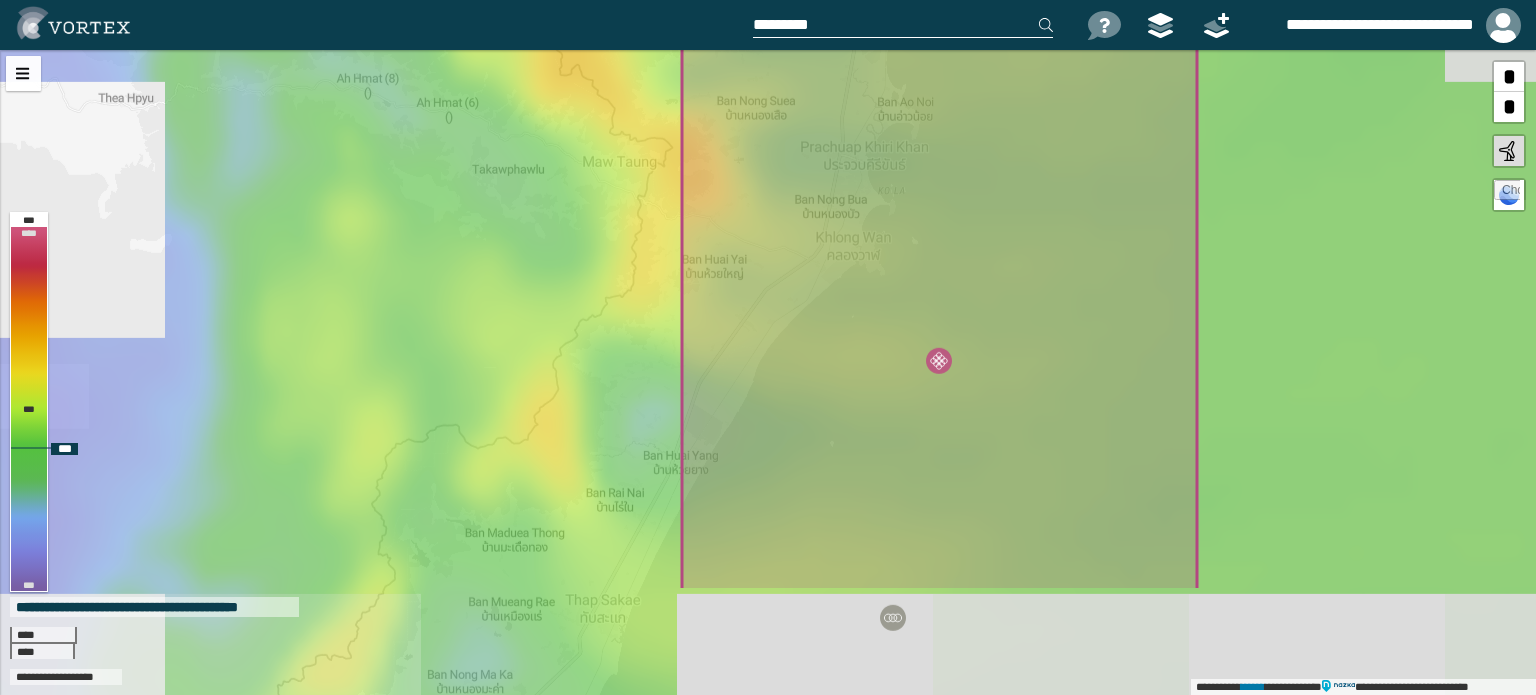 drag, startPoint x: 691, startPoint y: 631, endPoint x: 731, endPoint y: 451, distance: 184.39088 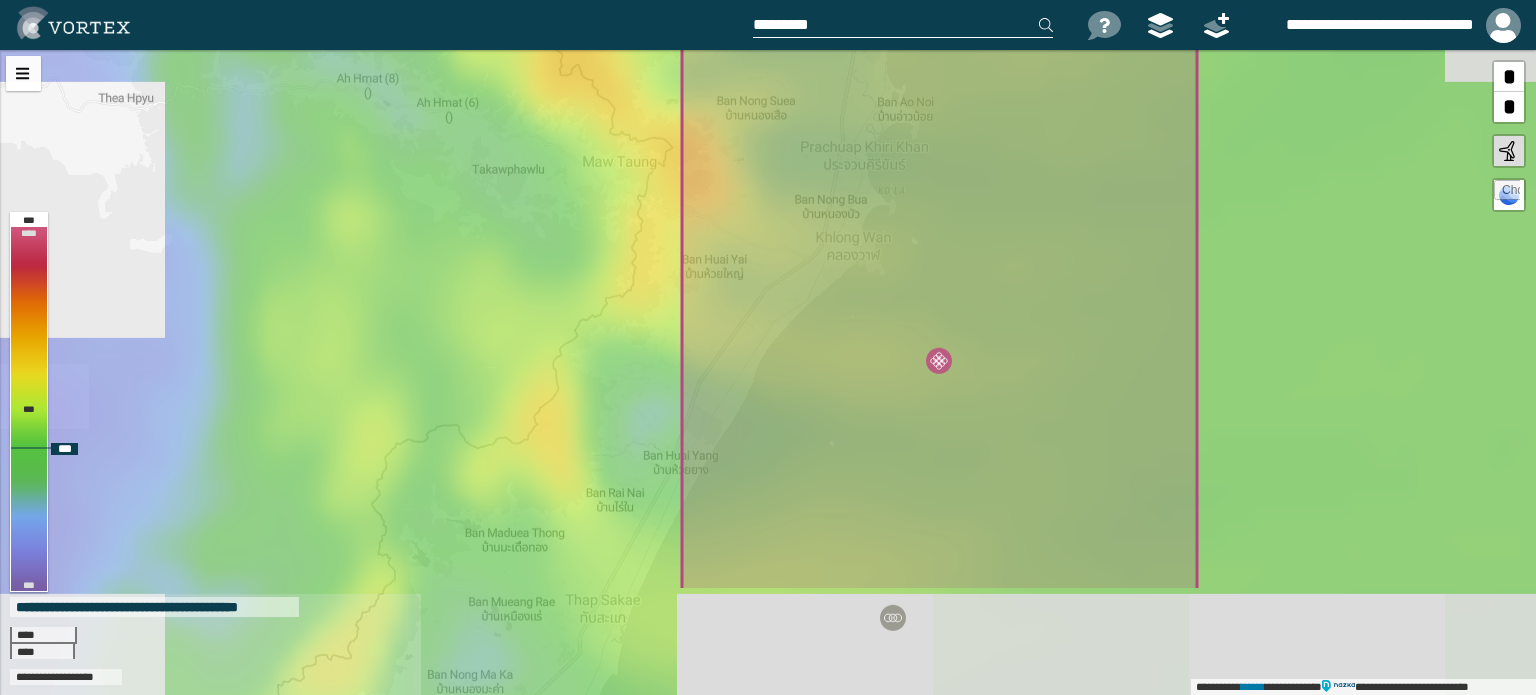 click 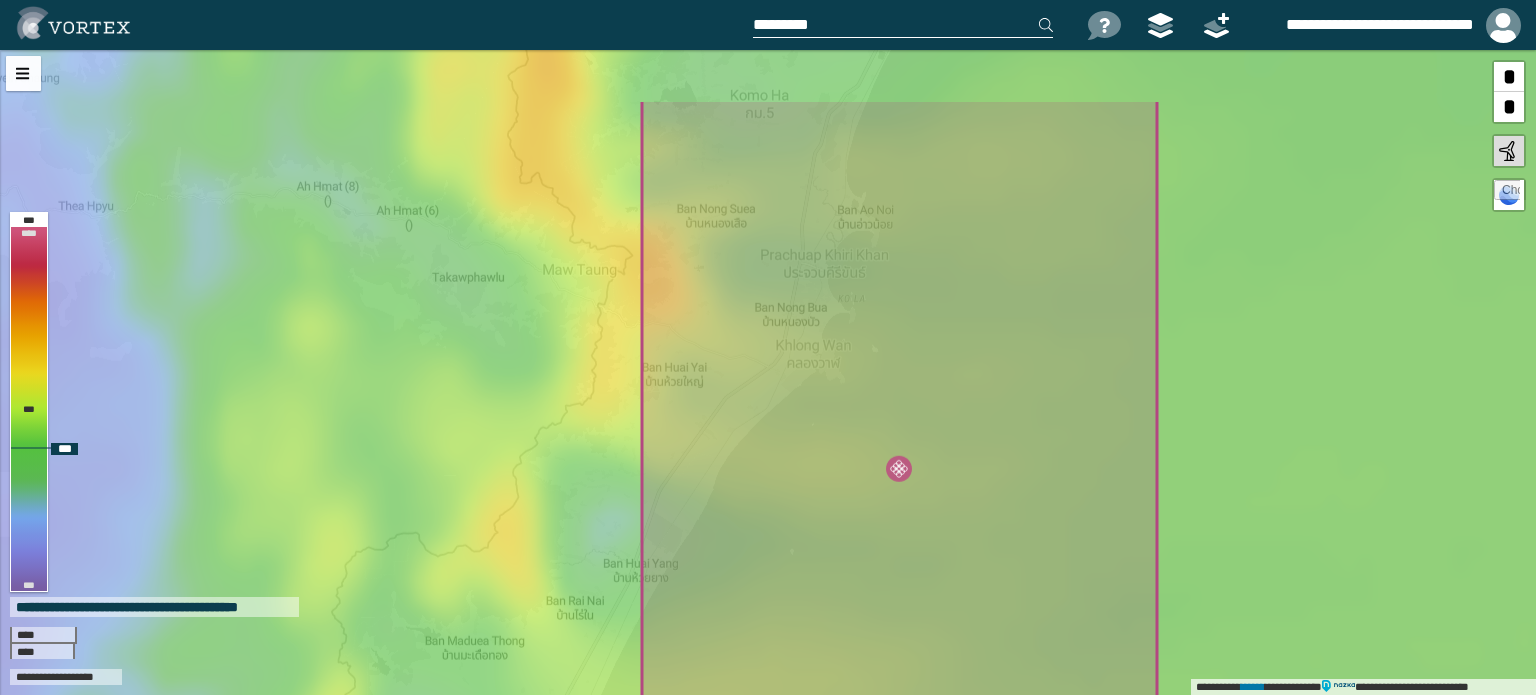 drag, startPoint x: 731, startPoint y: 451, endPoint x: 691, endPoint y: 568, distance: 123.6487 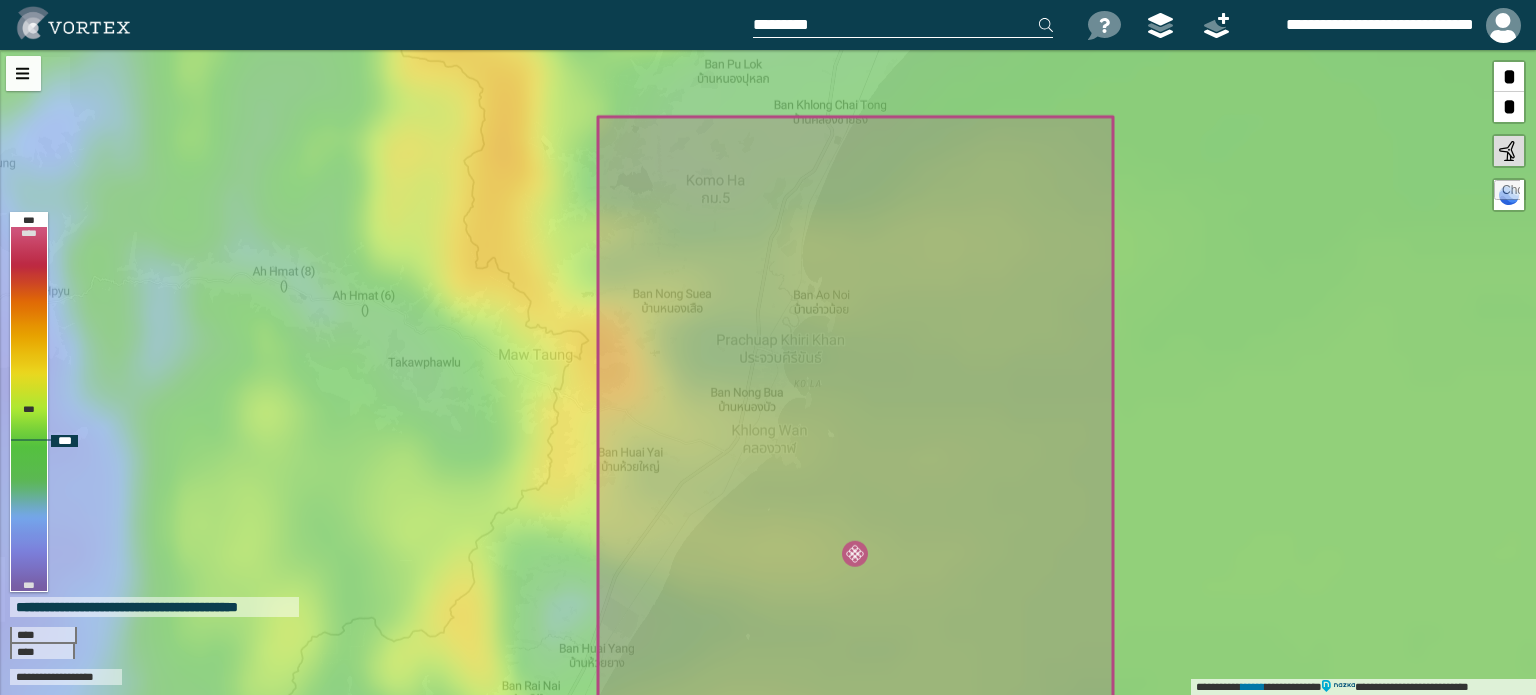 drag, startPoint x: 855, startPoint y: 284, endPoint x: 812, endPoint y: 368, distance: 94.36631 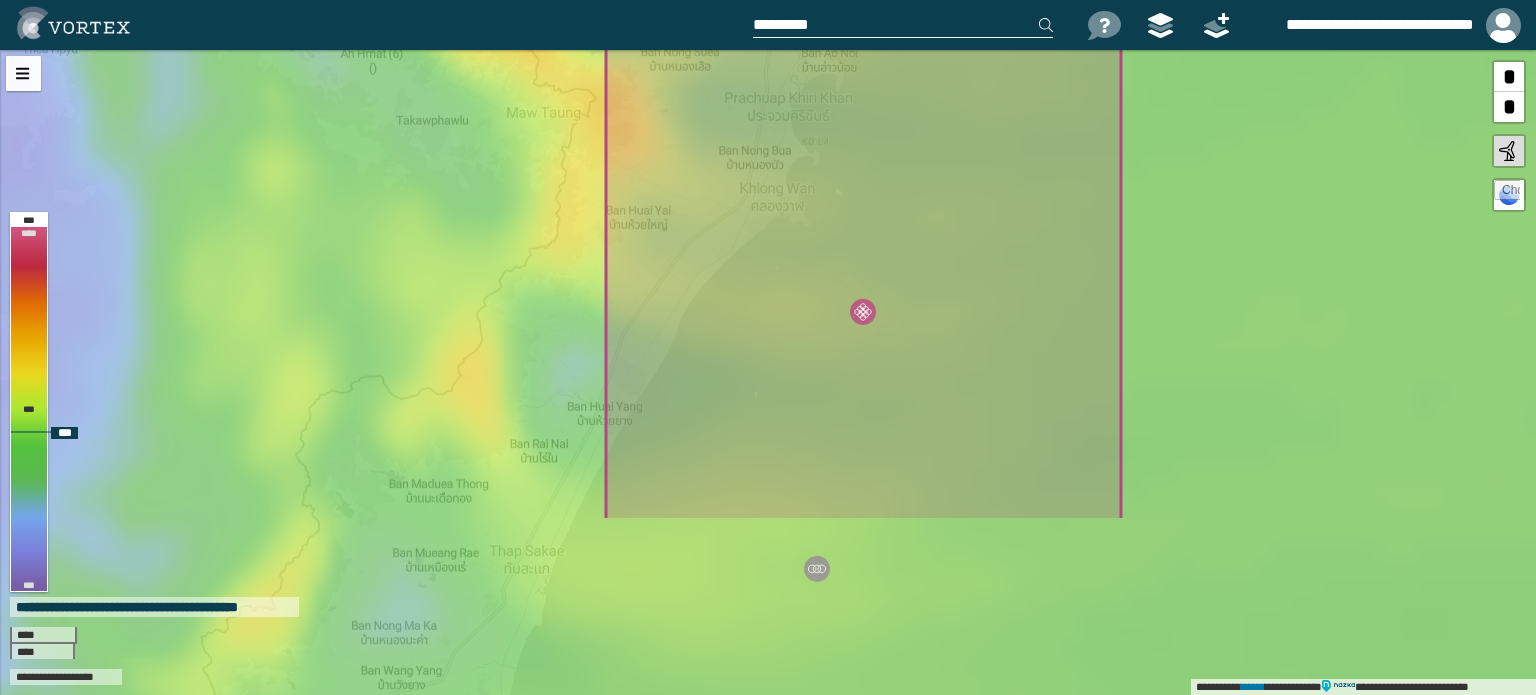 drag, startPoint x: 938, startPoint y: 306, endPoint x: 966, endPoint y: -121, distance: 427.91705 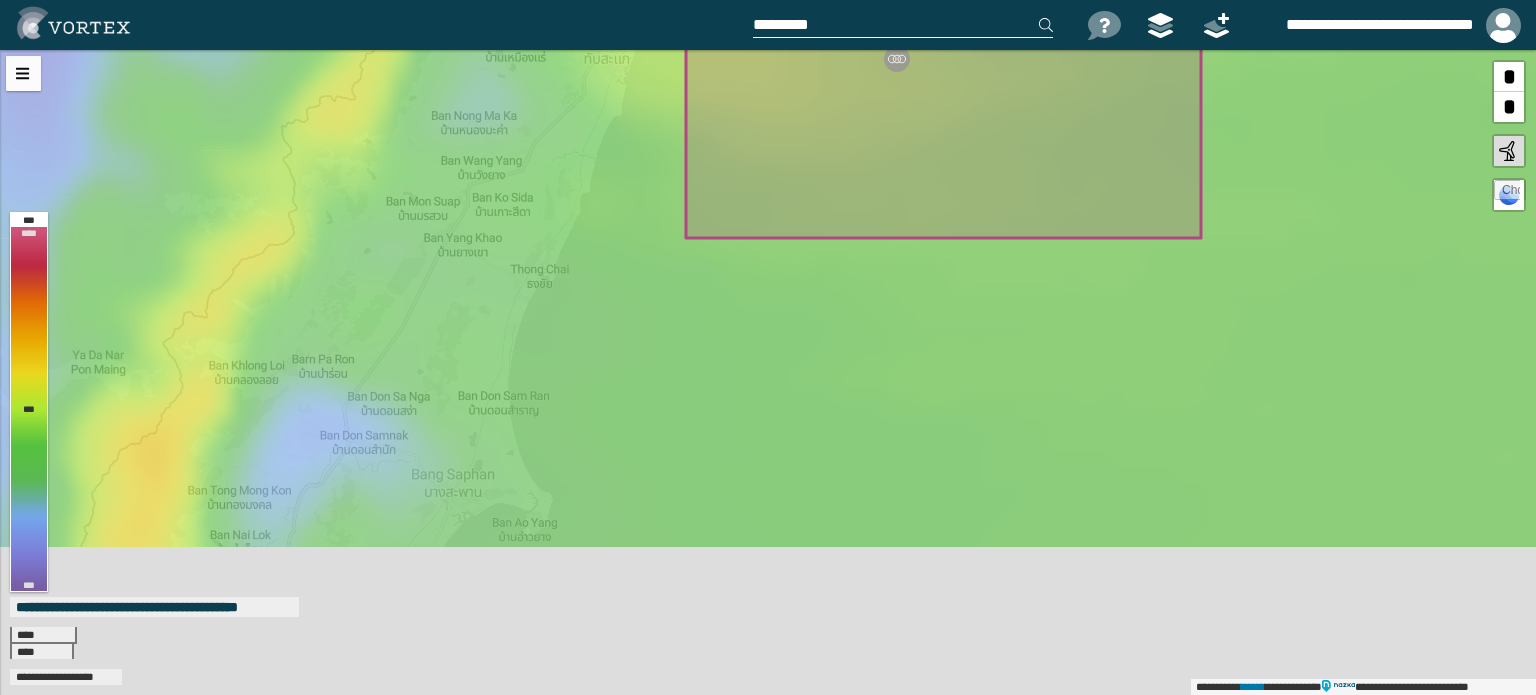 drag, startPoint x: 1025, startPoint y: 204, endPoint x: 1084, endPoint y: -121, distance: 330.31198 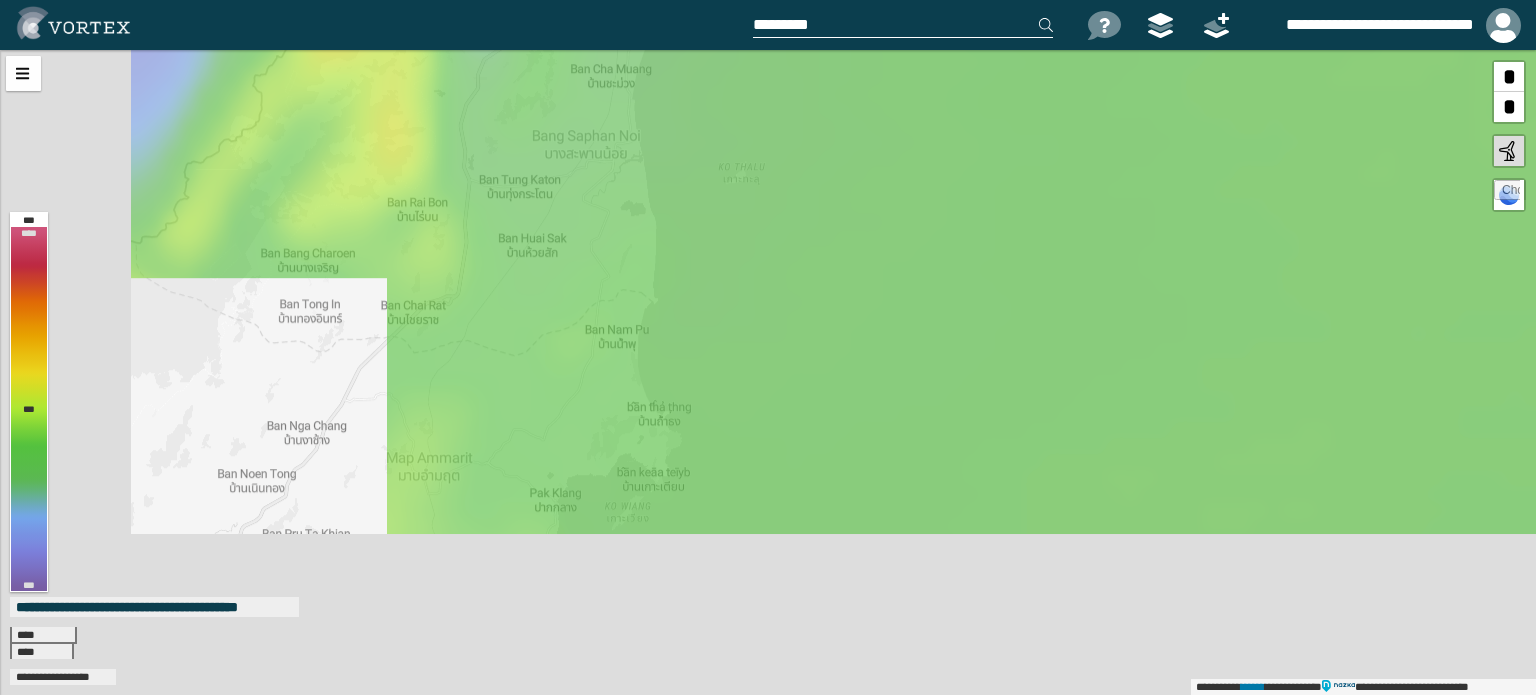 drag, startPoint x: 966, startPoint y: 410, endPoint x: 1208, endPoint y: -121, distance: 583.5452 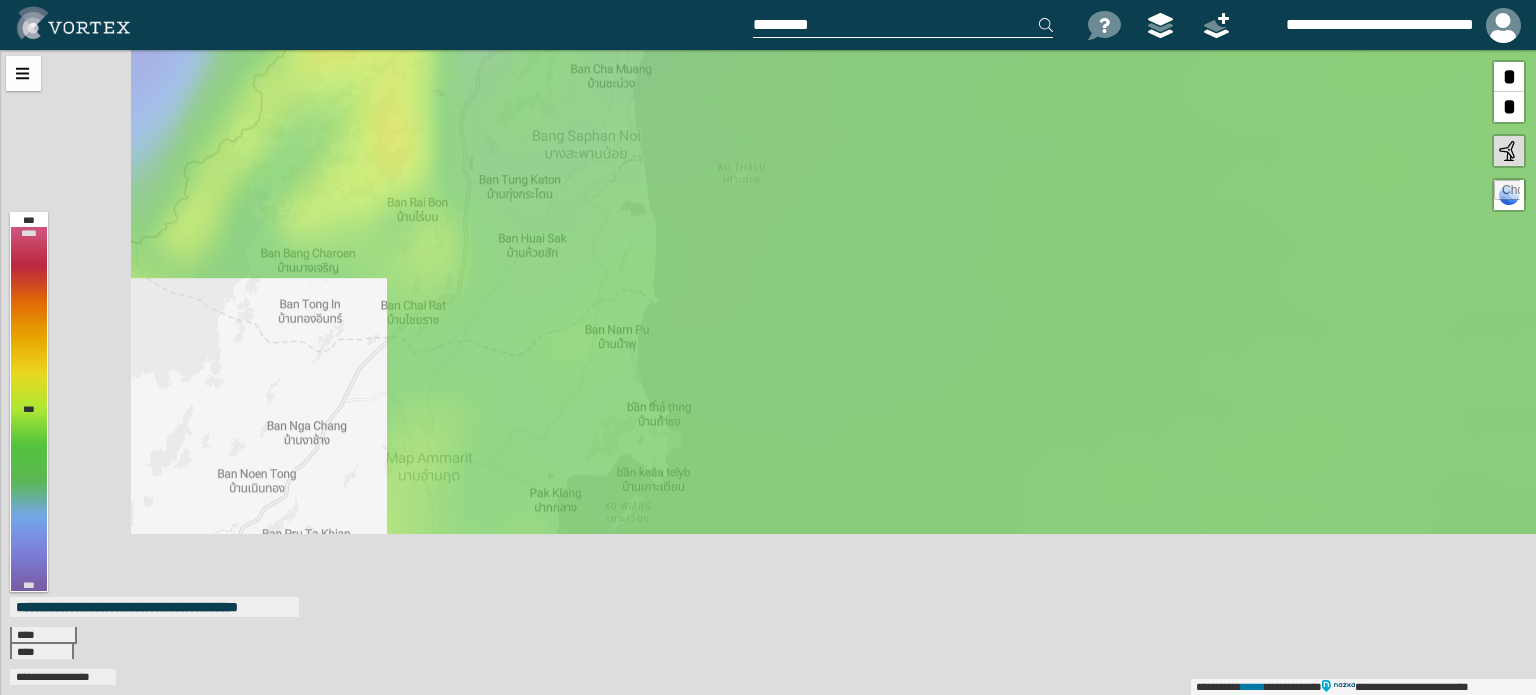 click on "**********" at bounding box center (768, 347) 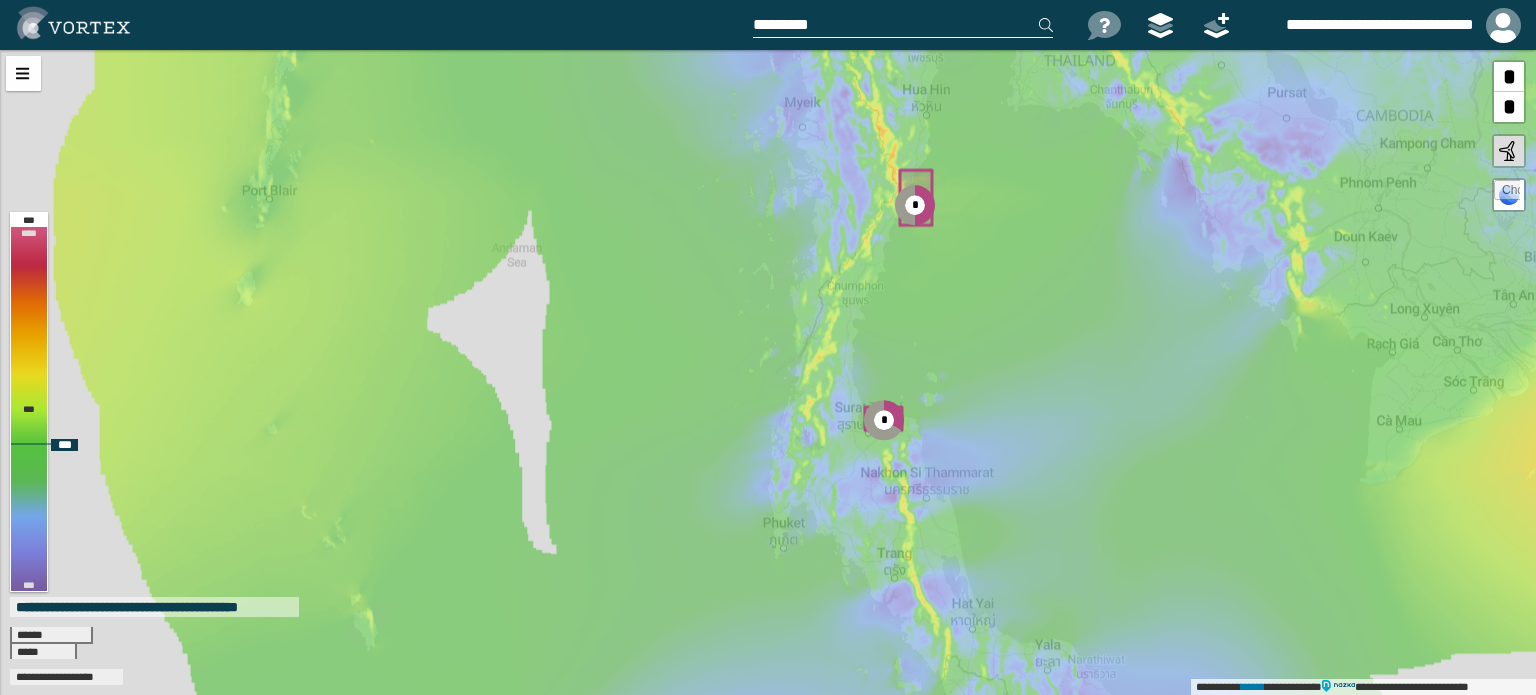 drag, startPoint x: 1016, startPoint y: 511, endPoint x: 919, endPoint y: 303, distance: 229.506 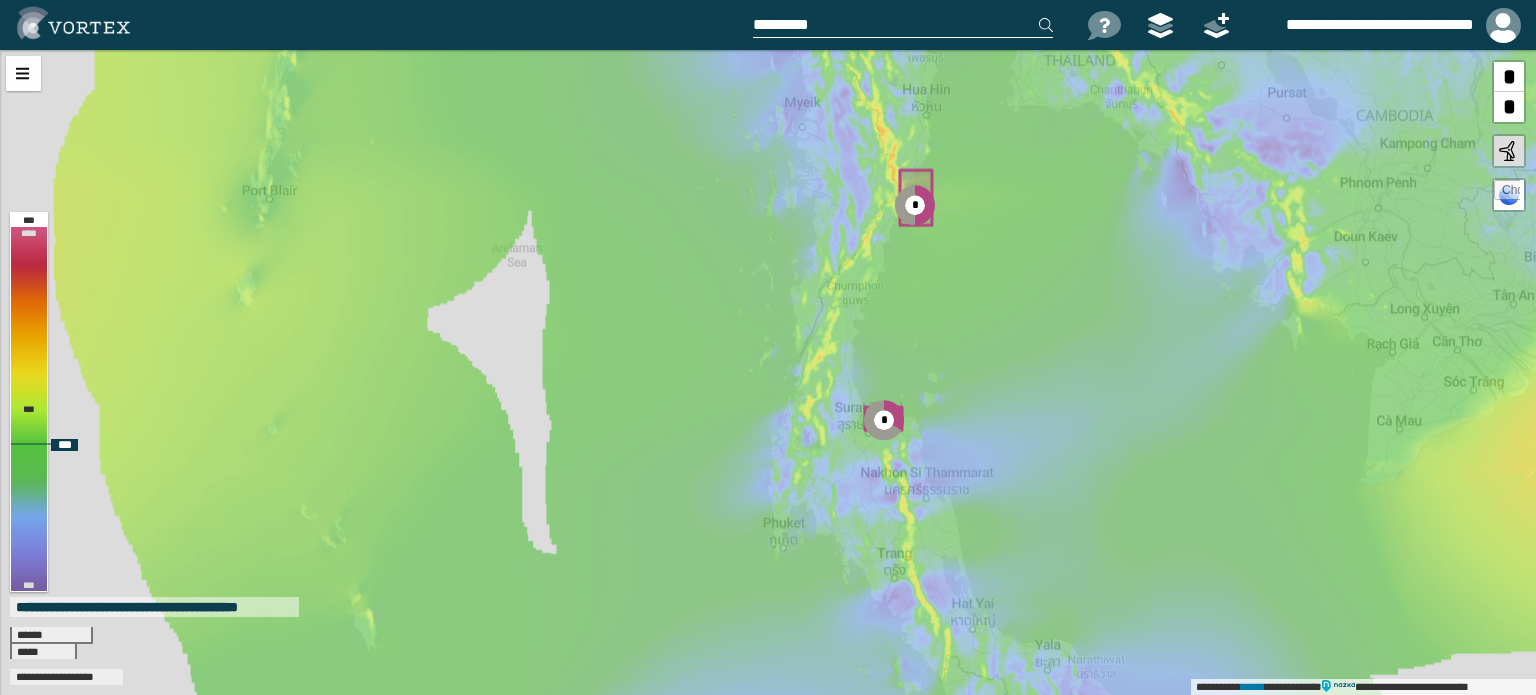 click on "**********" at bounding box center [768, 372] 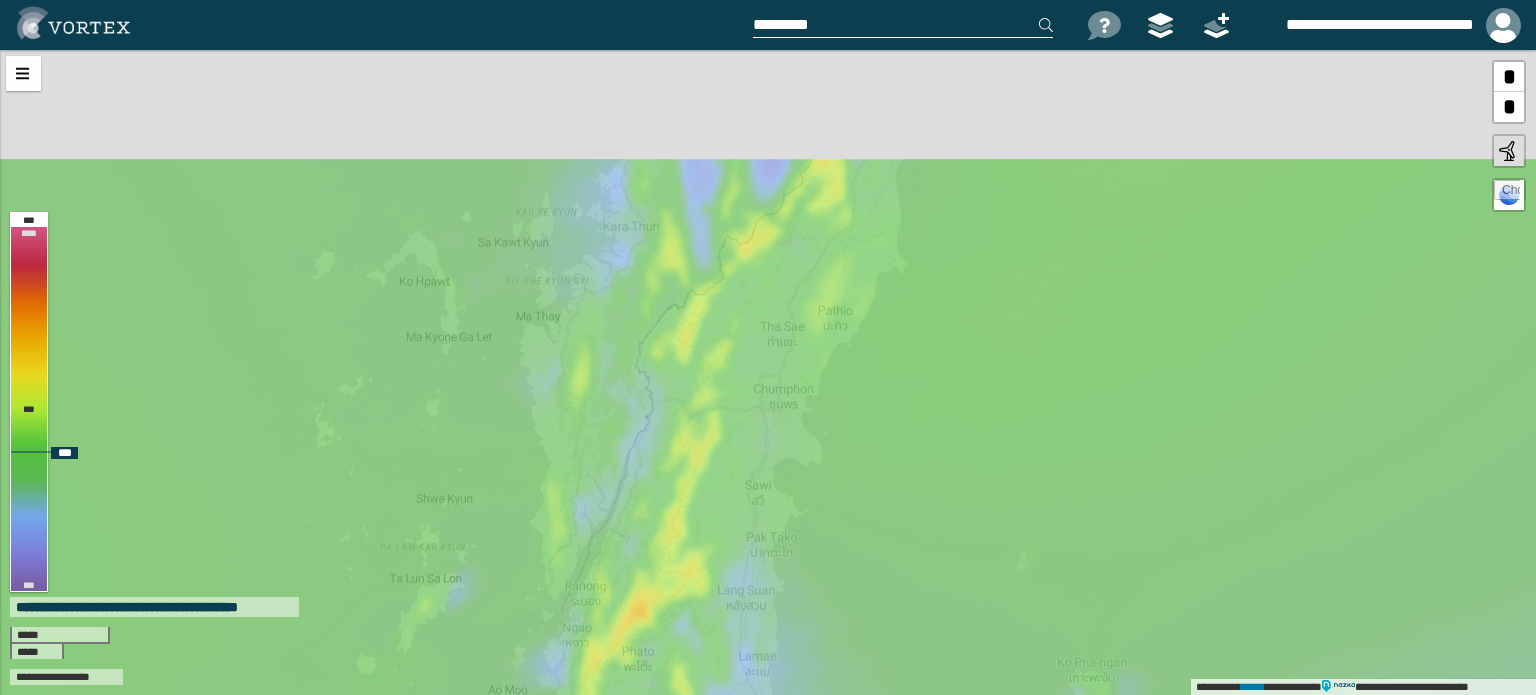 drag, startPoint x: 1095, startPoint y: 371, endPoint x: 1024, endPoint y: 510, distance: 156.08331 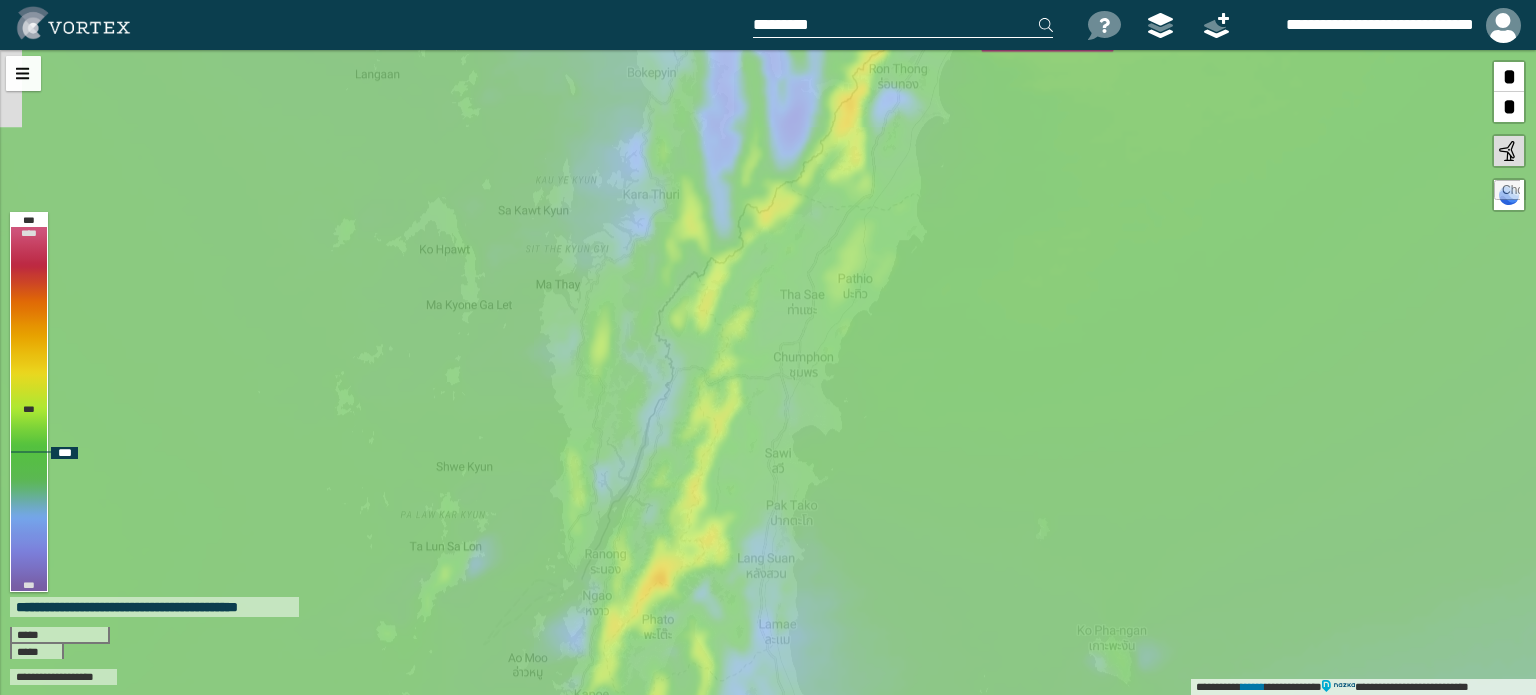 drag, startPoint x: 894, startPoint y: 531, endPoint x: 1030, endPoint y: 327, distance: 245.17749 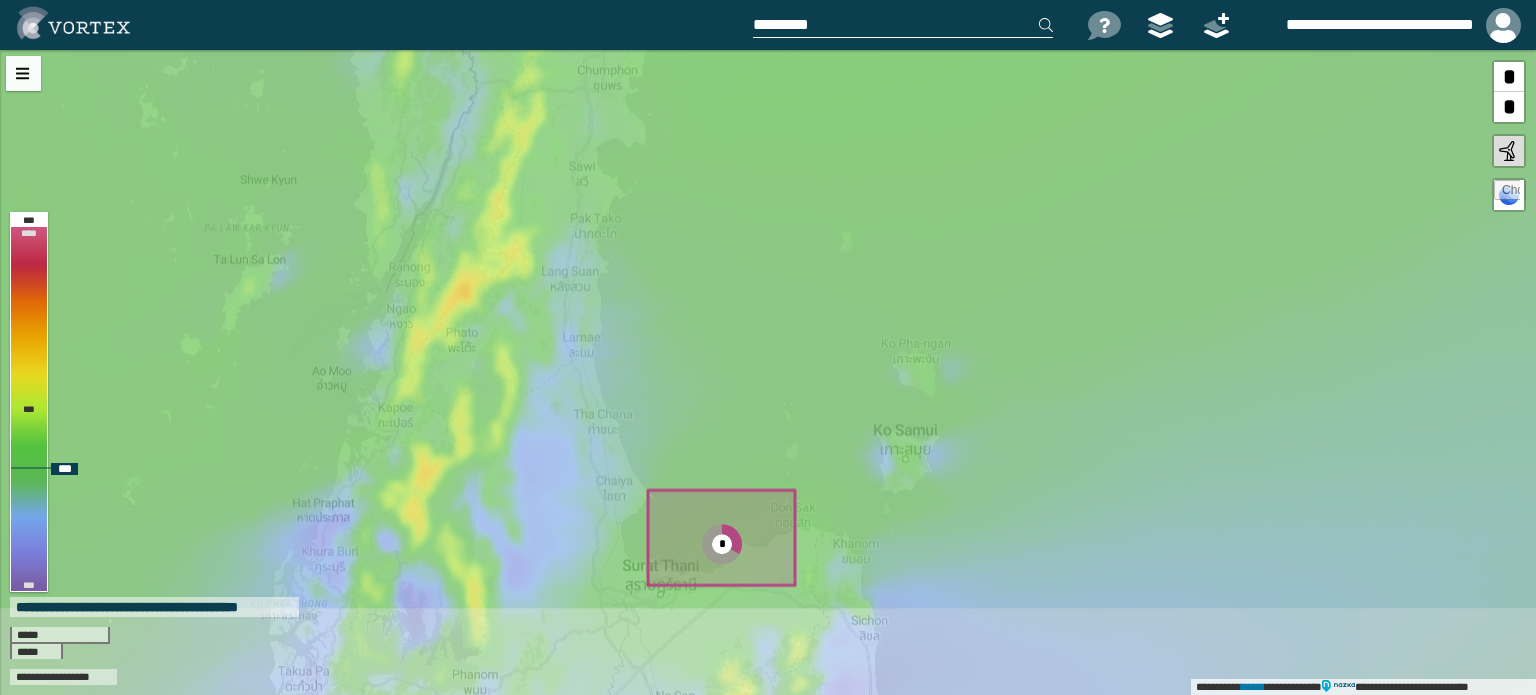 drag, startPoint x: 1090, startPoint y: 395, endPoint x: 782, endPoint y: 277, distance: 329.83026 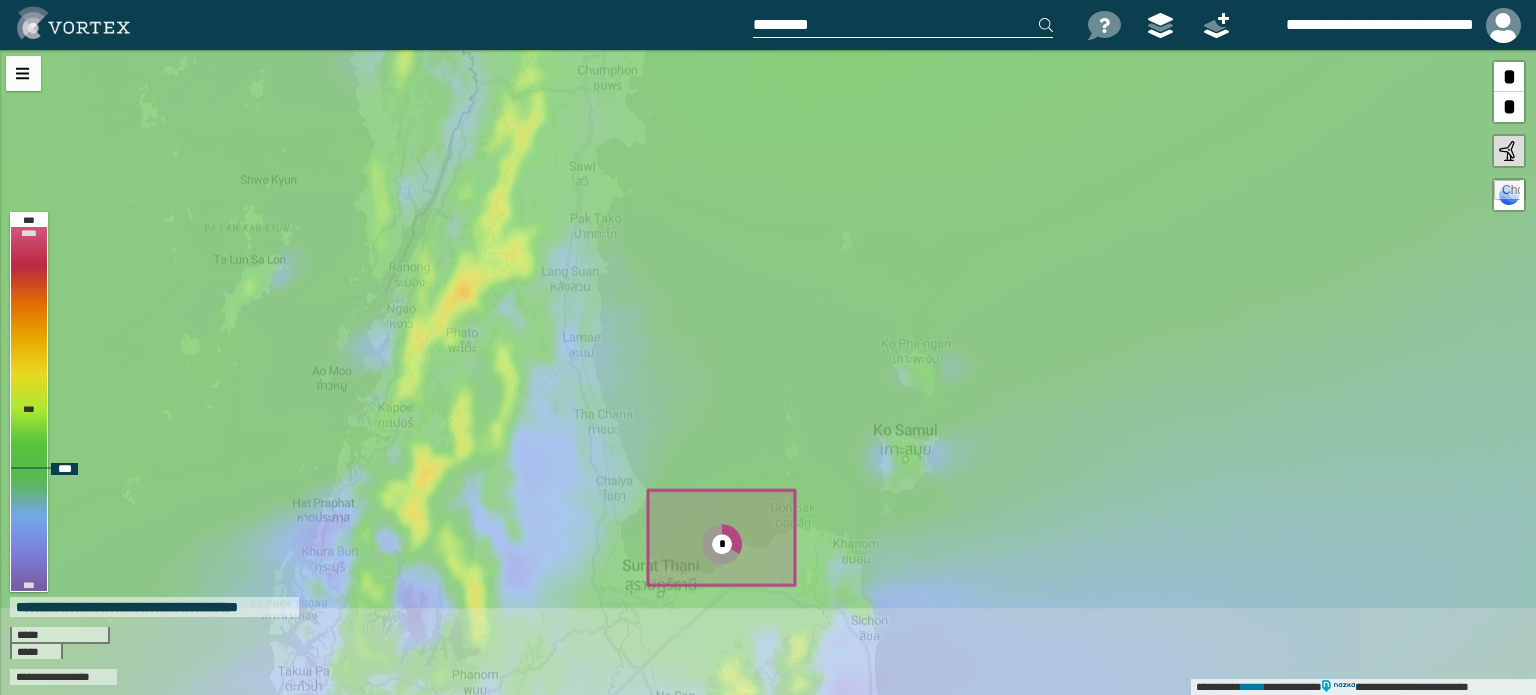 click on "**********" at bounding box center (768, 372) 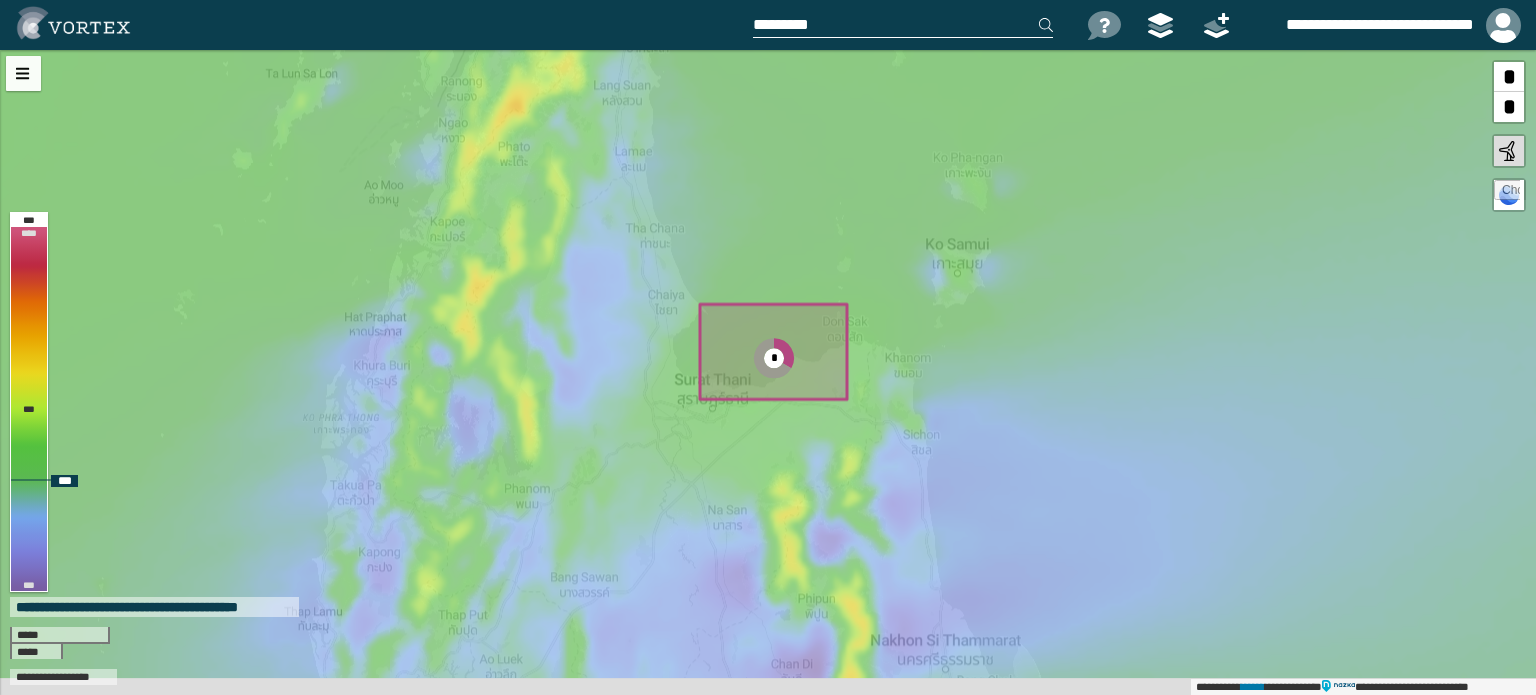 drag, startPoint x: 903, startPoint y: 520, endPoint x: 957, endPoint y: 345, distance: 183.14203 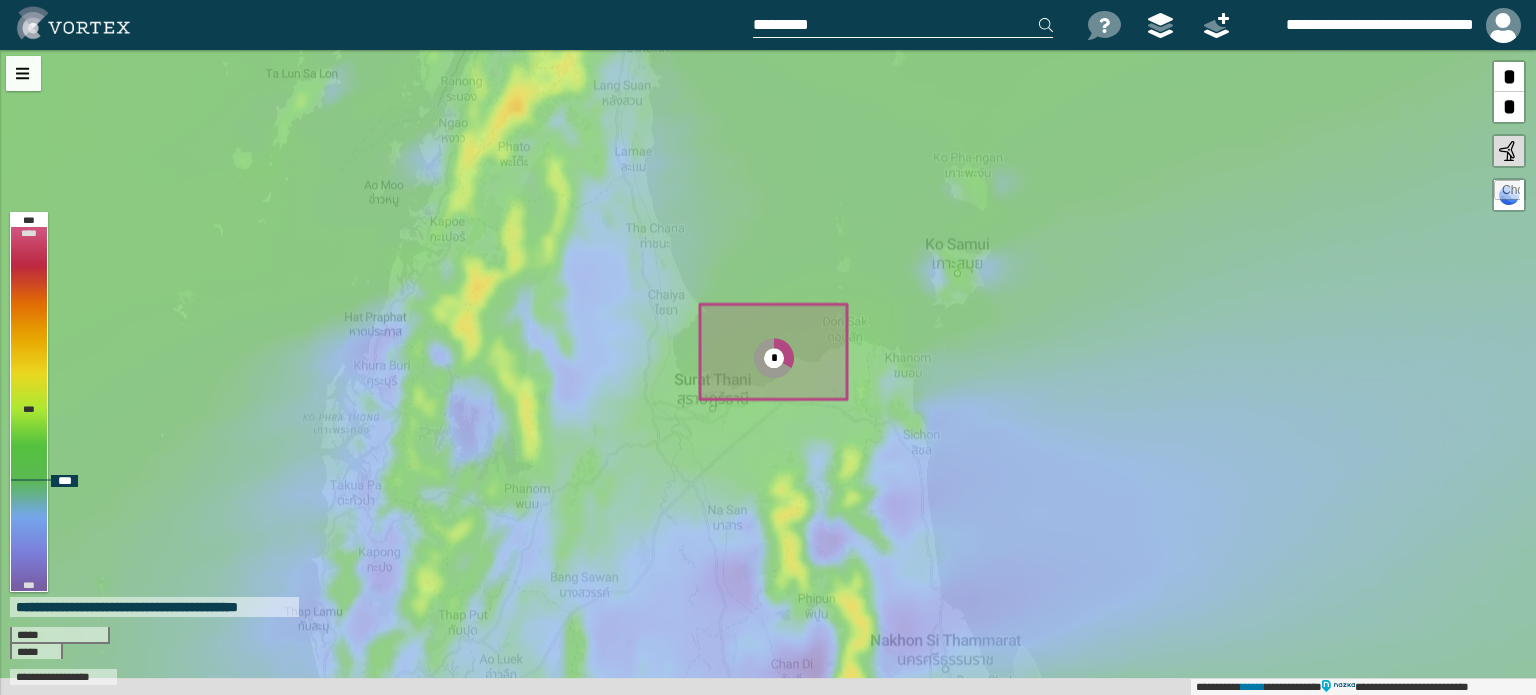 click on "**********" at bounding box center (768, 372) 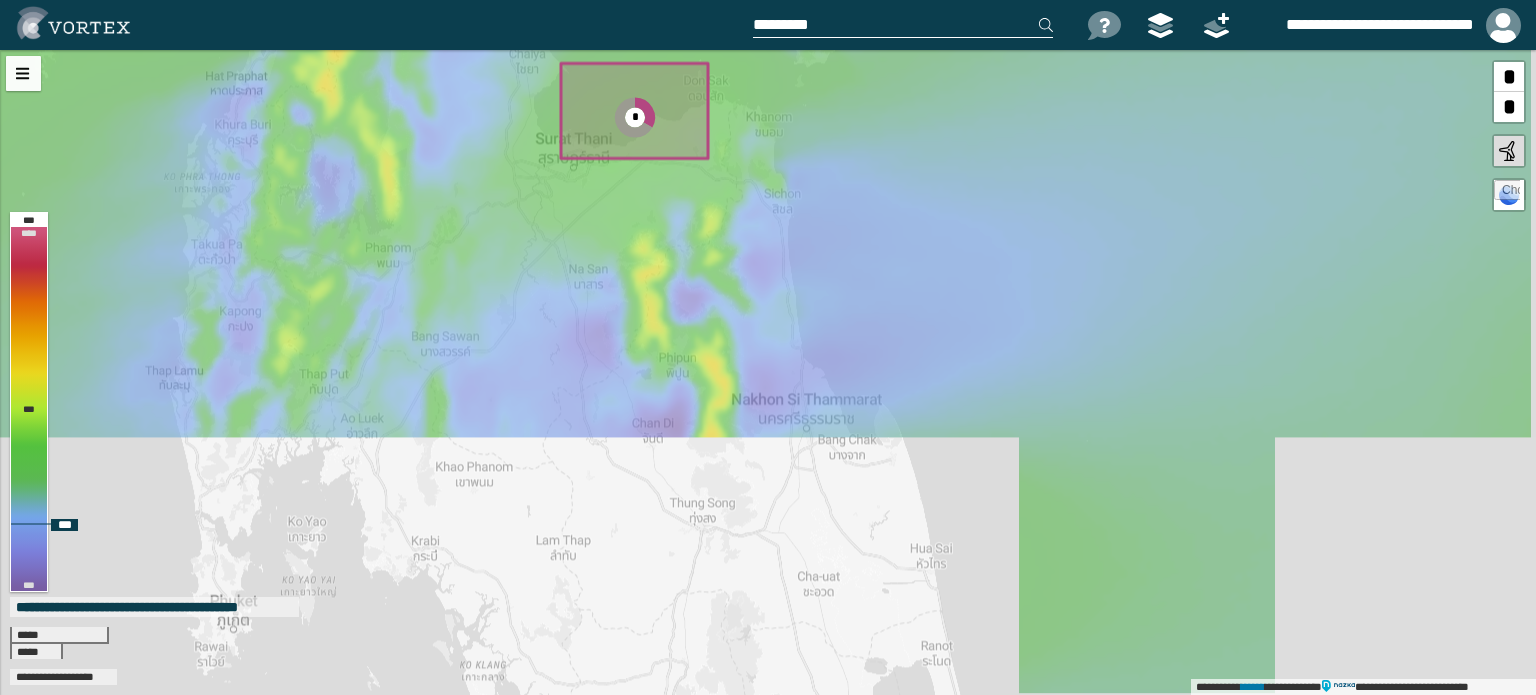 drag, startPoint x: 995, startPoint y: 491, endPoint x: 852, endPoint y: 237, distance: 291.48755 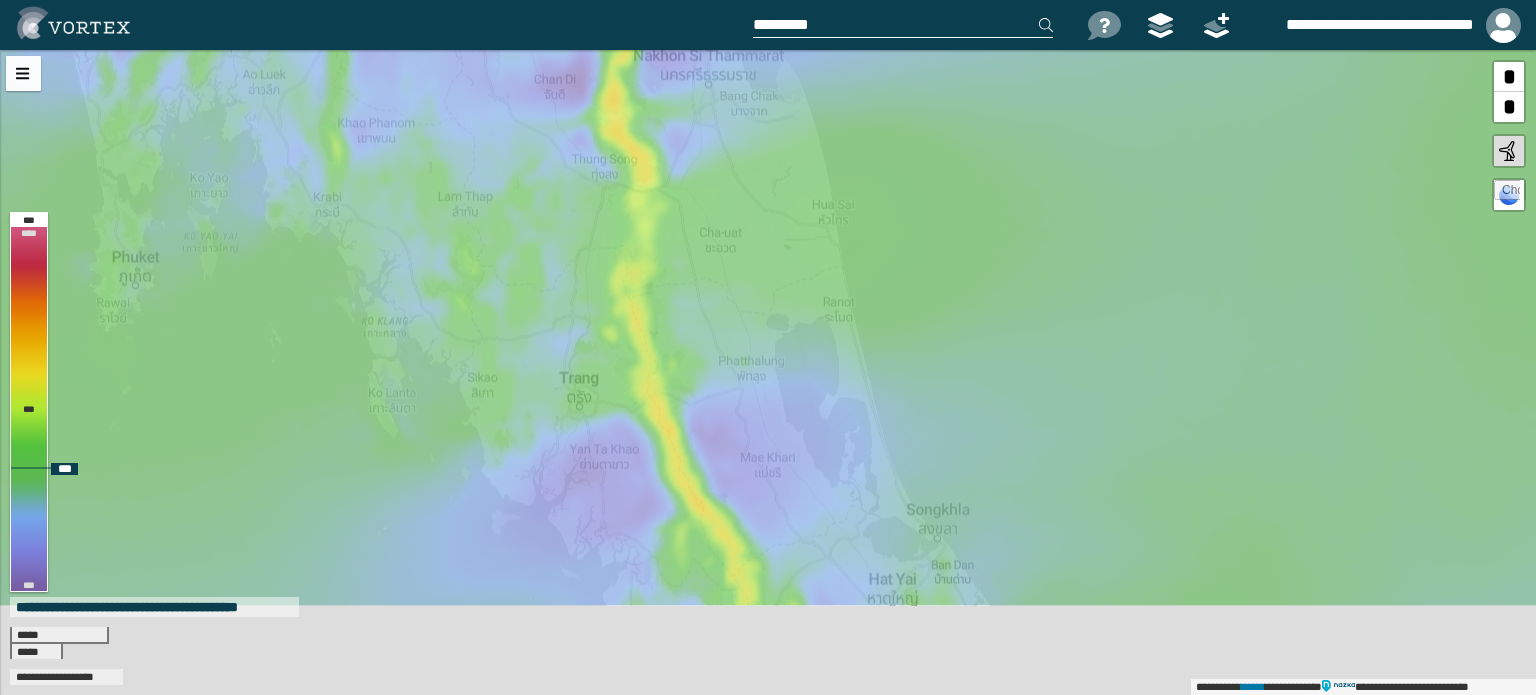 drag, startPoint x: 912, startPoint y: 515, endPoint x: 816, endPoint y: 173, distance: 355.21823 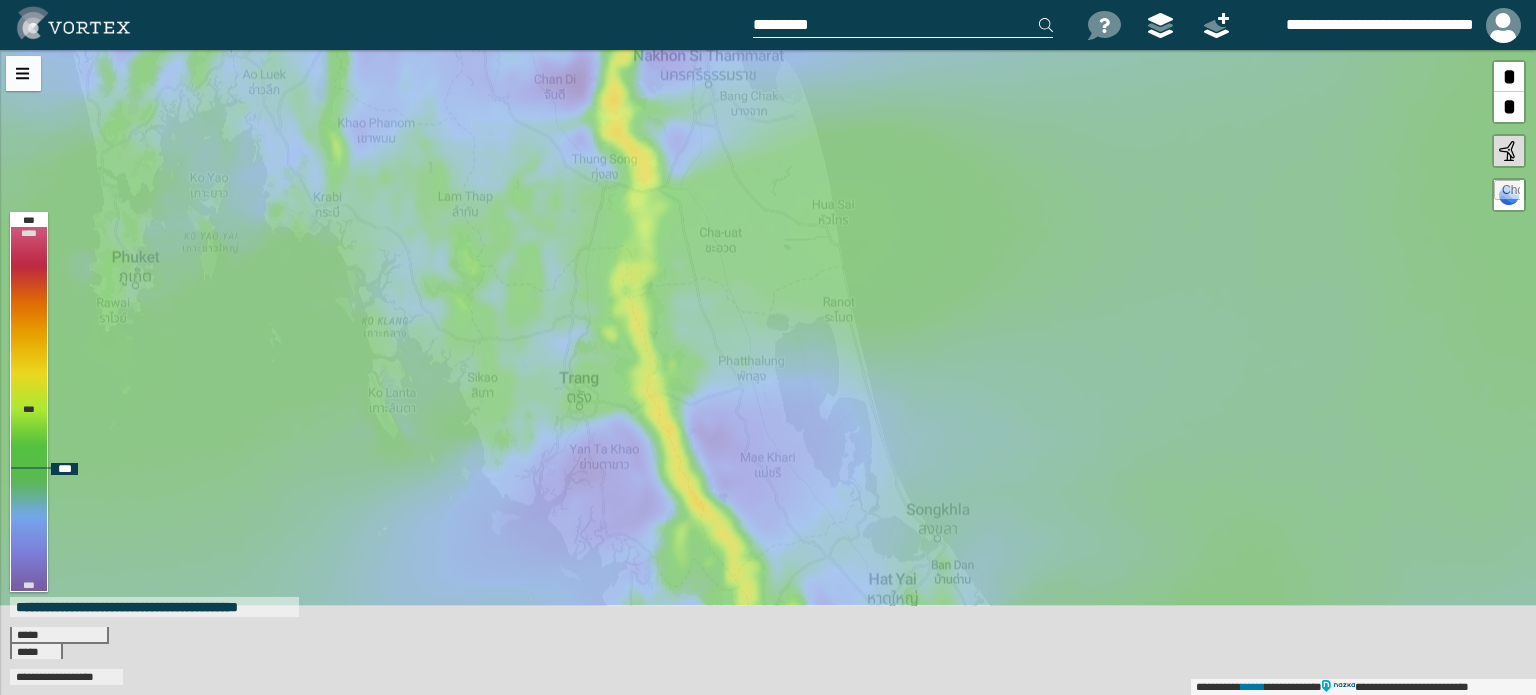 click on "**********" at bounding box center [768, 372] 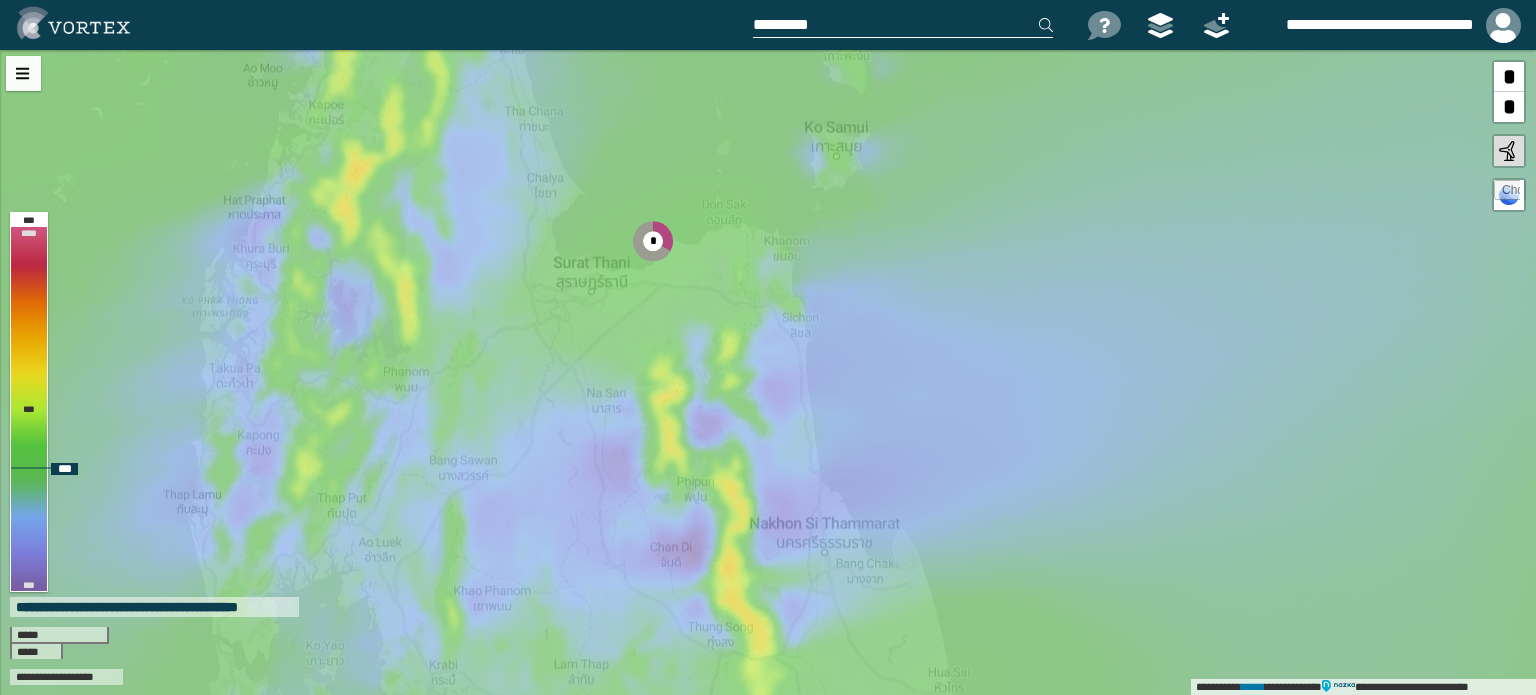 drag, startPoint x: 816, startPoint y: 173, endPoint x: 932, endPoint y: 641, distance: 482.1618 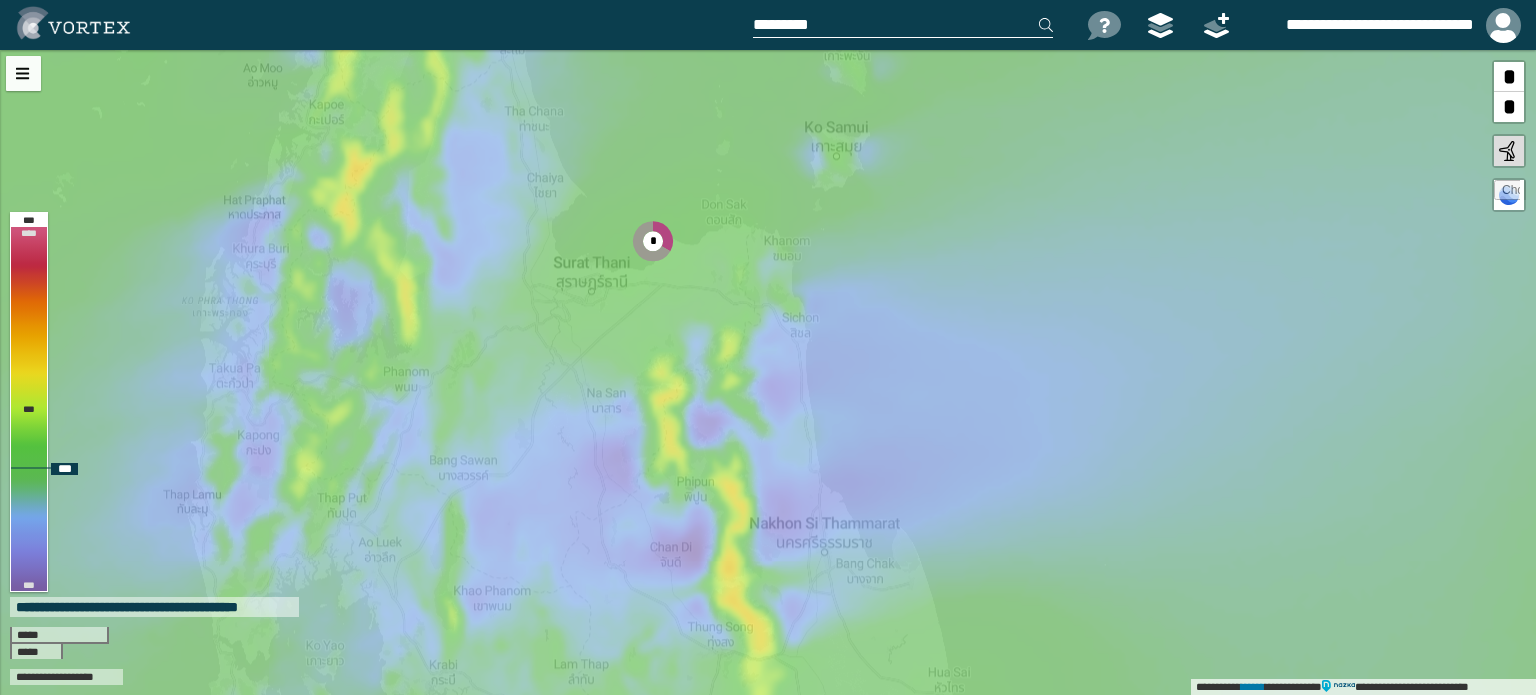 click on "**********" at bounding box center [768, 372] 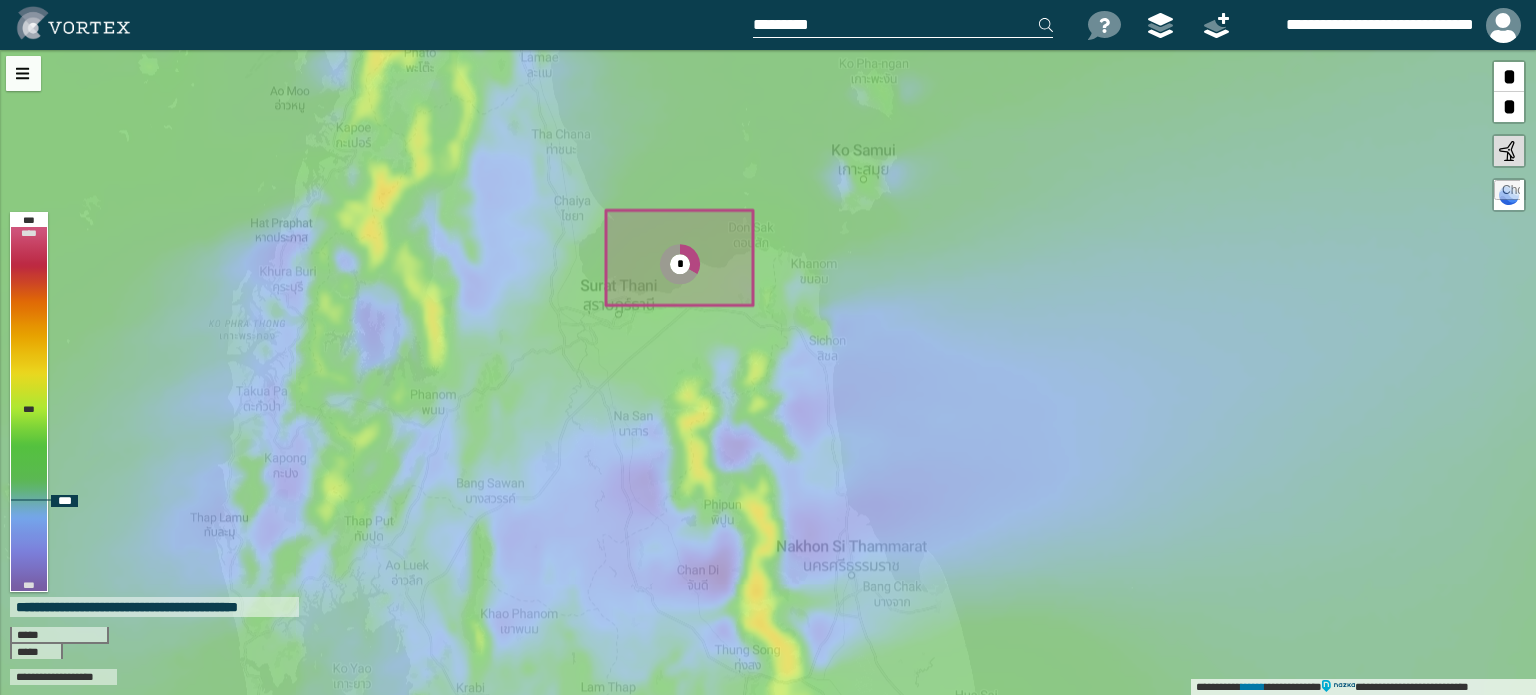 drag, startPoint x: 833, startPoint y: 256, endPoint x: 904, endPoint y: 321, distance: 96.26006 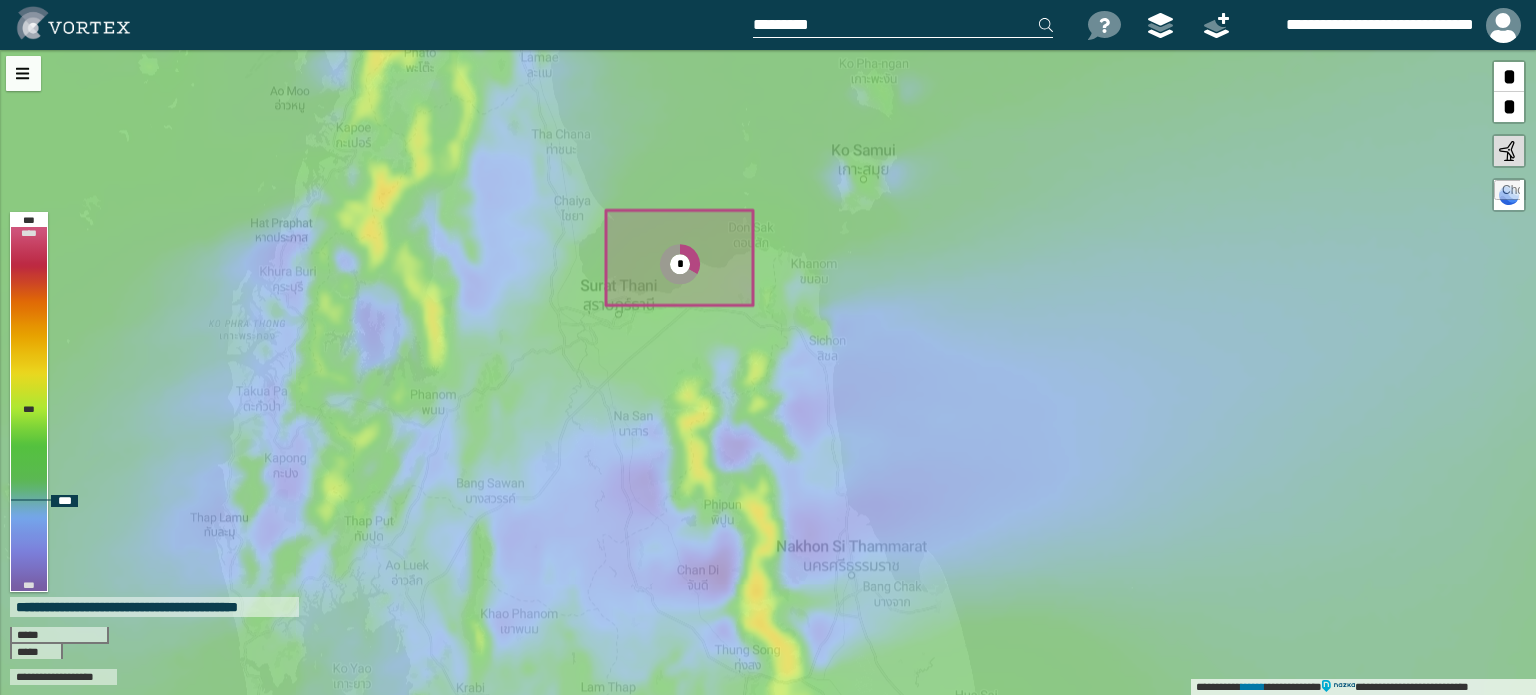 click on "**********" at bounding box center [768, 372] 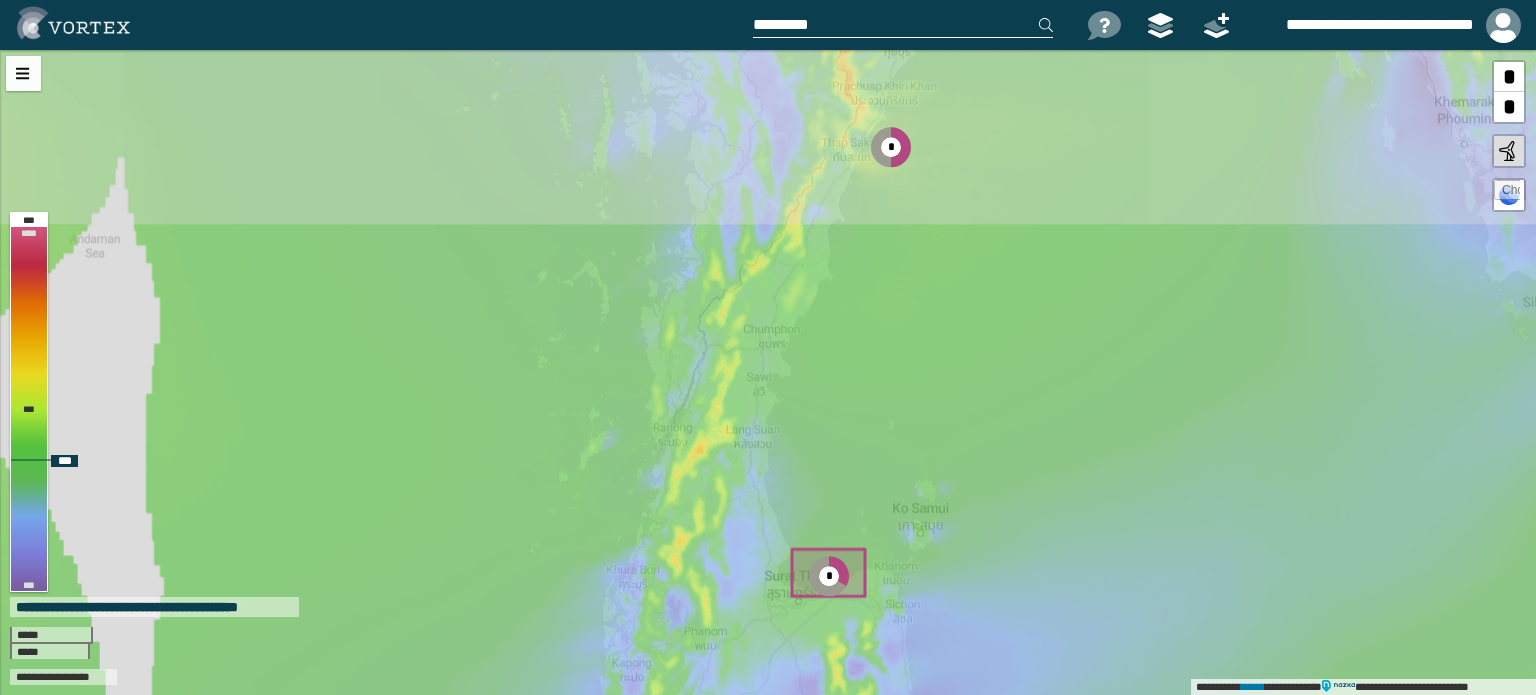 drag, startPoint x: 855, startPoint y: 203, endPoint x: 934, endPoint y: 702, distance: 505.2148 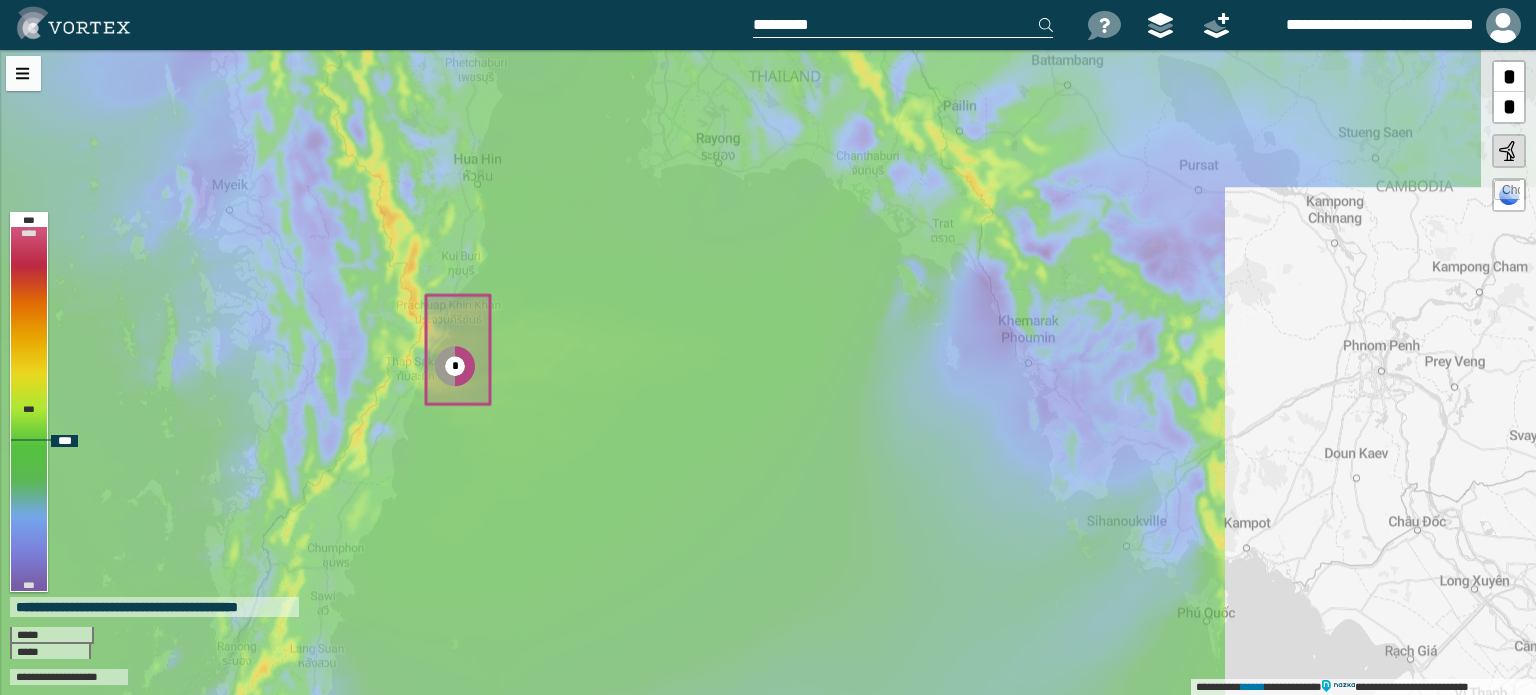 drag, startPoint x: 1054, startPoint y: 419, endPoint x: 564, endPoint y: 422, distance: 490.0092 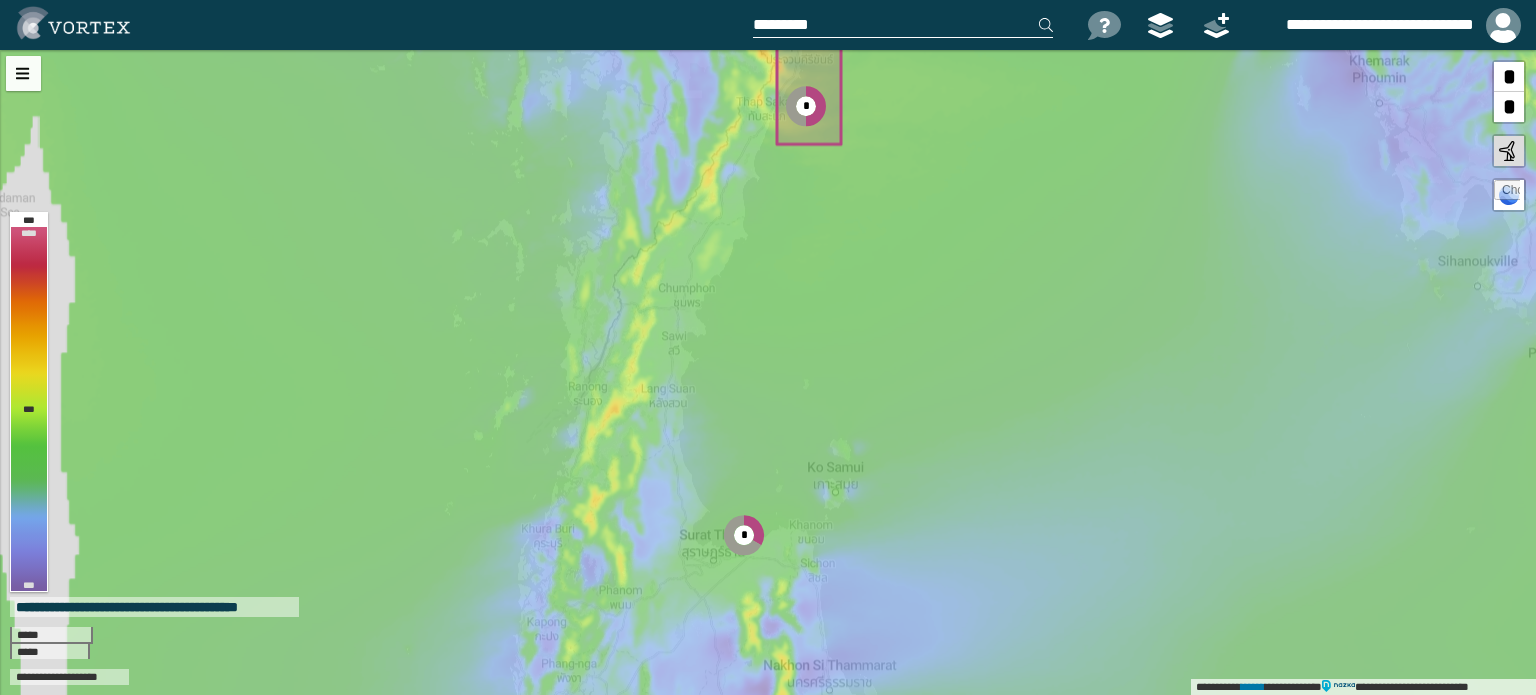 drag, startPoint x: 667, startPoint y: 279, endPoint x: 1015, endPoint y: 16, distance: 436.20294 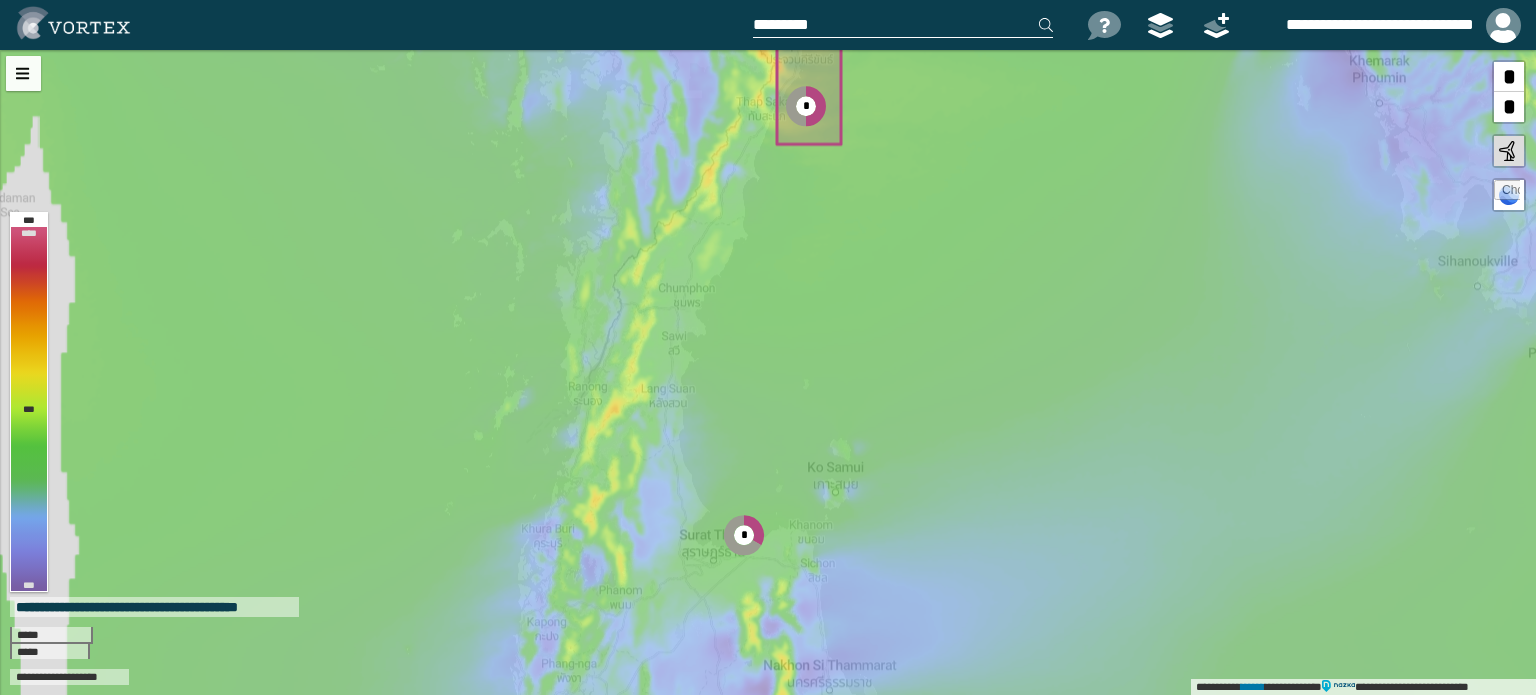 click on "**********" at bounding box center (768, 347) 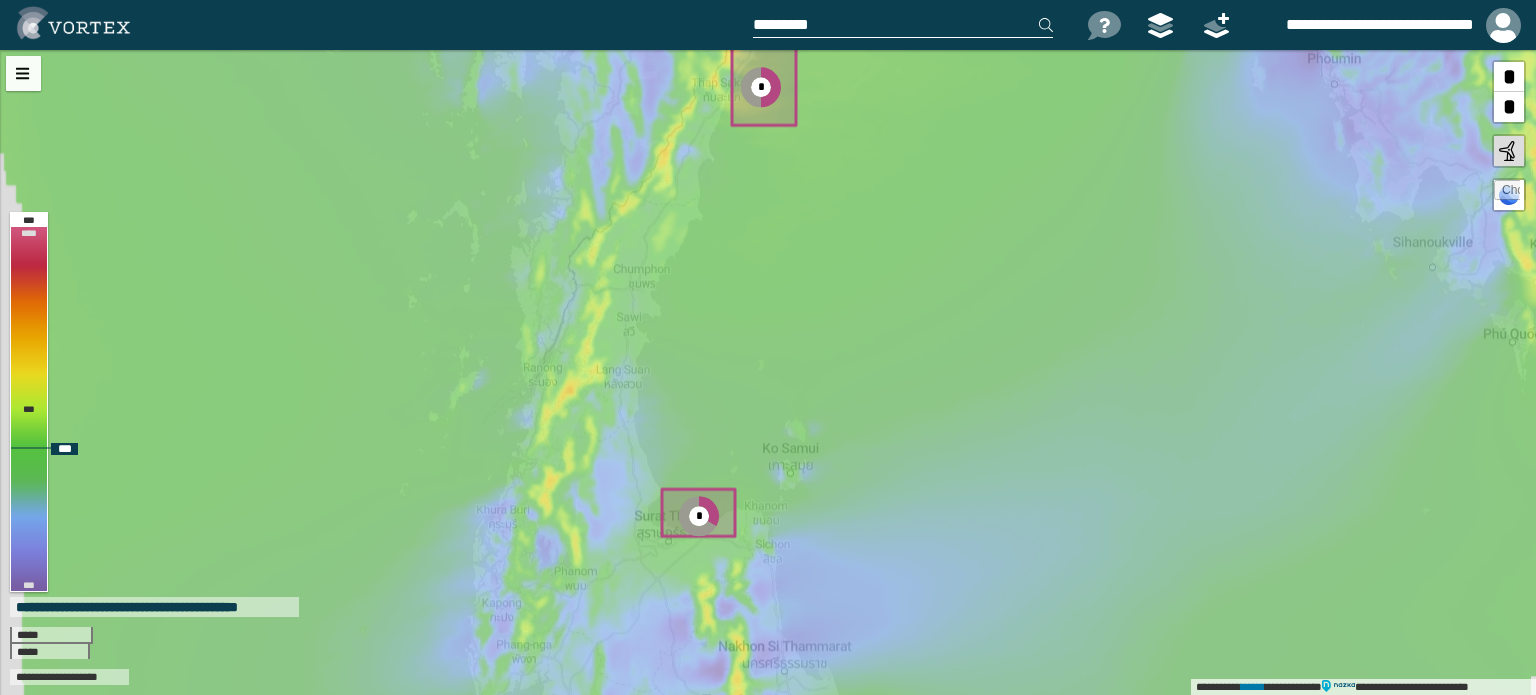 drag, startPoint x: 952, startPoint y: 263, endPoint x: 917, endPoint y: 270, distance: 35.69314 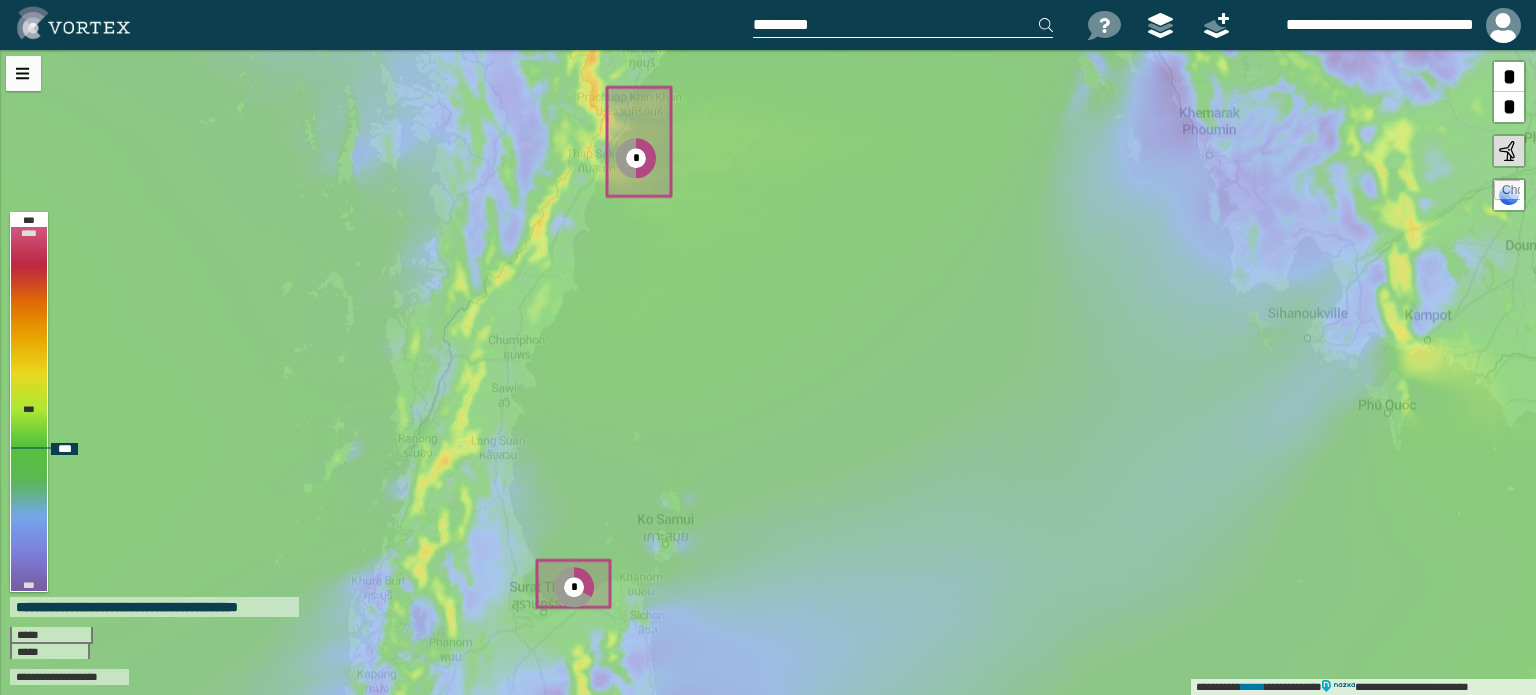drag, startPoint x: 917, startPoint y: 270, endPoint x: 780, endPoint y: 317, distance: 144.83784 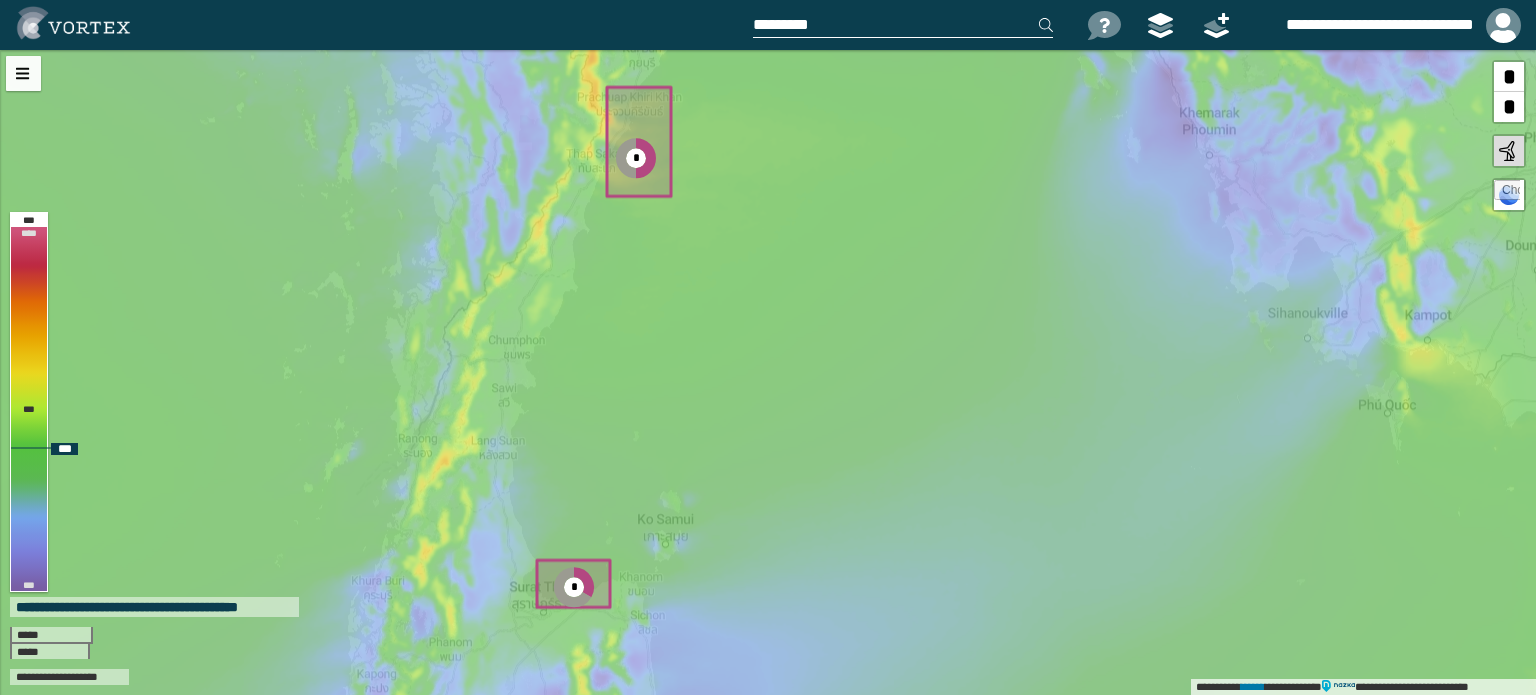click on "**********" at bounding box center (768, 372) 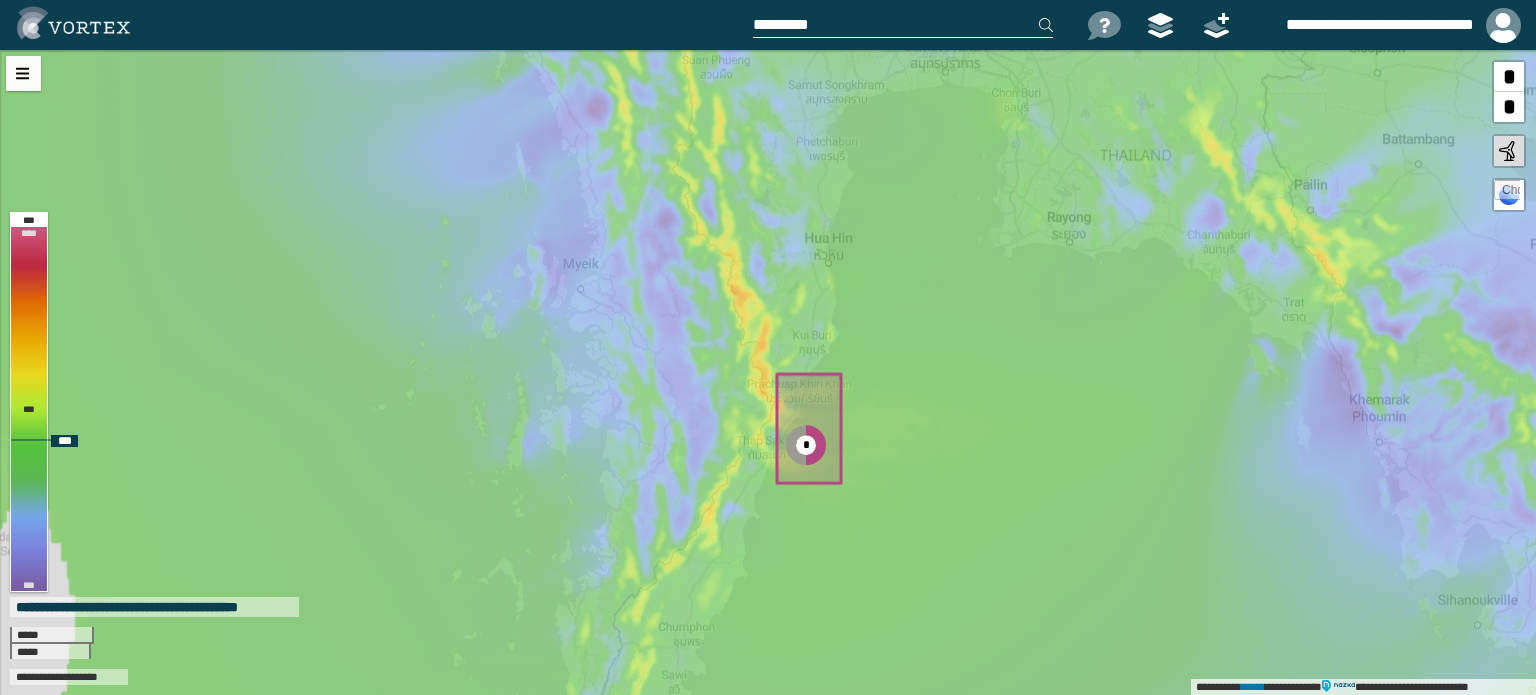 drag, startPoint x: 778, startPoint y: 121, endPoint x: 952, endPoint y: 407, distance: 334.77158 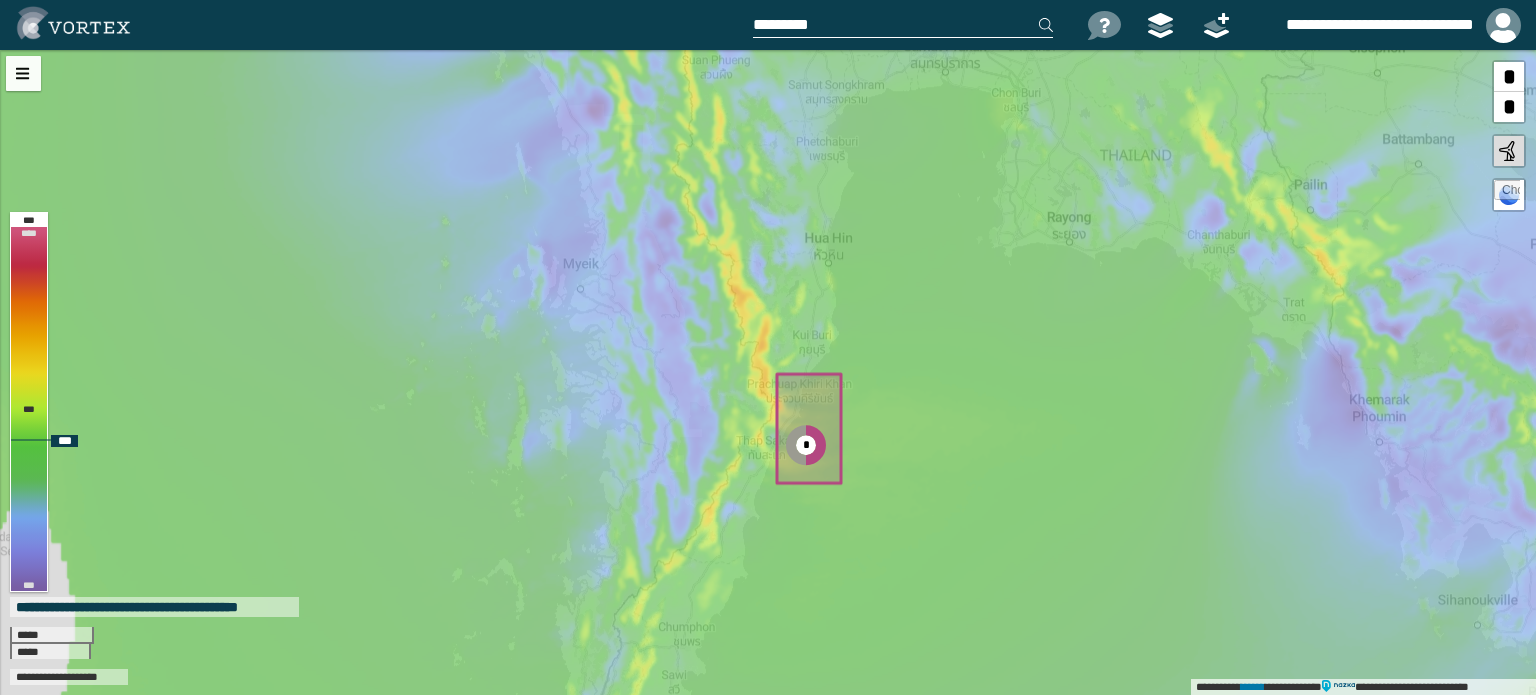 click on "**********" at bounding box center [768, 372] 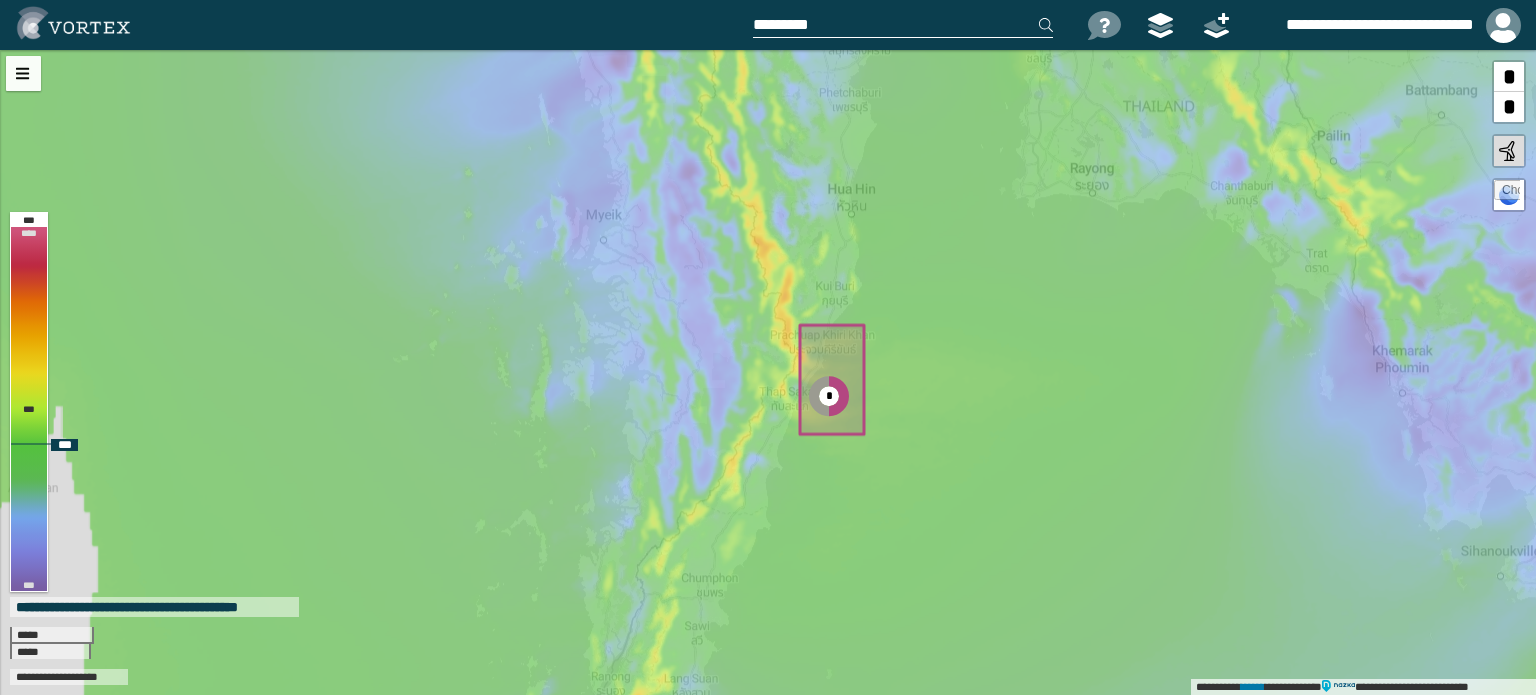 drag, startPoint x: 903, startPoint y: 556, endPoint x: 1019, endPoint y: 339, distance: 246.05893 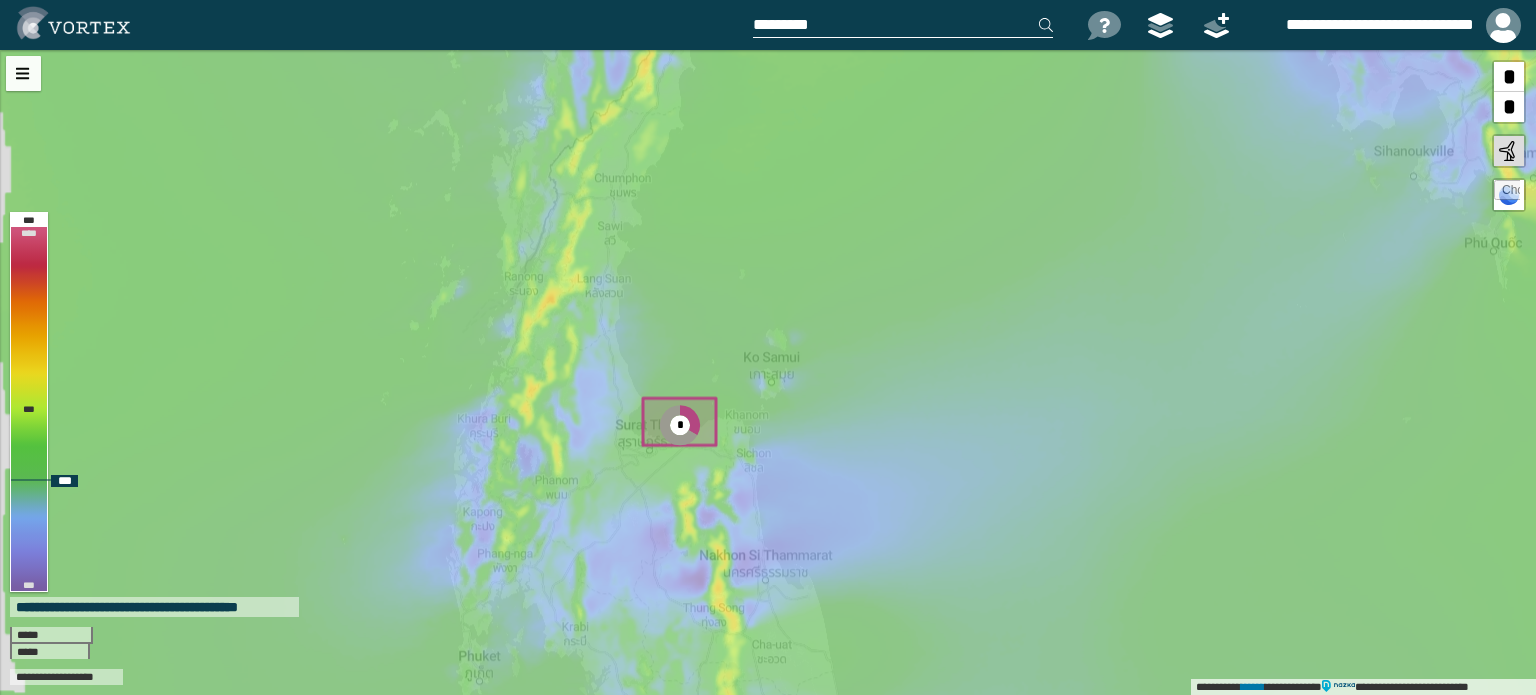 drag, startPoint x: 1045, startPoint y: 561, endPoint x: 863, endPoint y: 328, distance: 295.6569 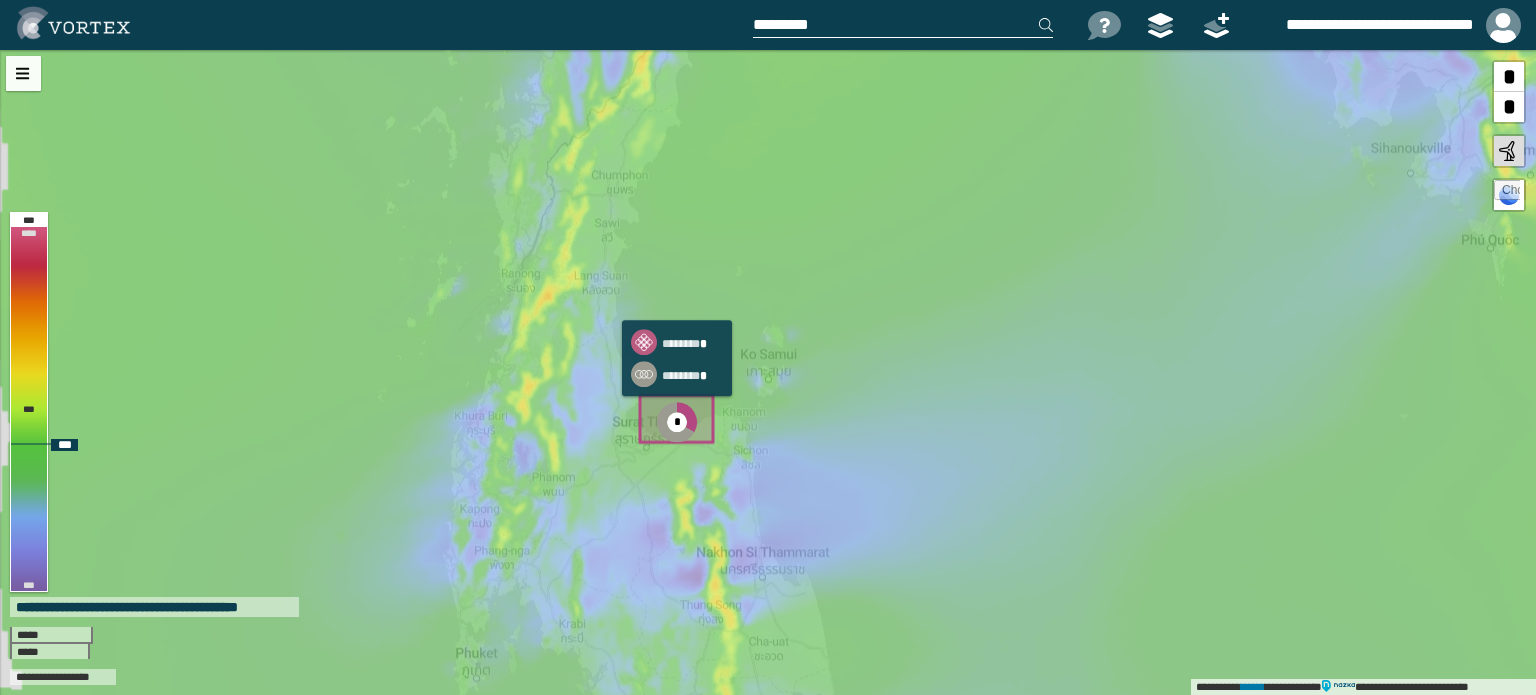 click on "*" at bounding box center [677, 422] 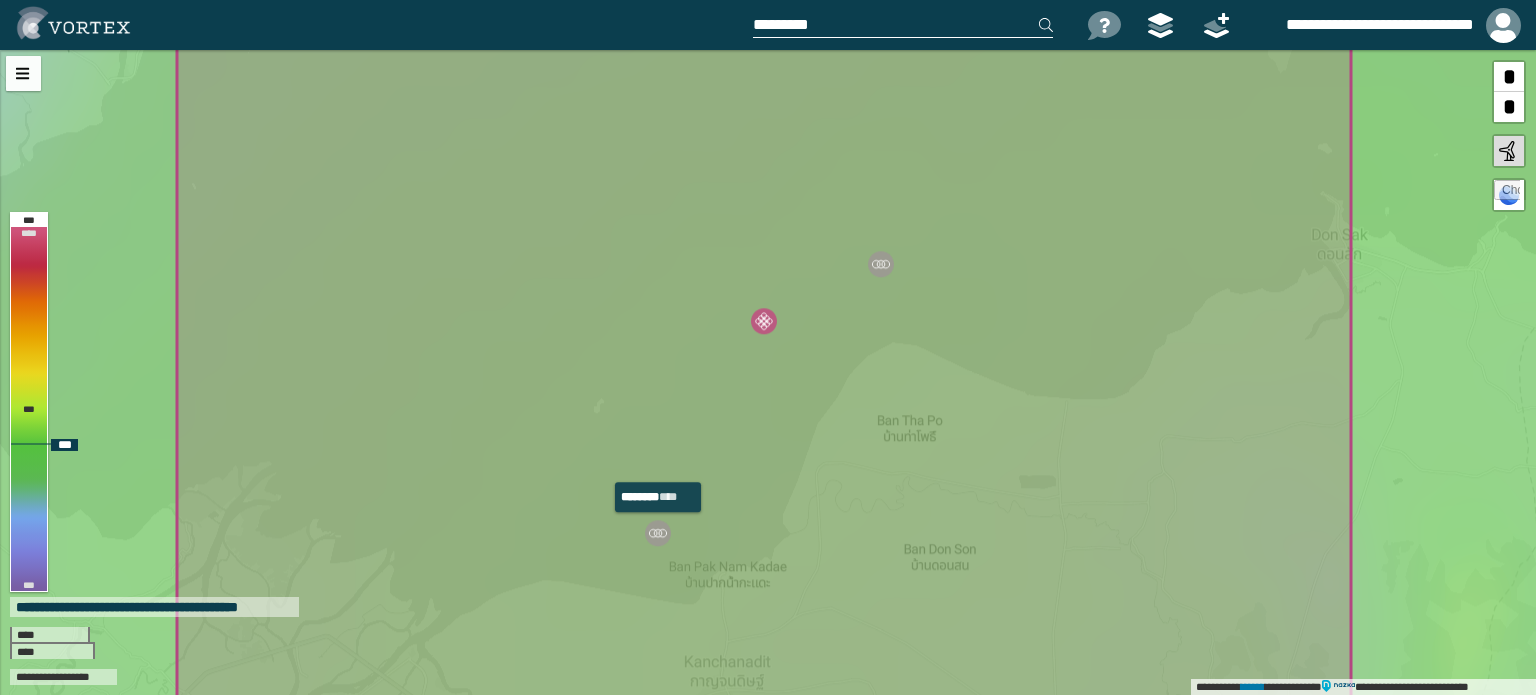click at bounding box center [658, 533] 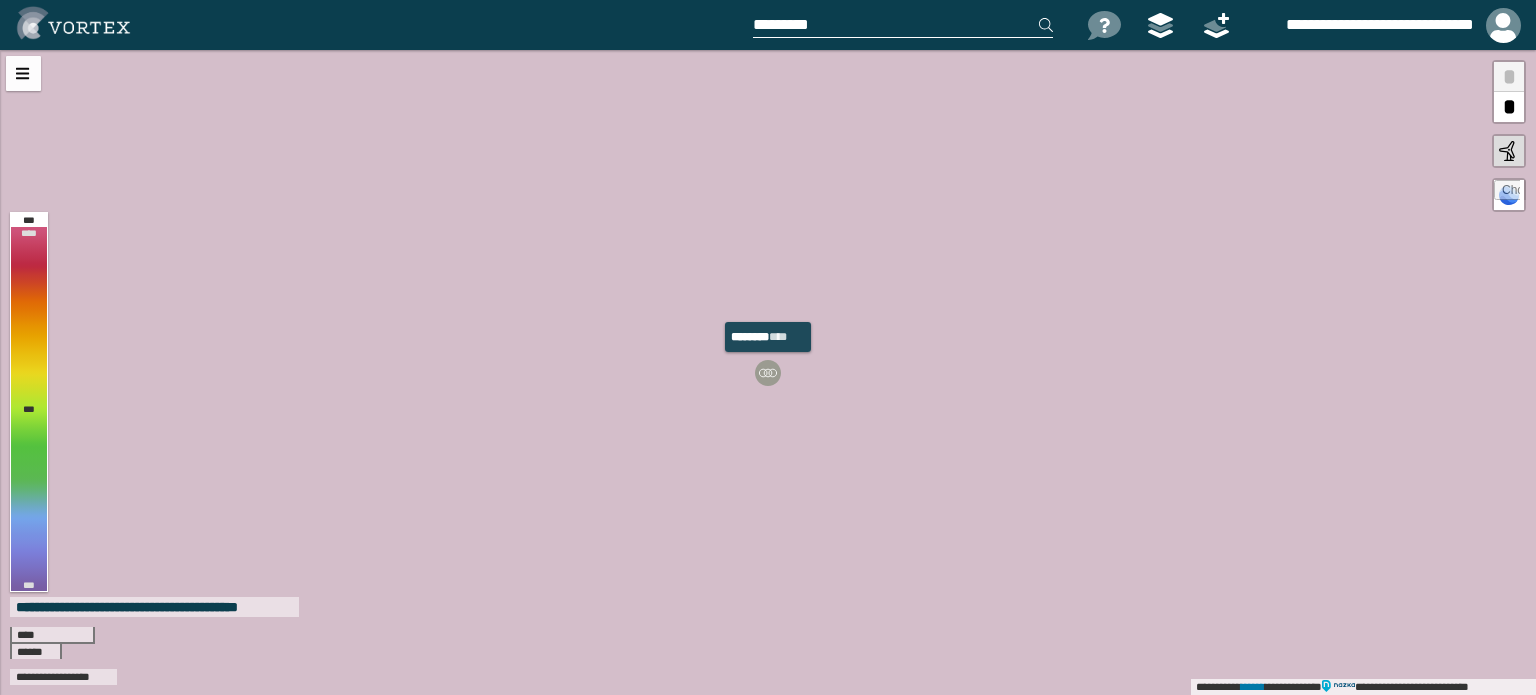 click at bounding box center [768, 373] 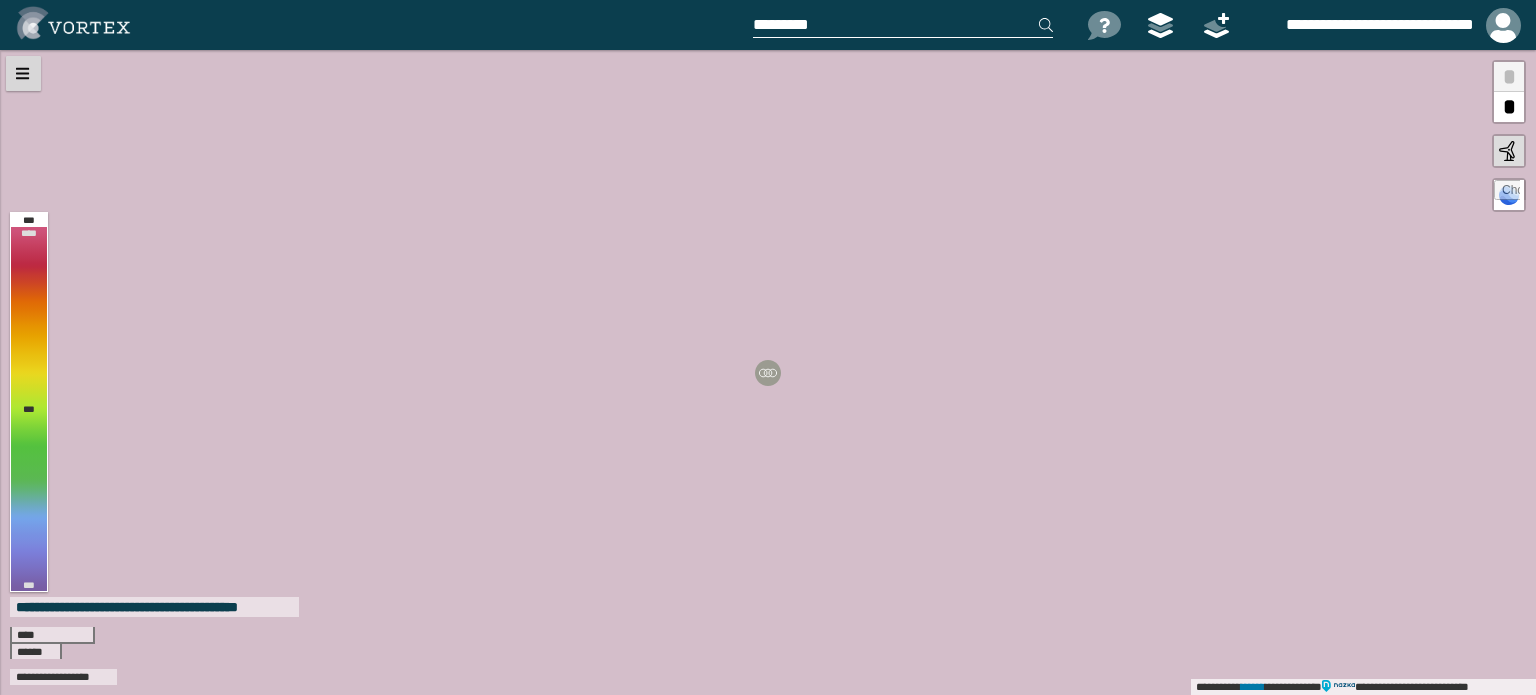 click at bounding box center (23, 73) 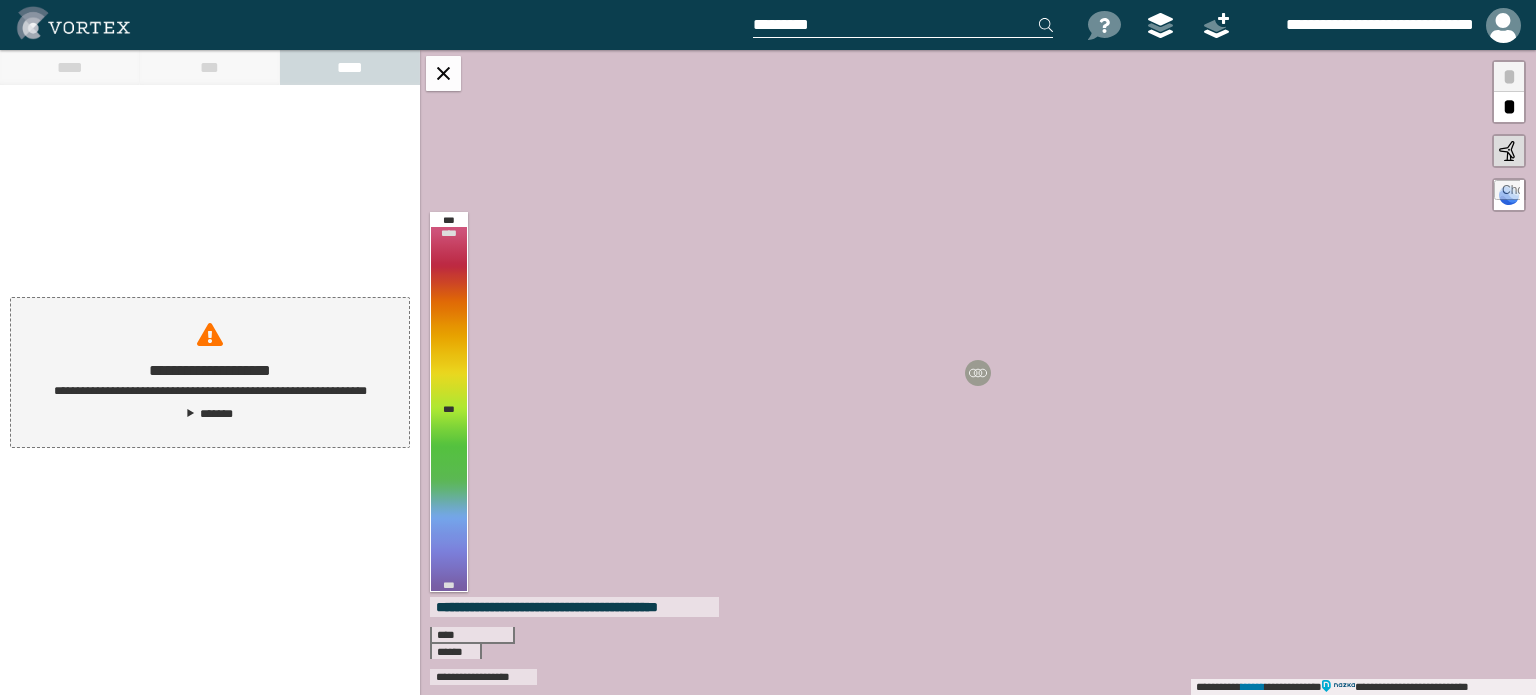 click on "**********" at bounding box center (210, 372) 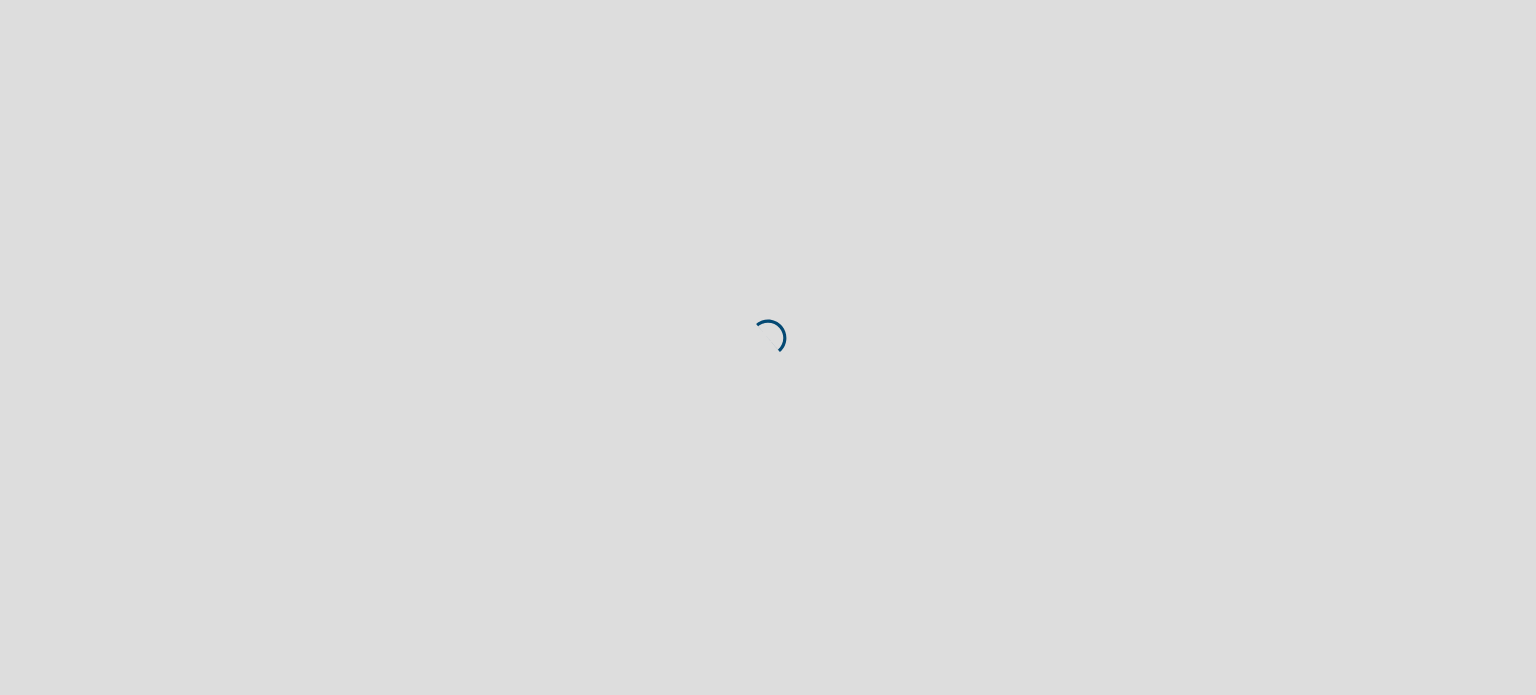 scroll, scrollTop: 0, scrollLeft: 0, axis: both 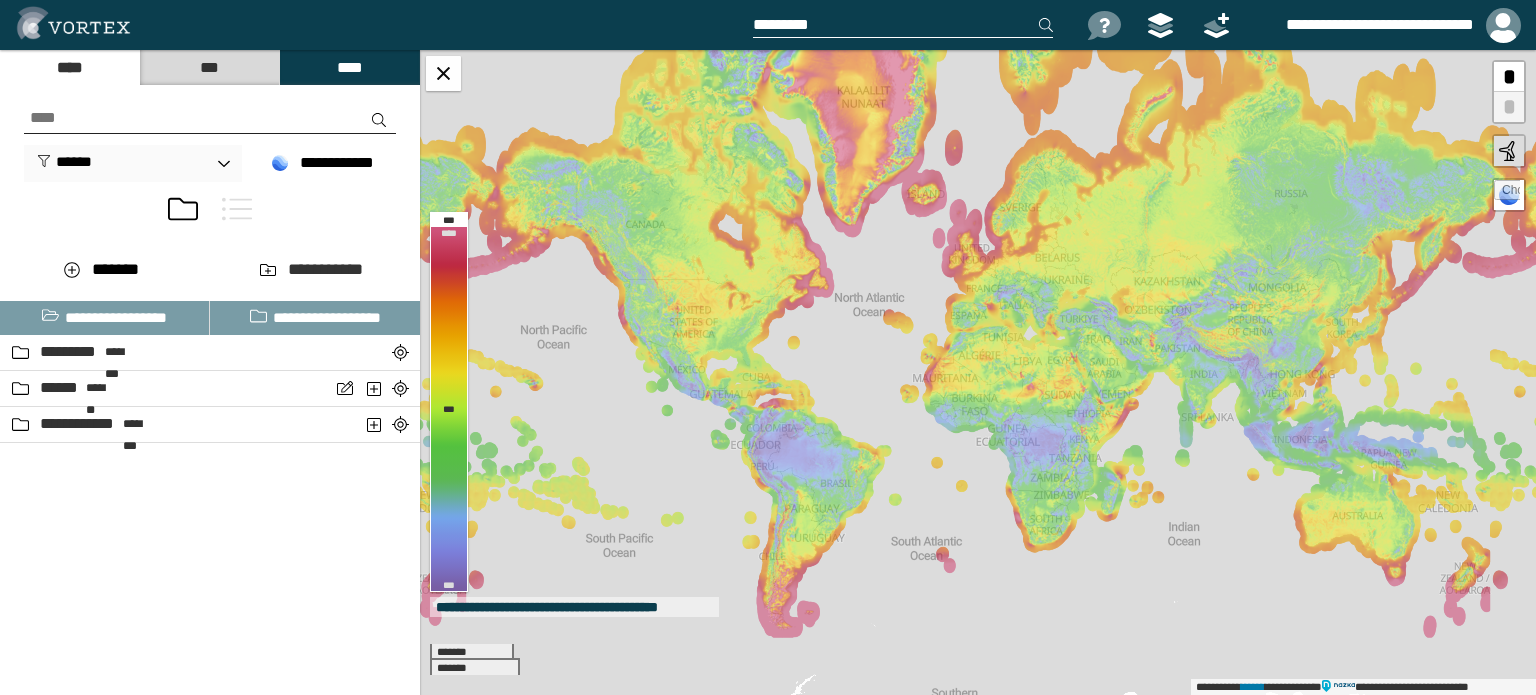 click at bounding box center (237, 209) 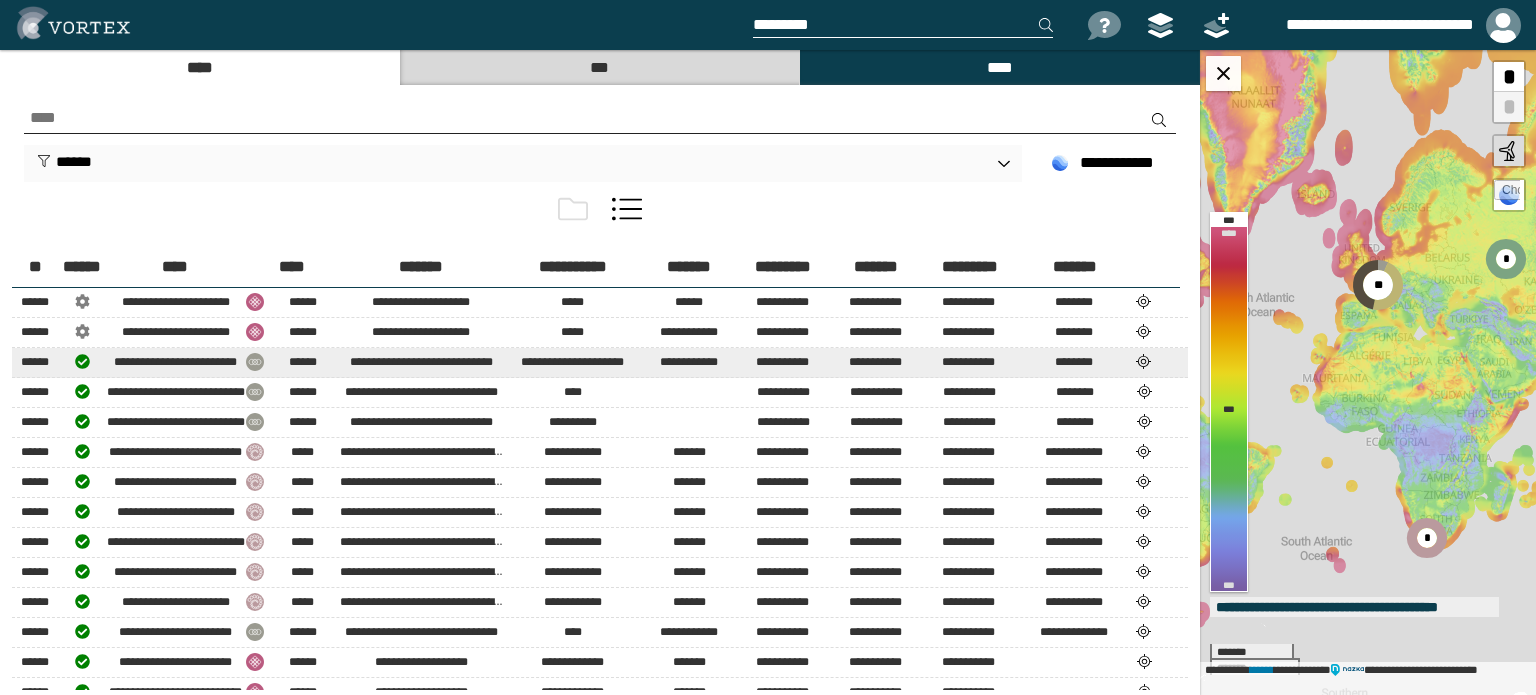click at bounding box center (1144, 361) 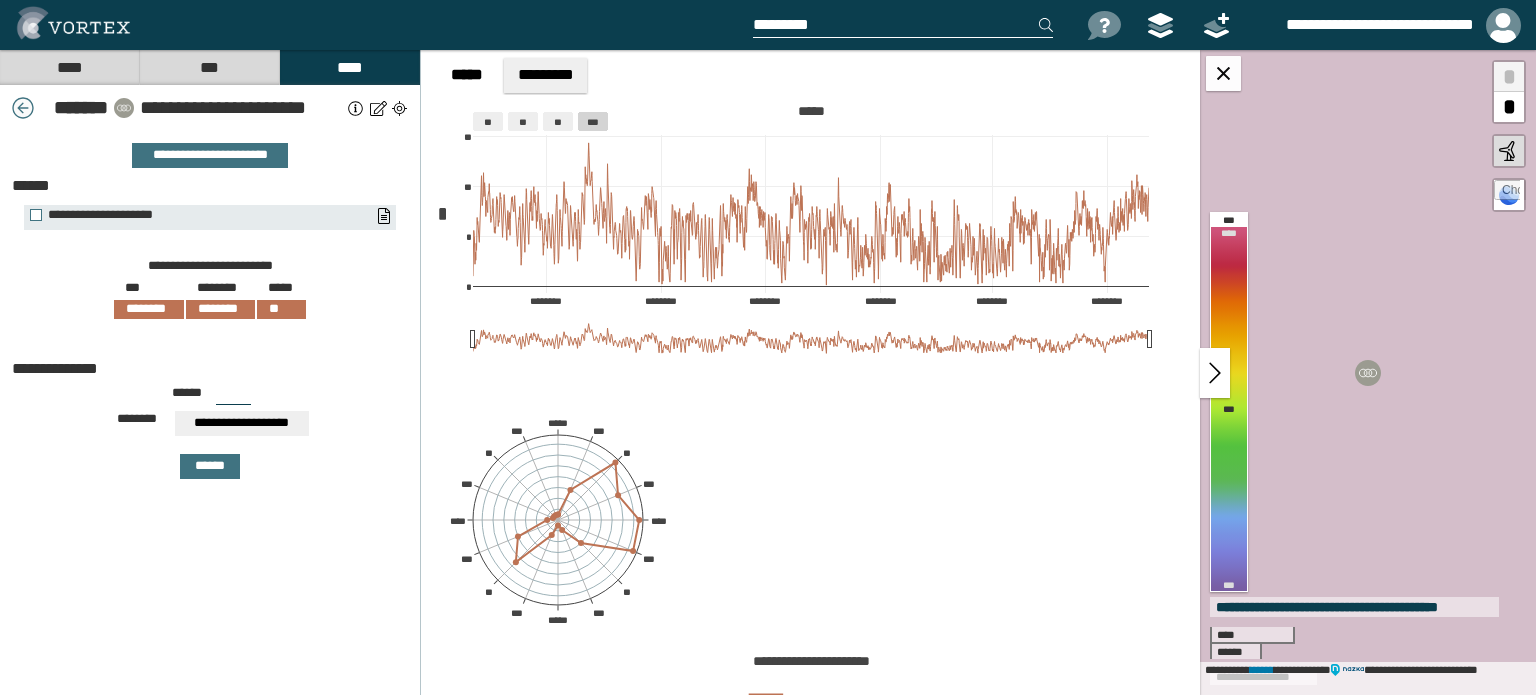 click at bounding box center (23, 108) 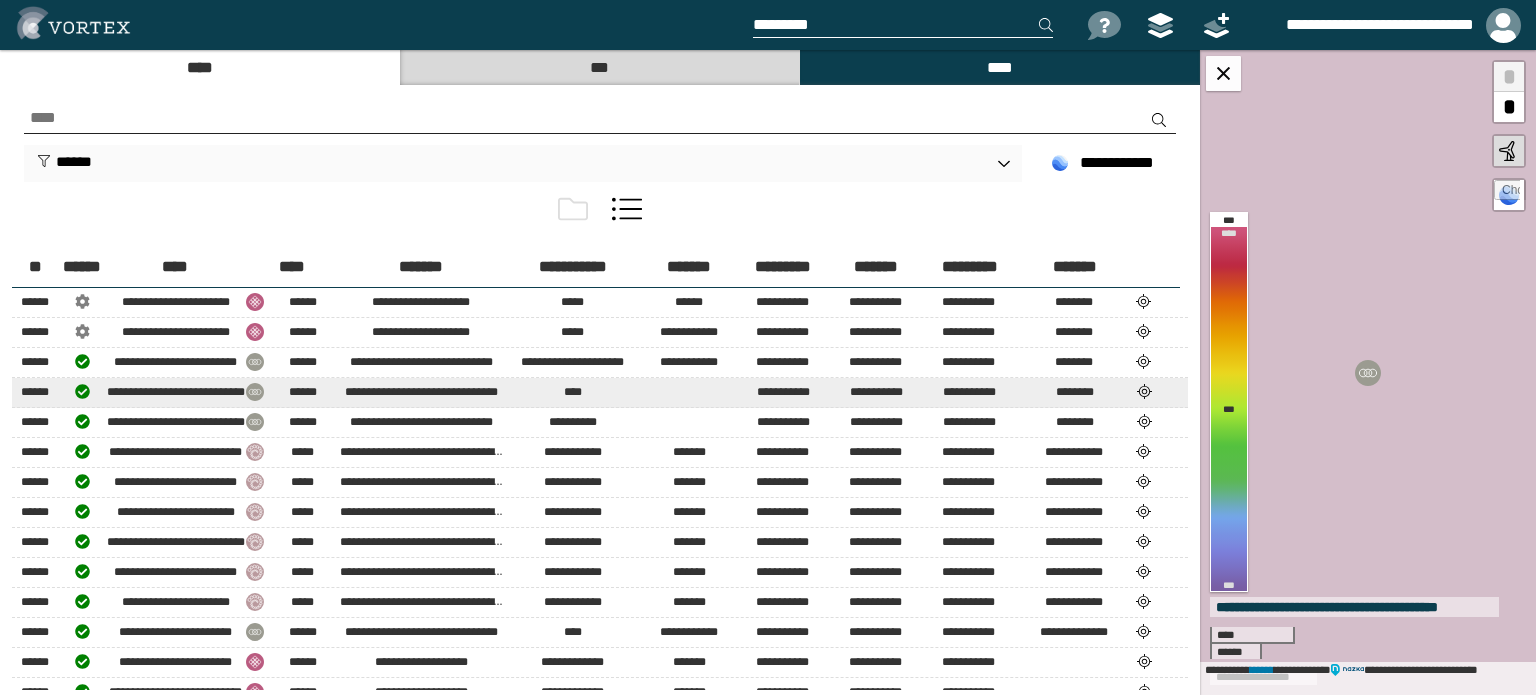 click at bounding box center [1145, 391] 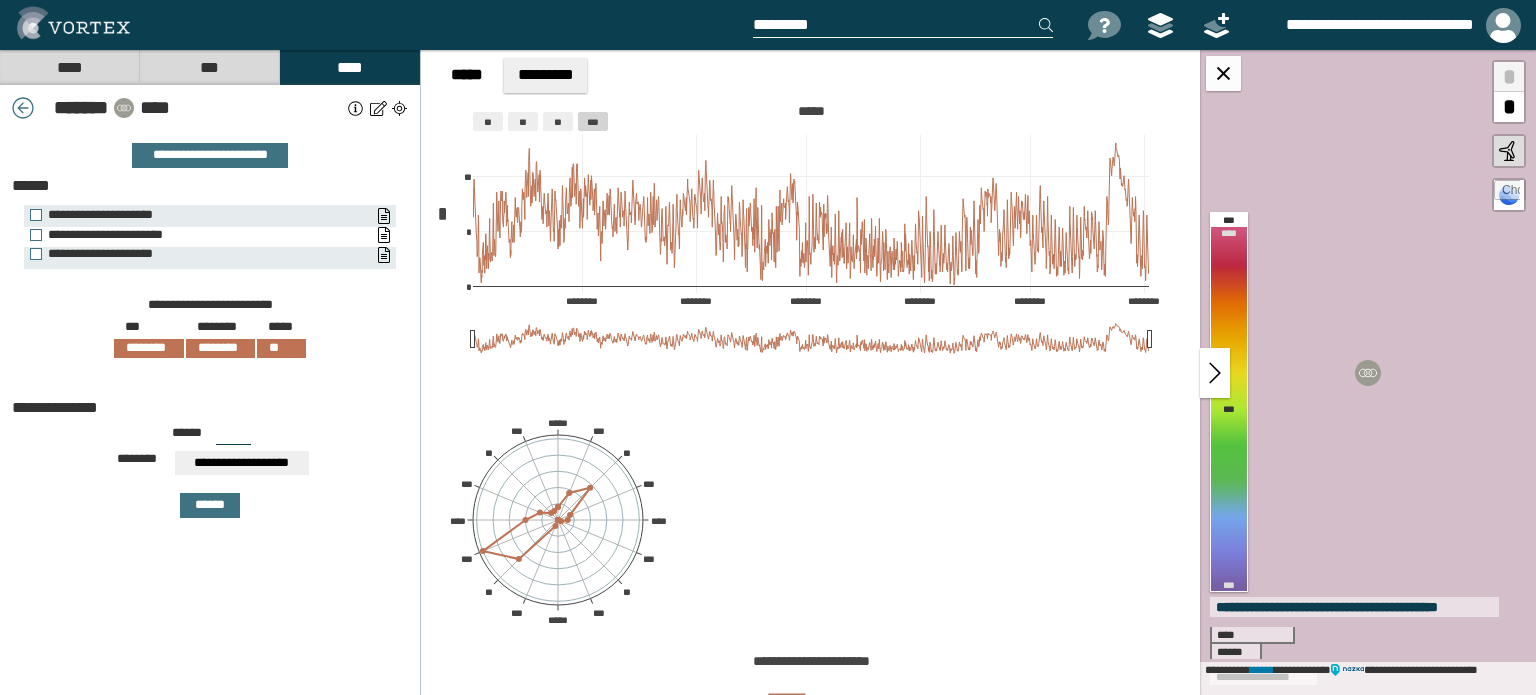 click on "**********" at bounding box center (200, 235) 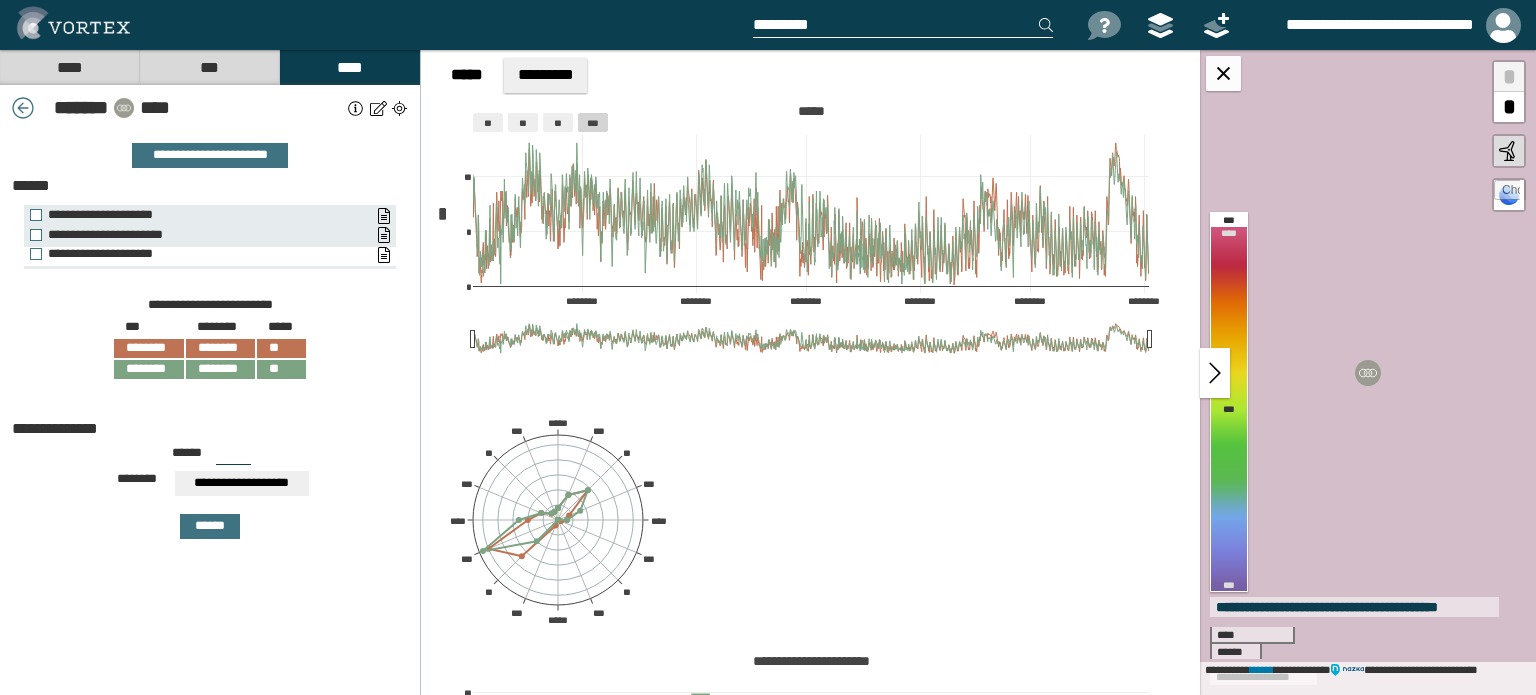 click on "**********" at bounding box center [200, 254] 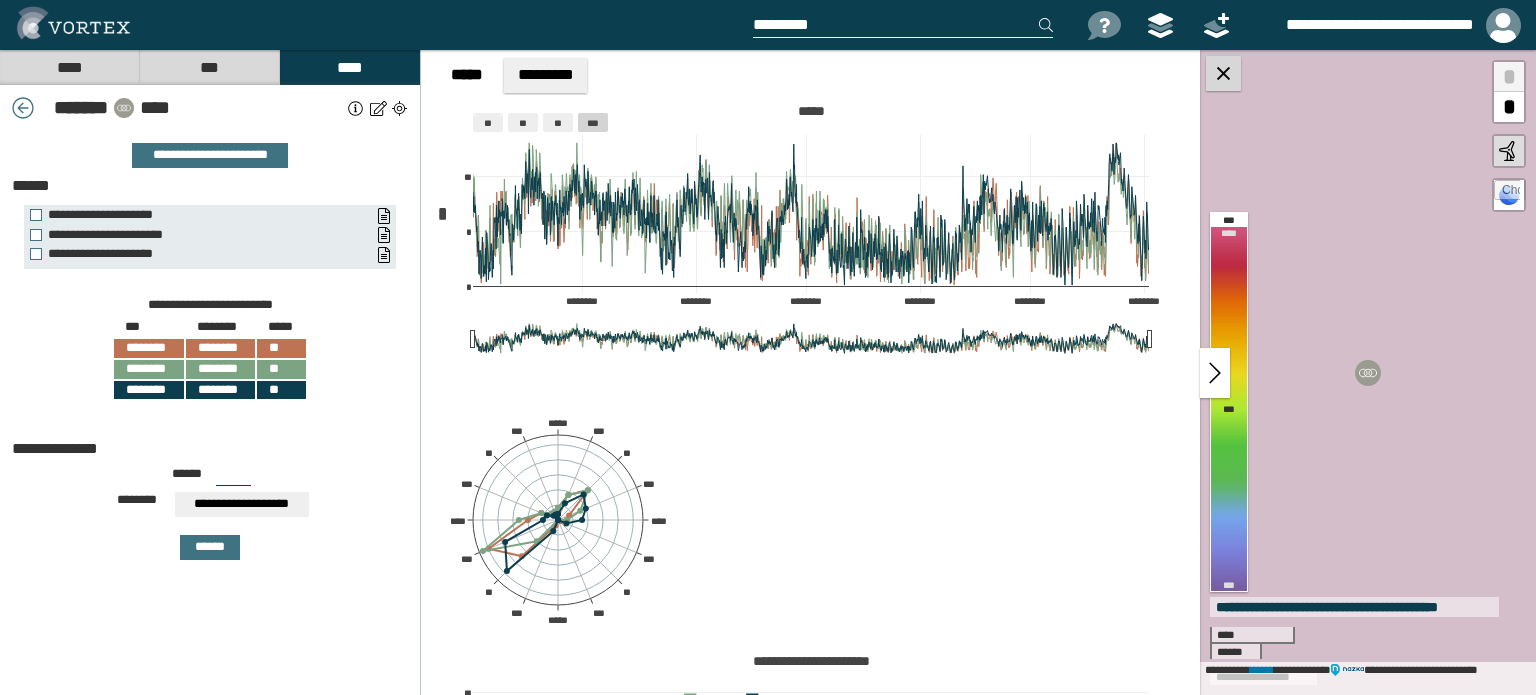click at bounding box center [1223, 73] 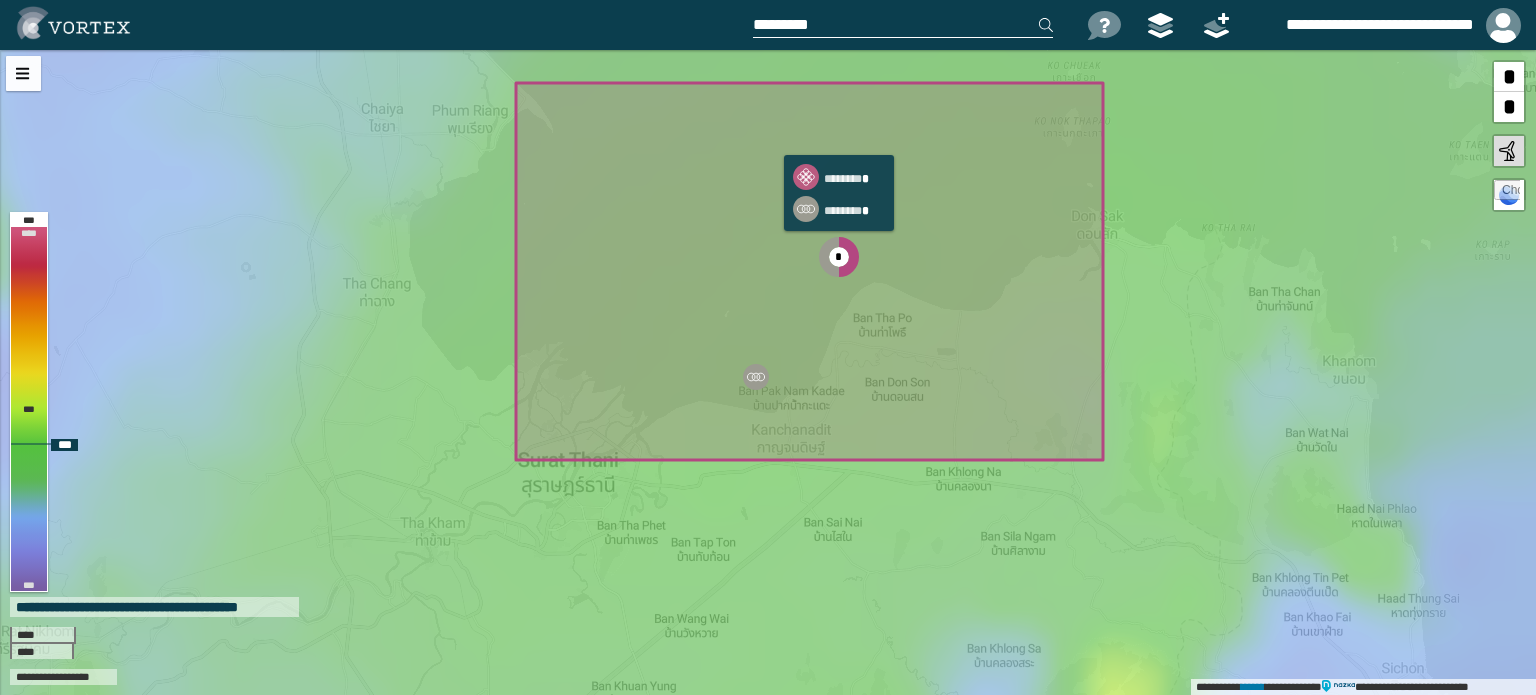 click 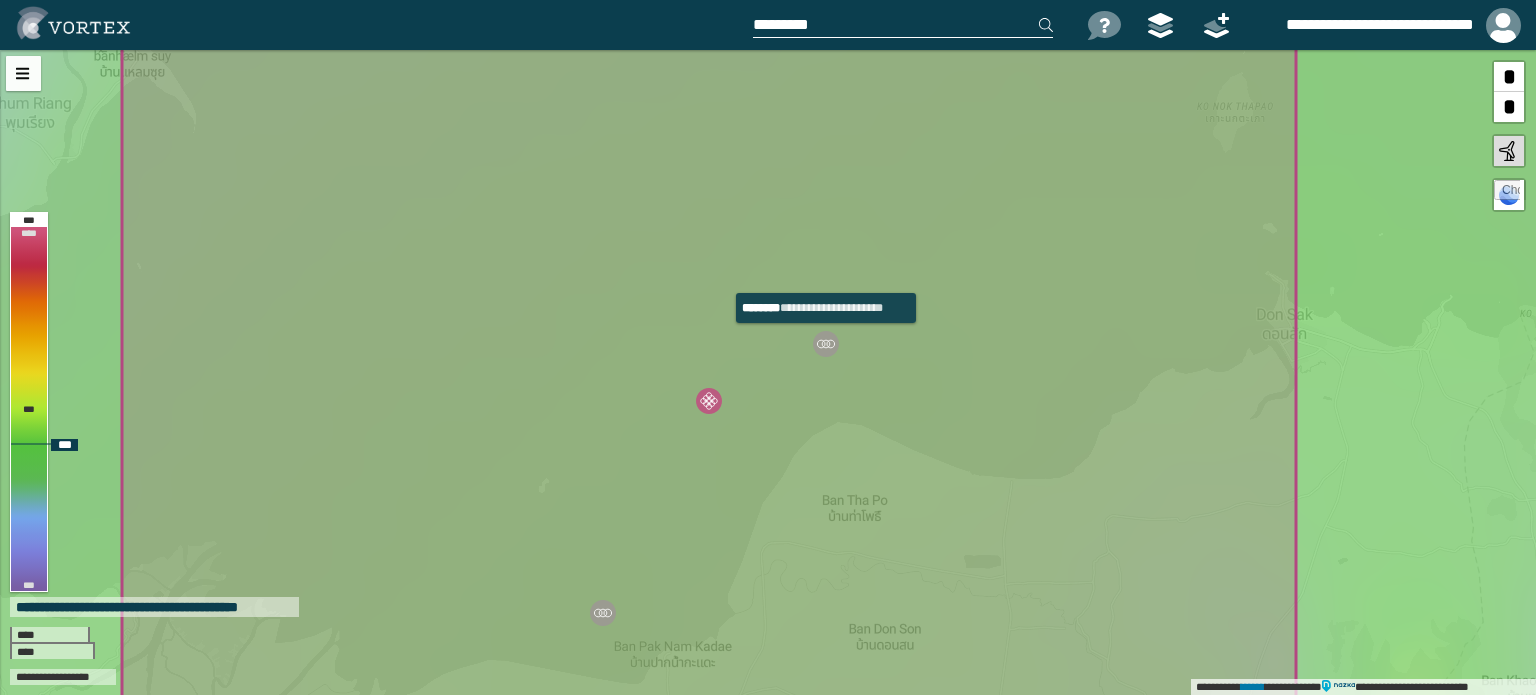 click at bounding box center (826, 344) 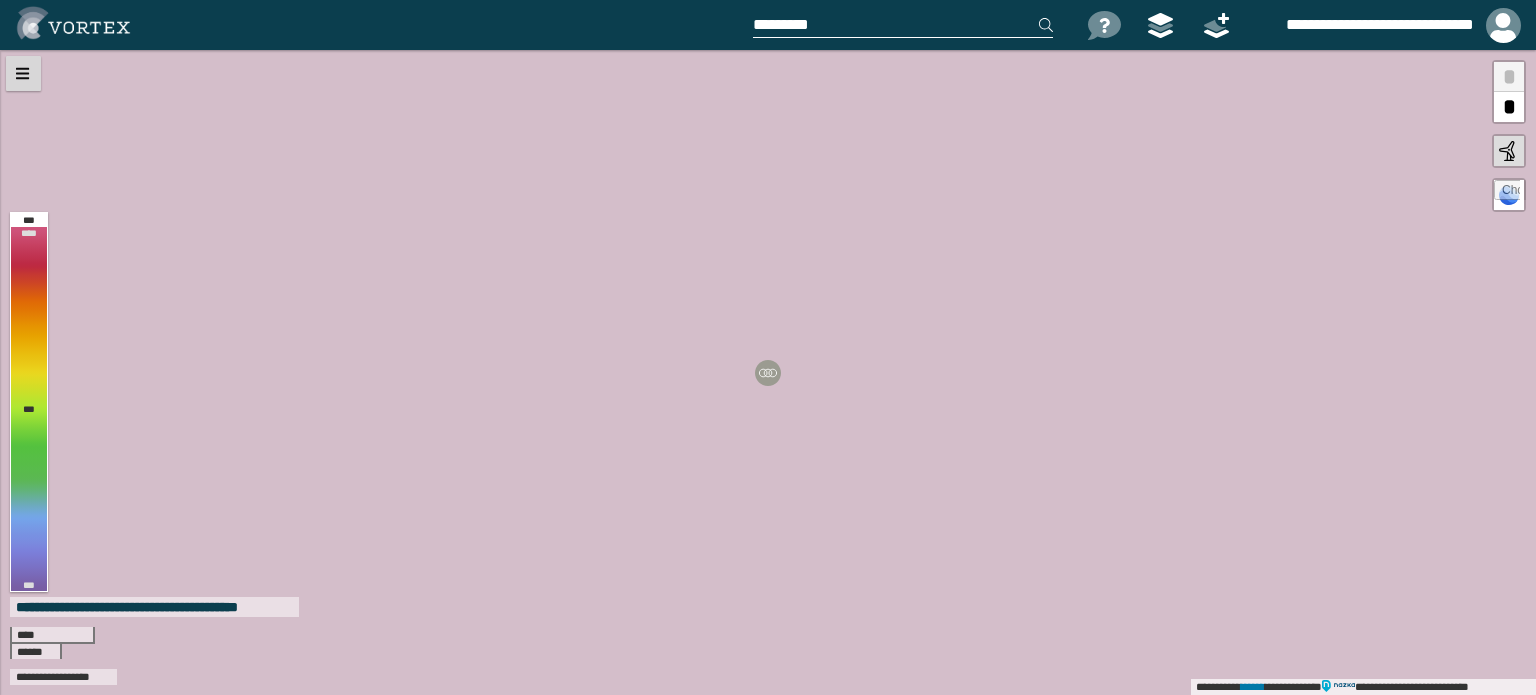 click at bounding box center (23, 73) 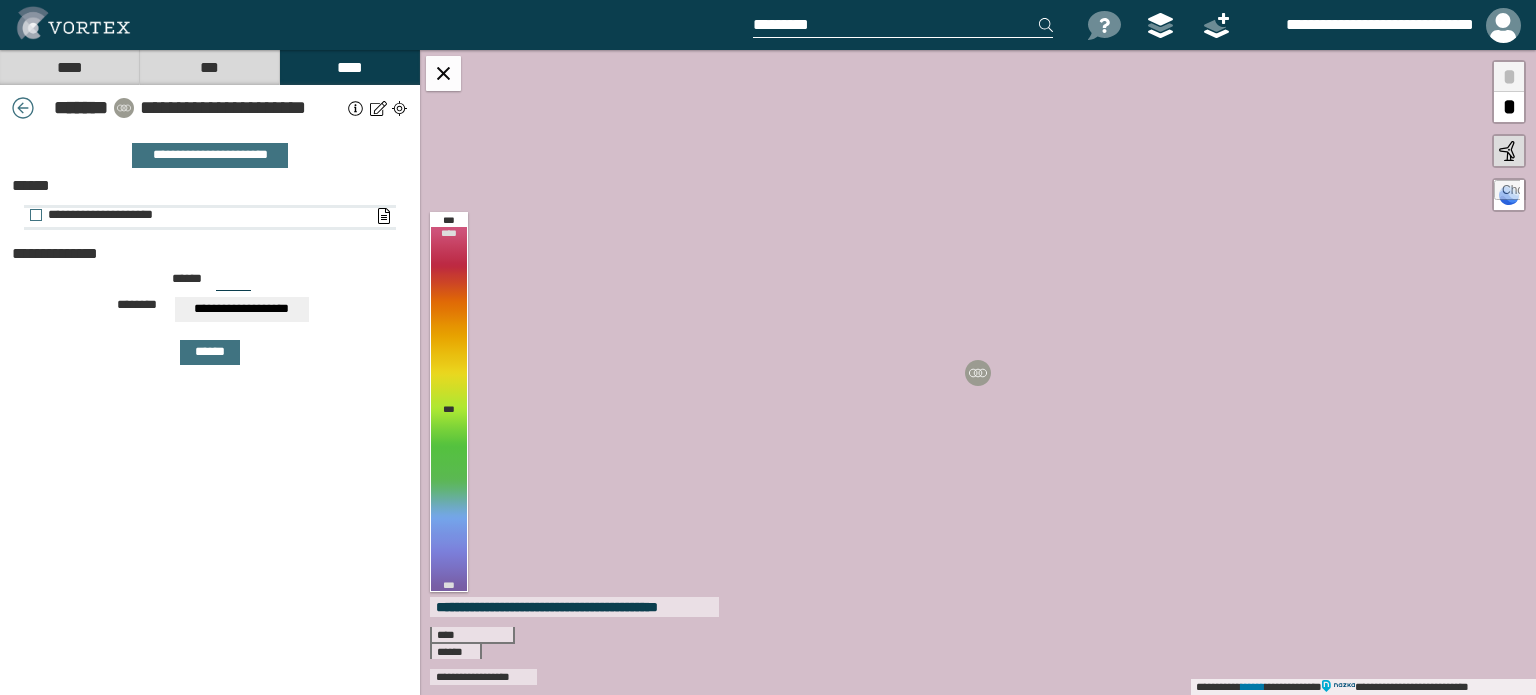 click on "**********" at bounding box center (200, 215) 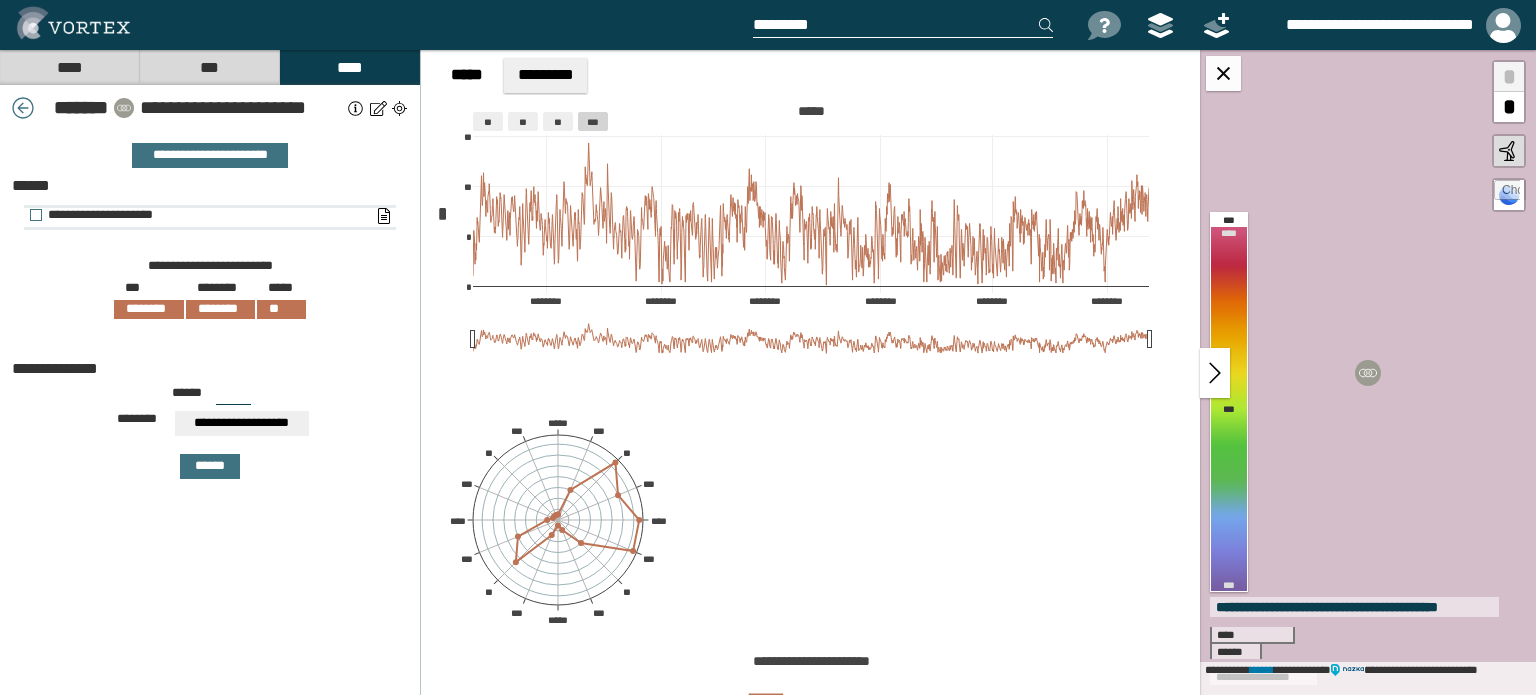 click on "**********" at bounding box center [200, 215] 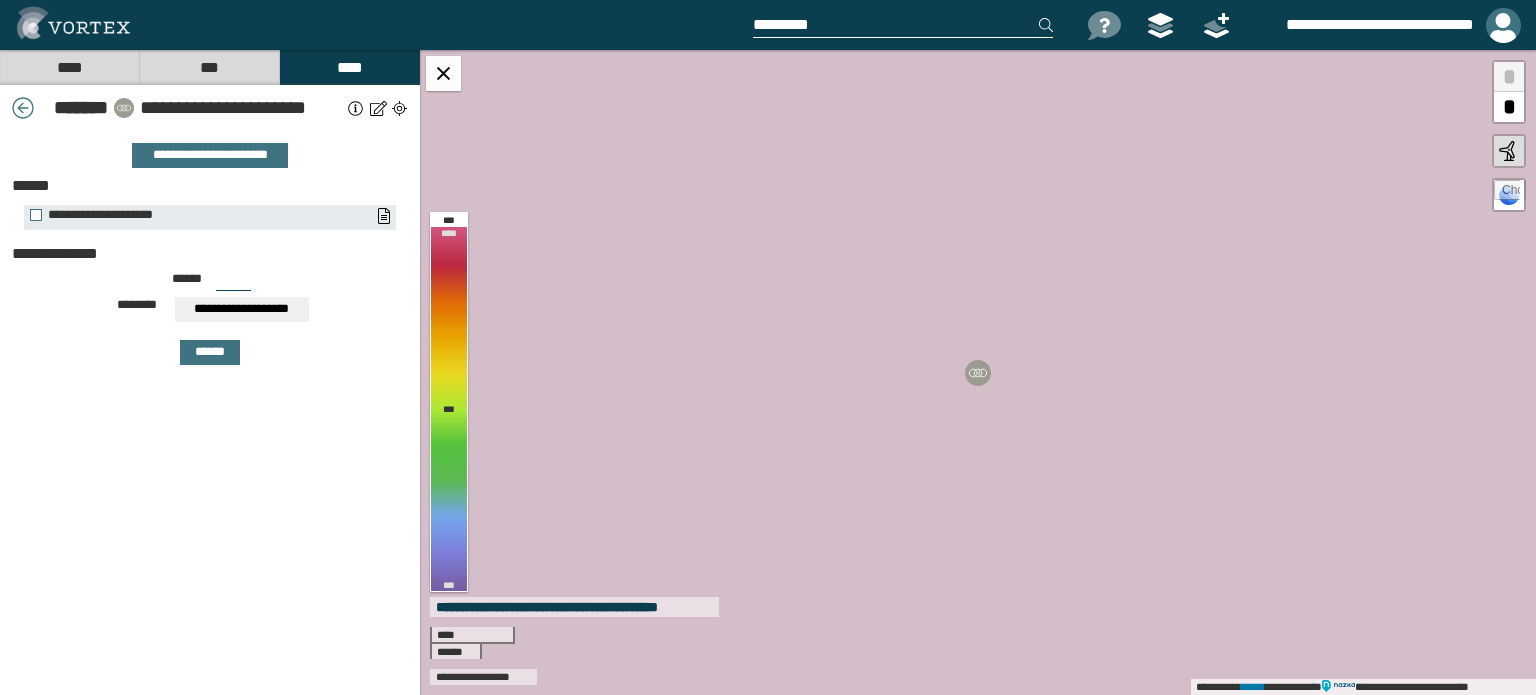 click at bounding box center (1503, 25) 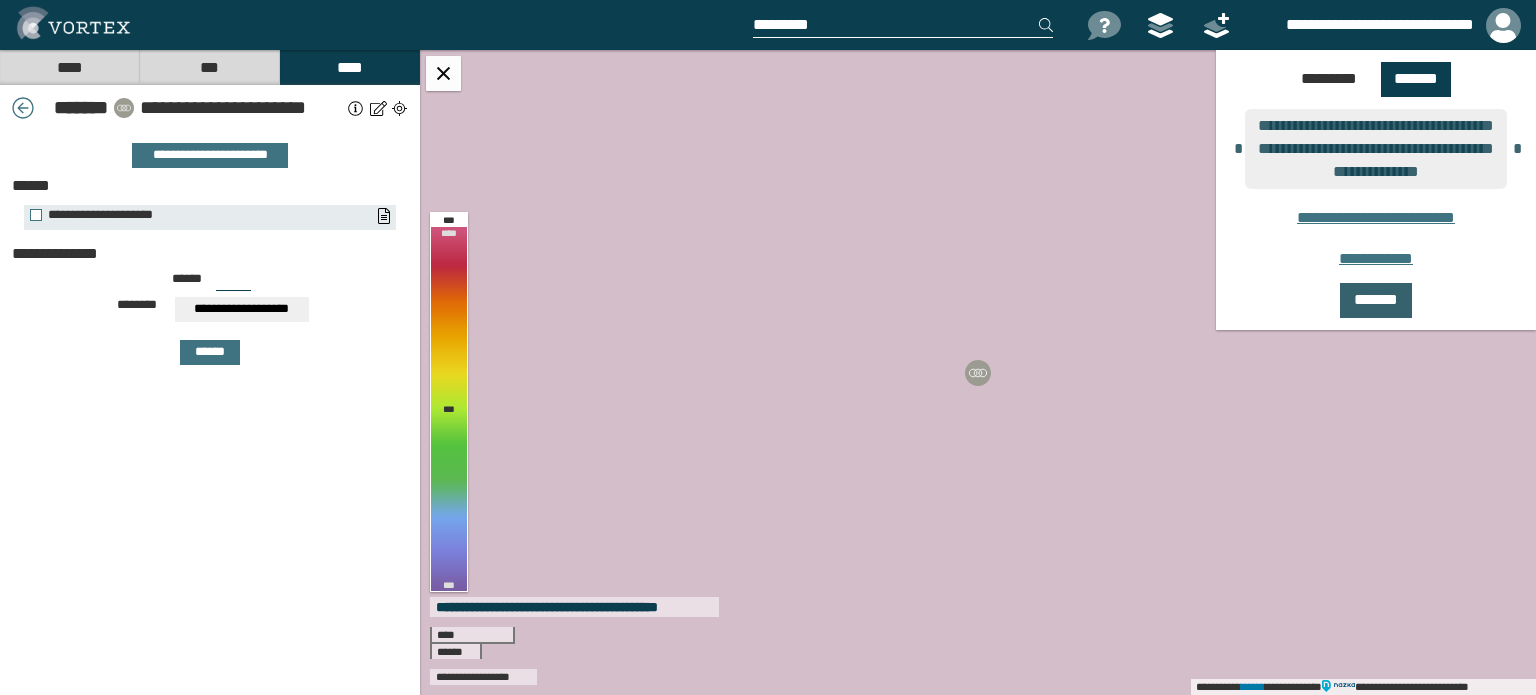 click on "*******" at bounding box center [1376, 300] 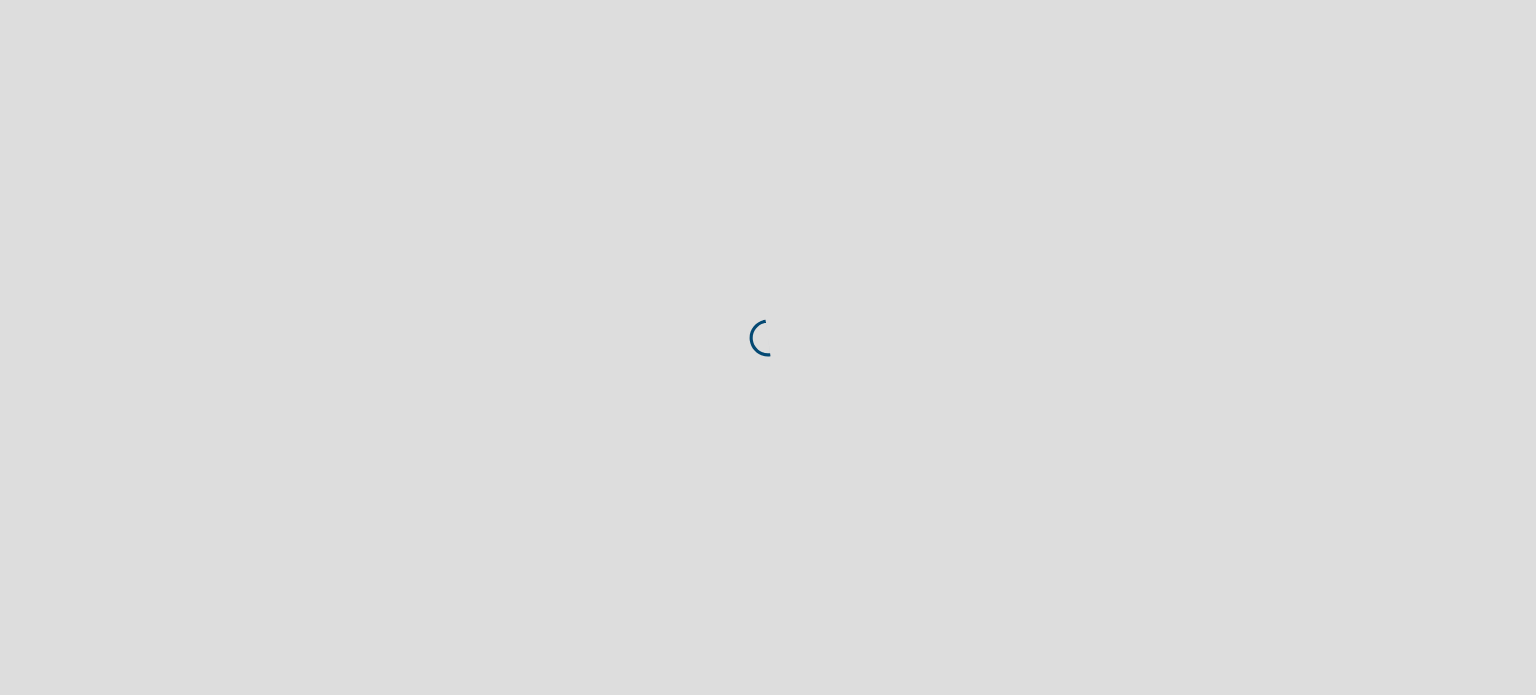 scroll, scrollTop: 0, scrollLeft: 0, axis: both 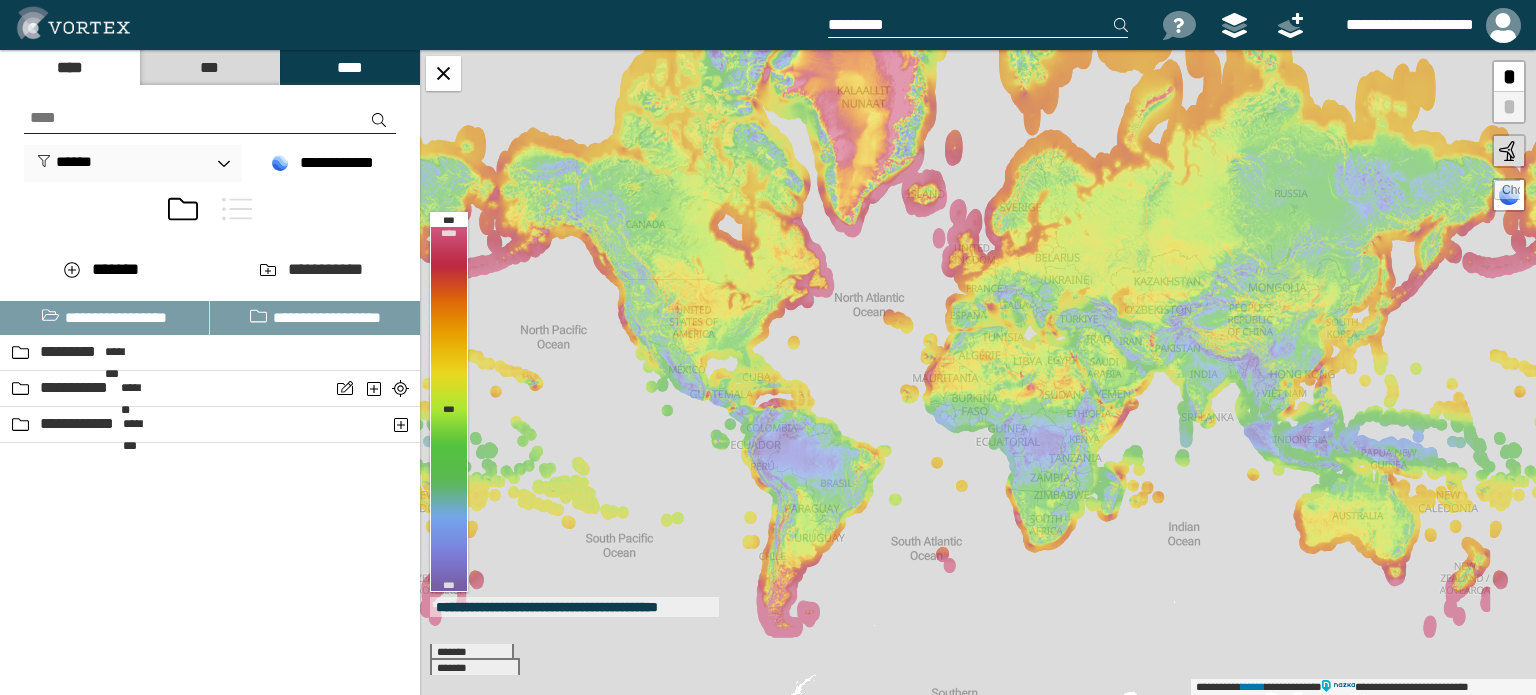 click at bounding box center (237, 209) 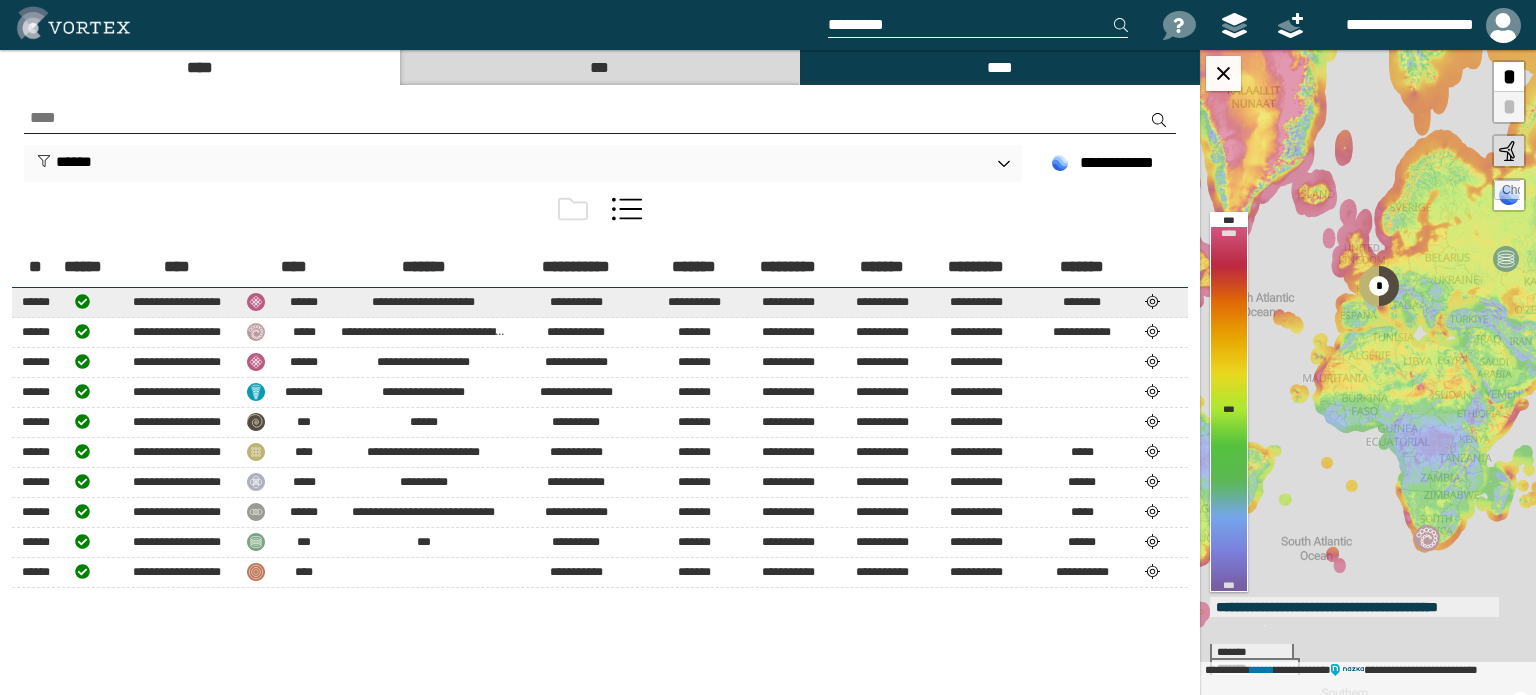 click at bounding box center (1153, 301) 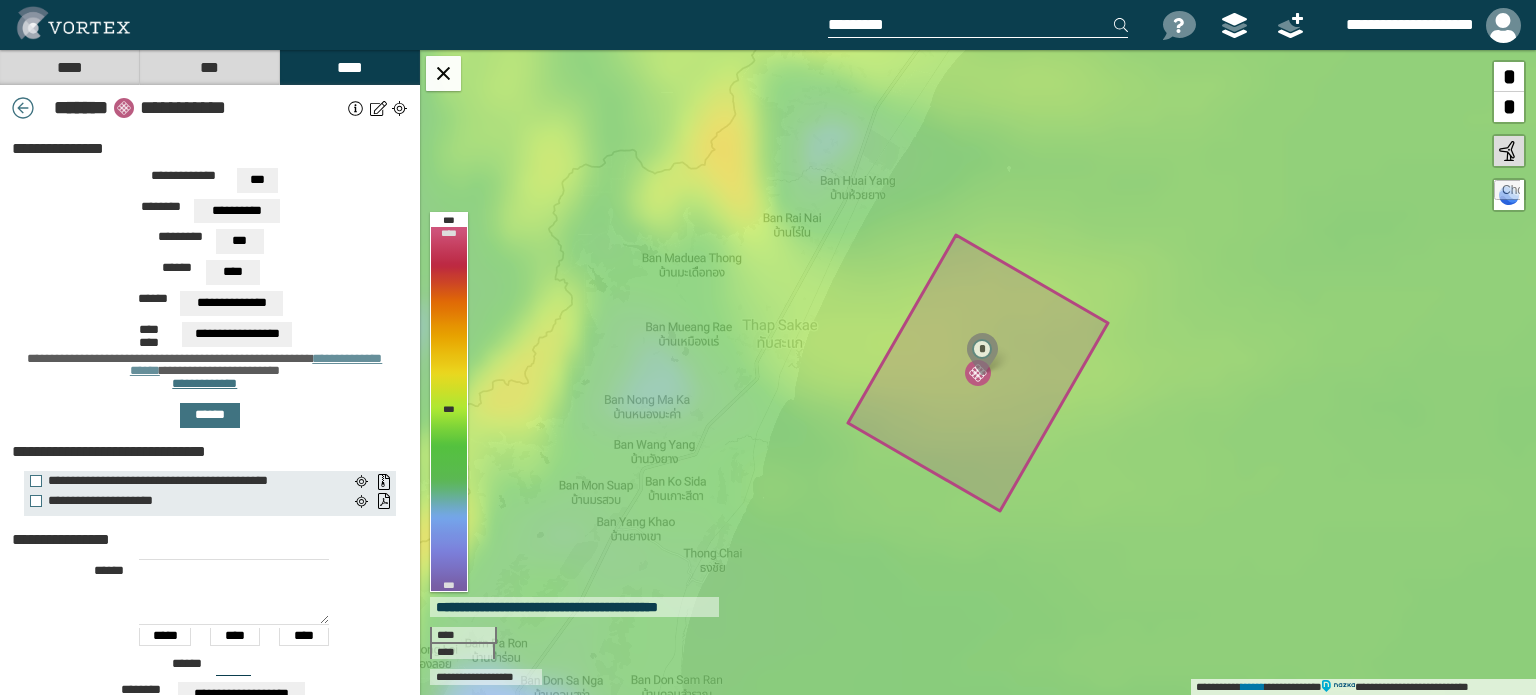 scroll, scrollTop: 187, scrollLeft: 0, axis: vertical 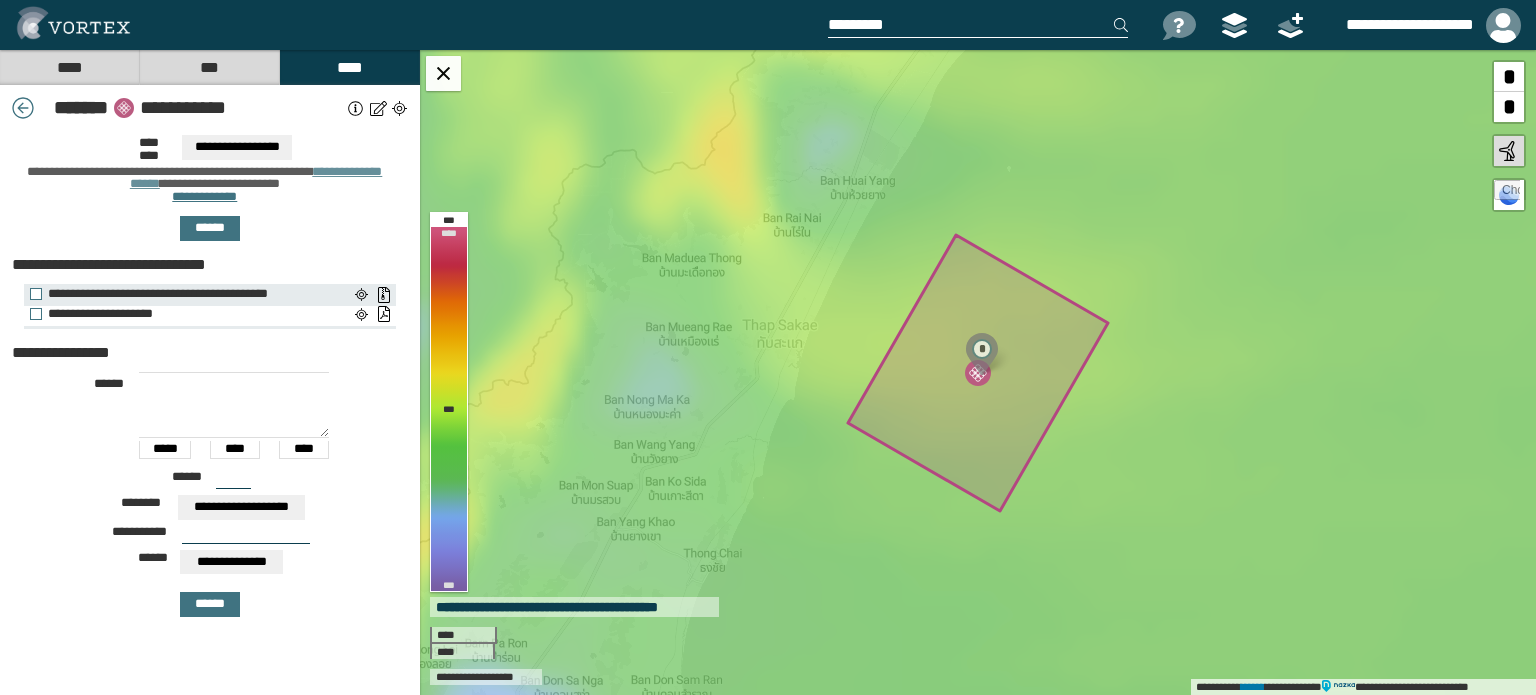 click on "**********" at bounding box center (184, 314) 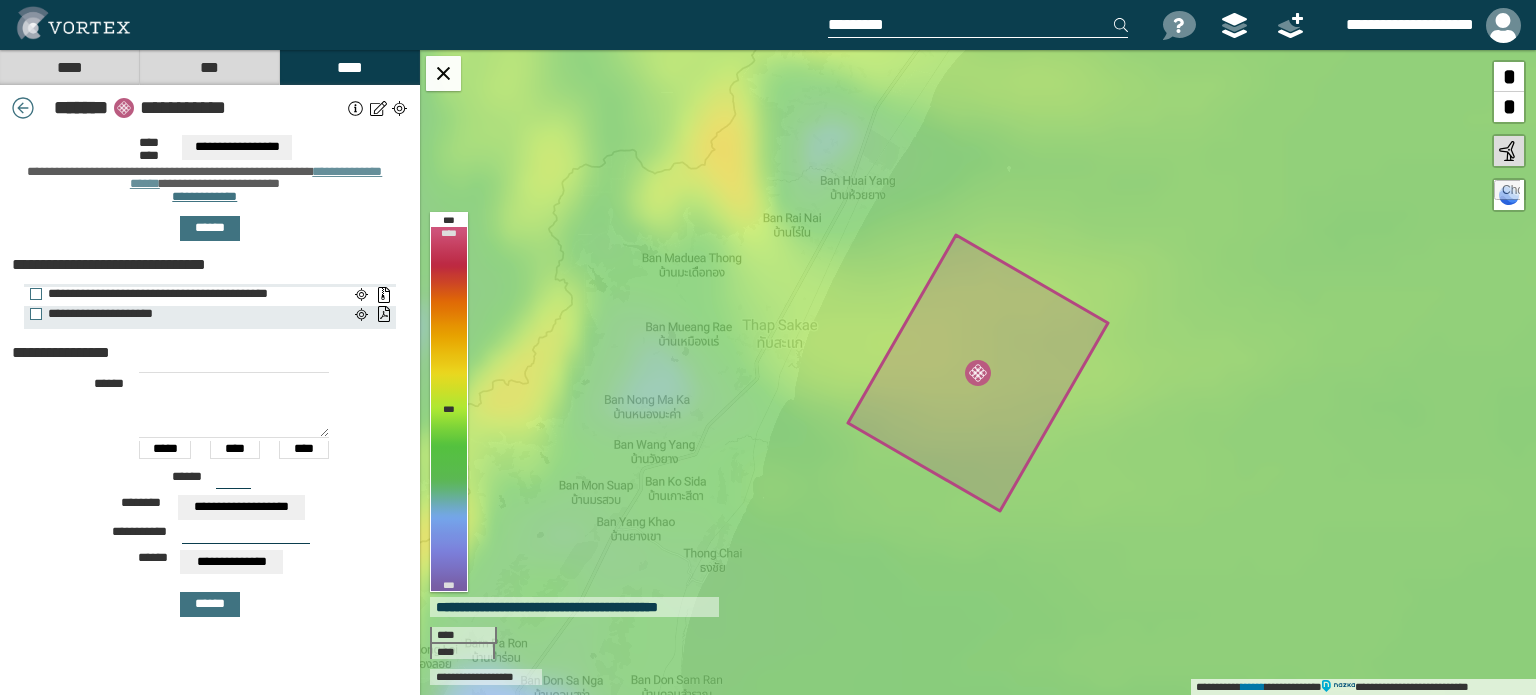 click on "**********" at bounding box center (184, 294) 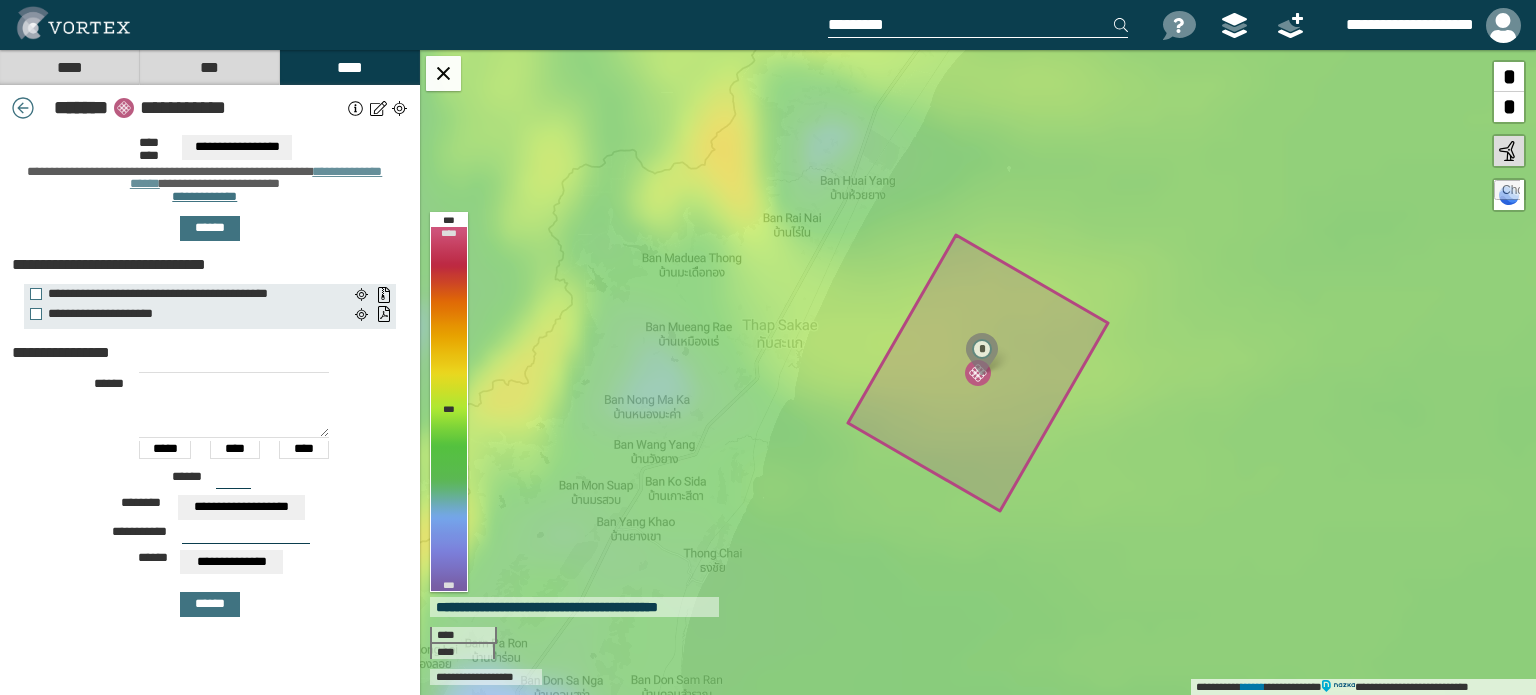 scroll, scrollTop: 0, scrollLeft: 0, axis: both 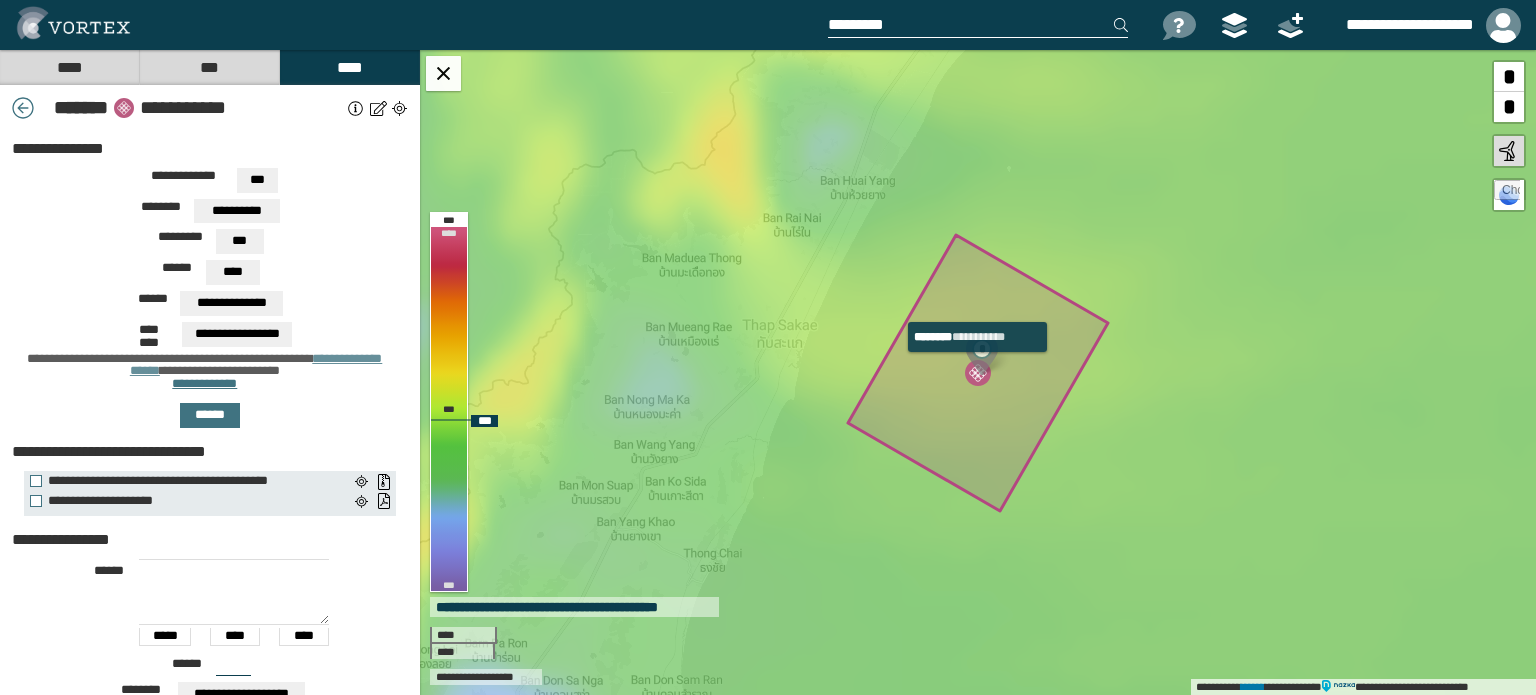 click at bounding box center [978, 373] 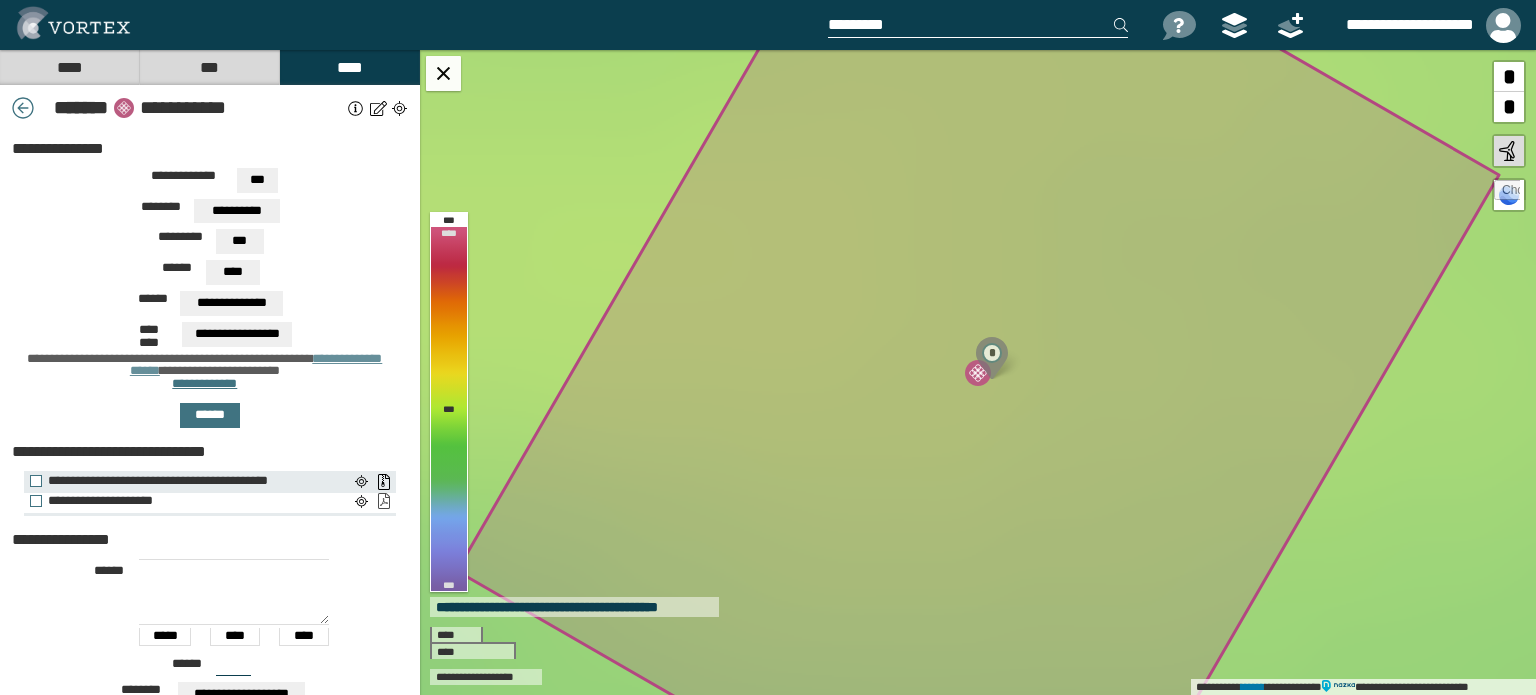 click on "**********" at bounding box center [383, 501] 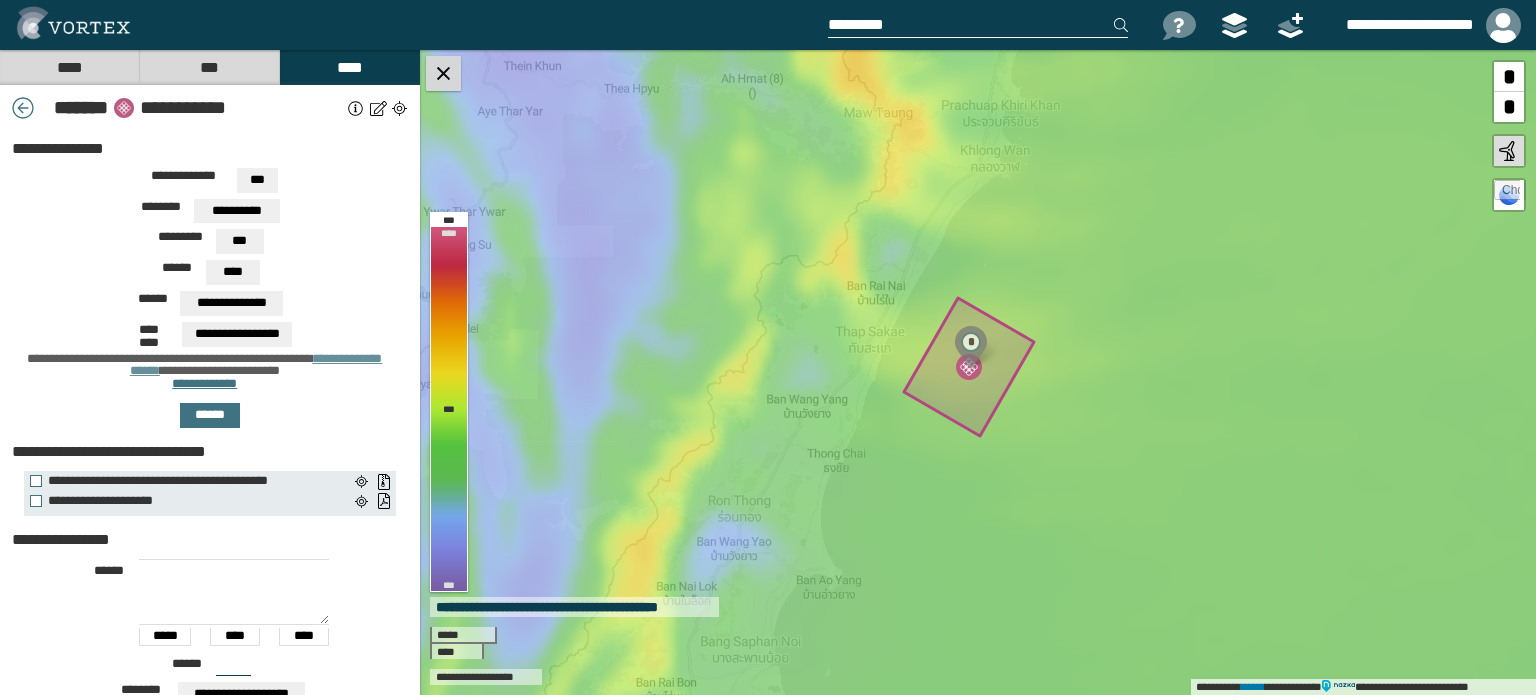 click at bounding box center [443, 73] 